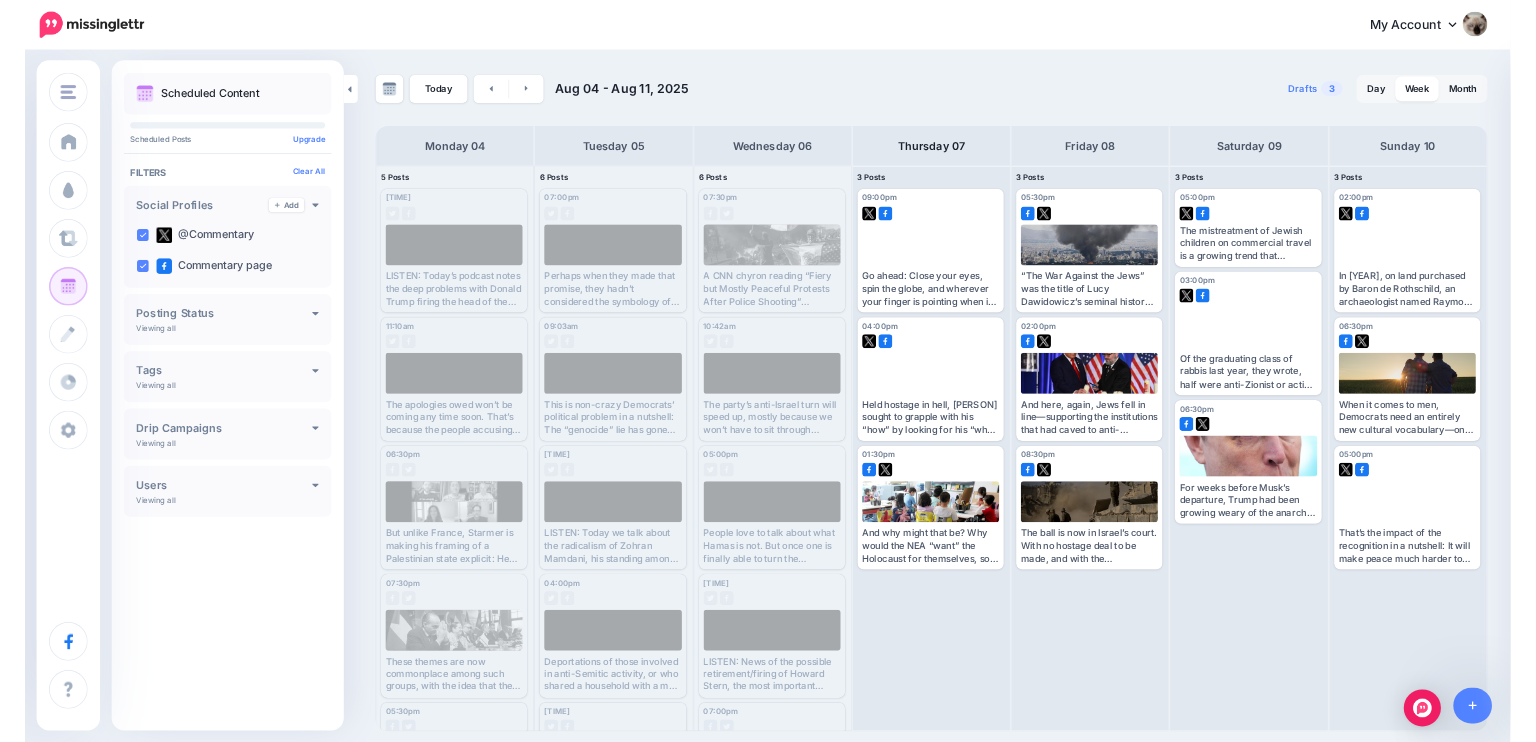 scroll, scrollTop: 0, scrollLeft: 0, axis: both 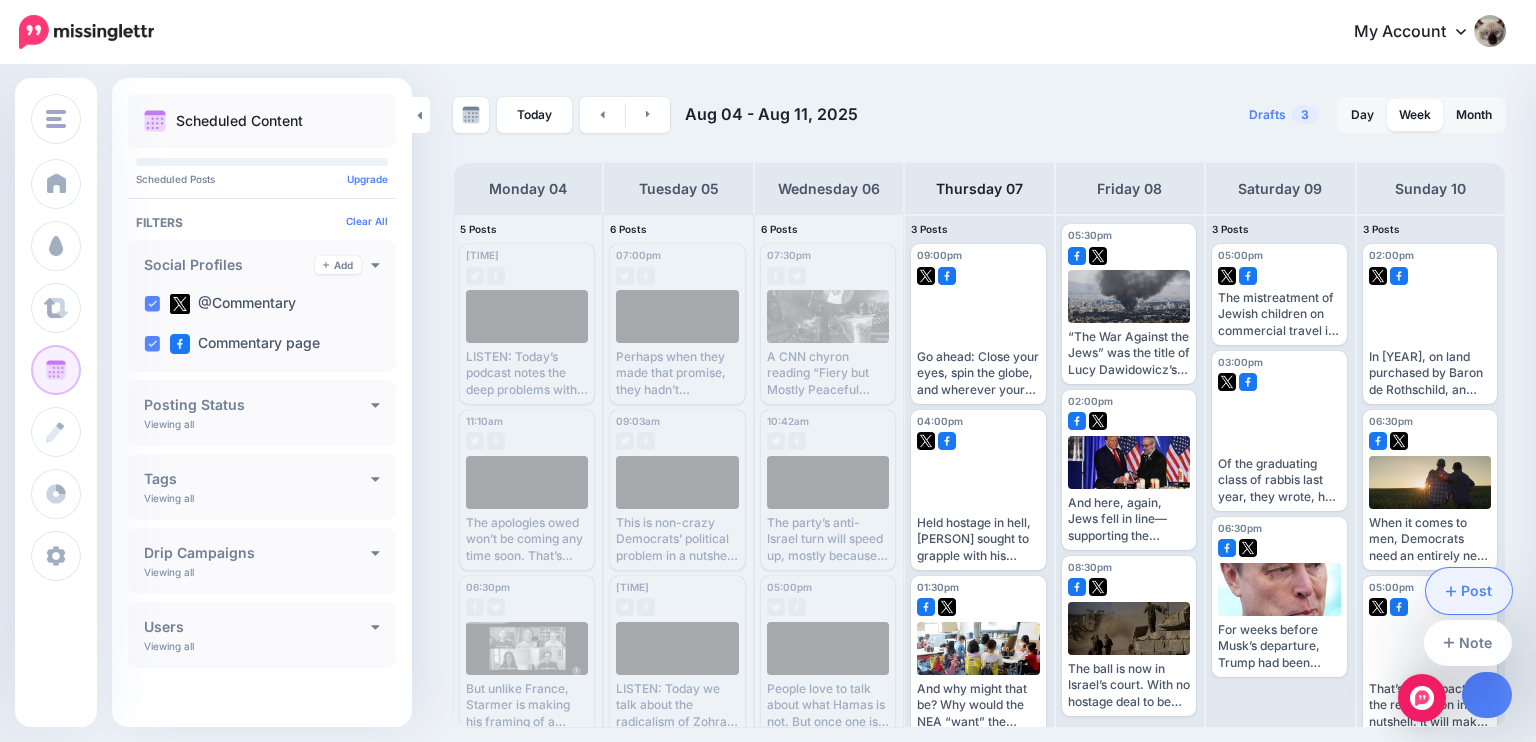 click on "Post" at bounding box center (1469, 591) 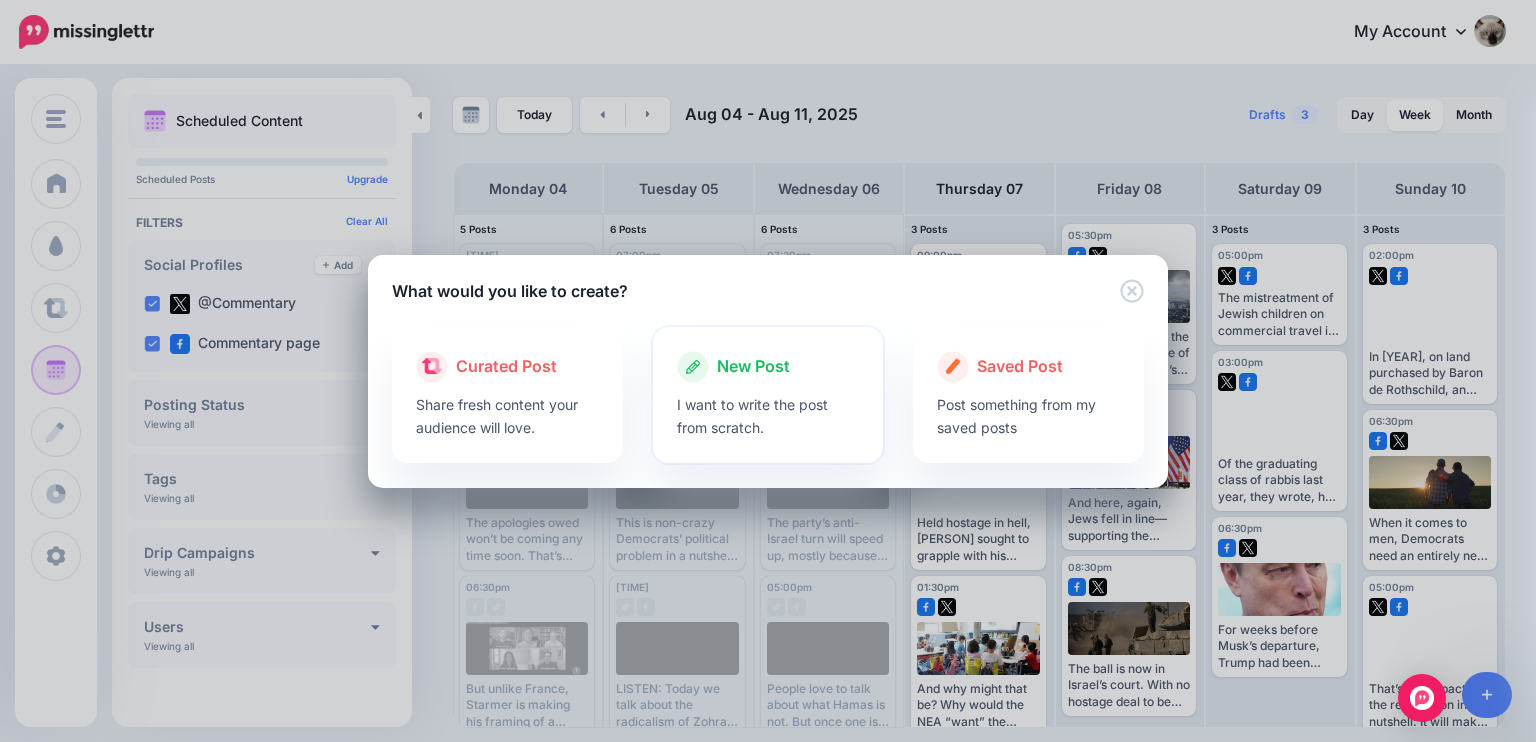 click at bounding box center [768, 388] 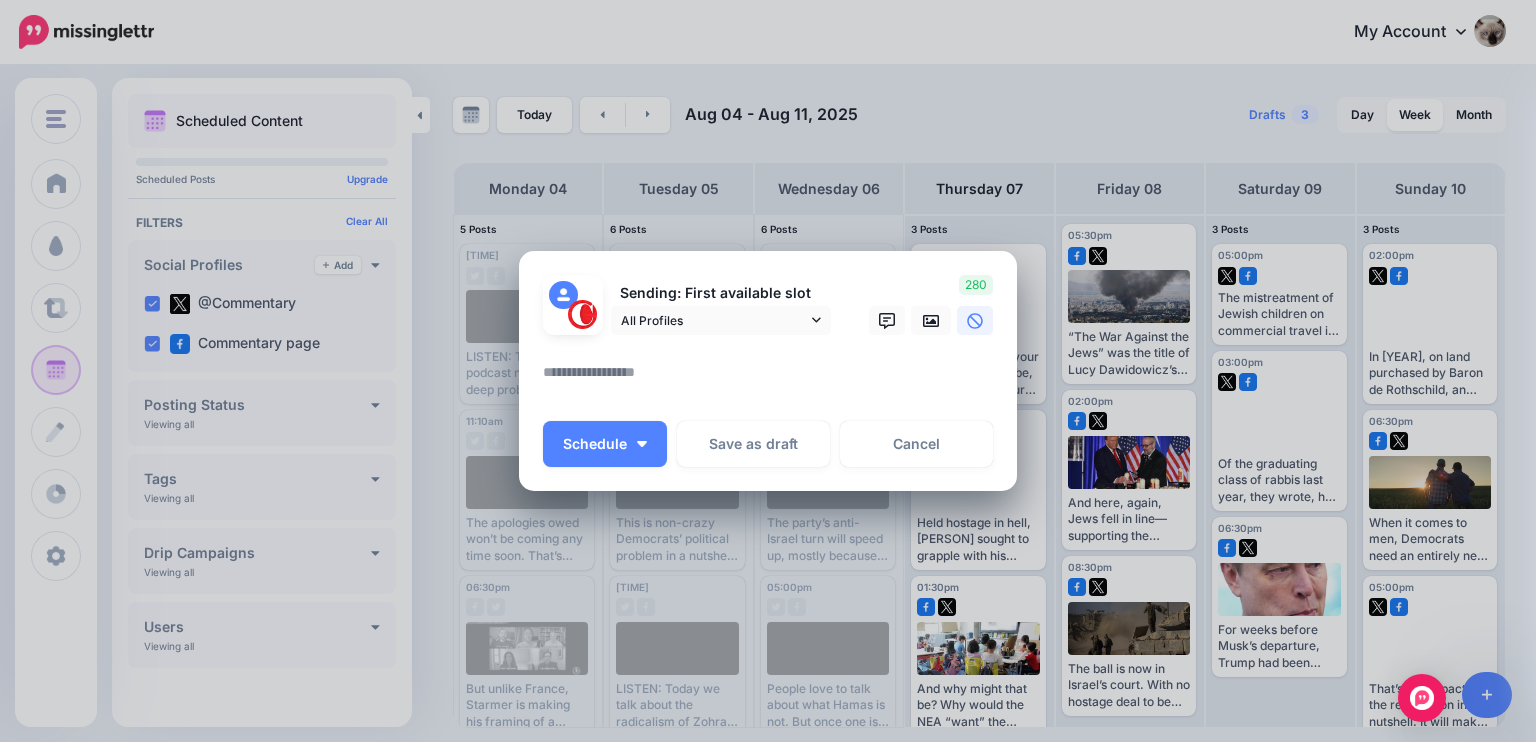 click at bounding box center (773, 379) 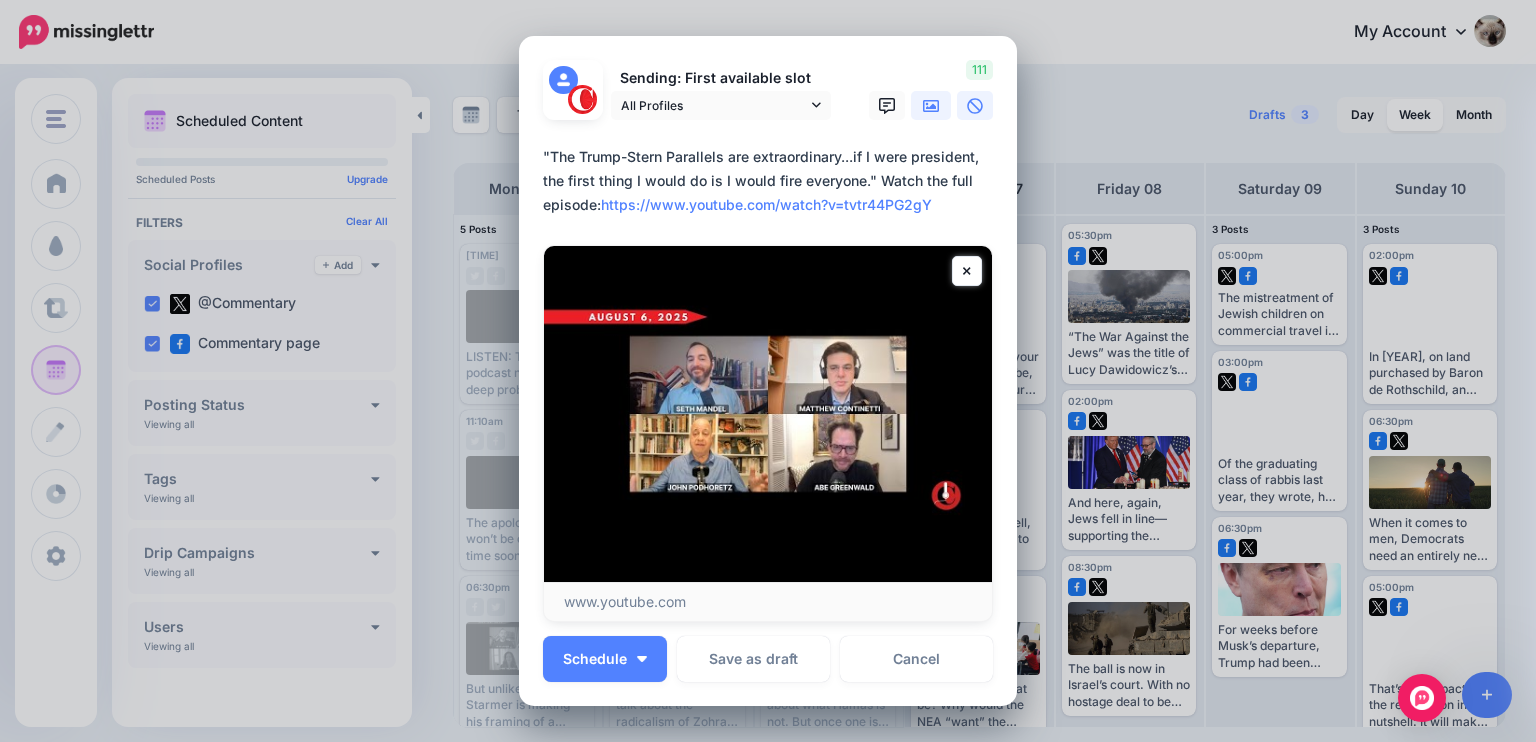 type on "**********" 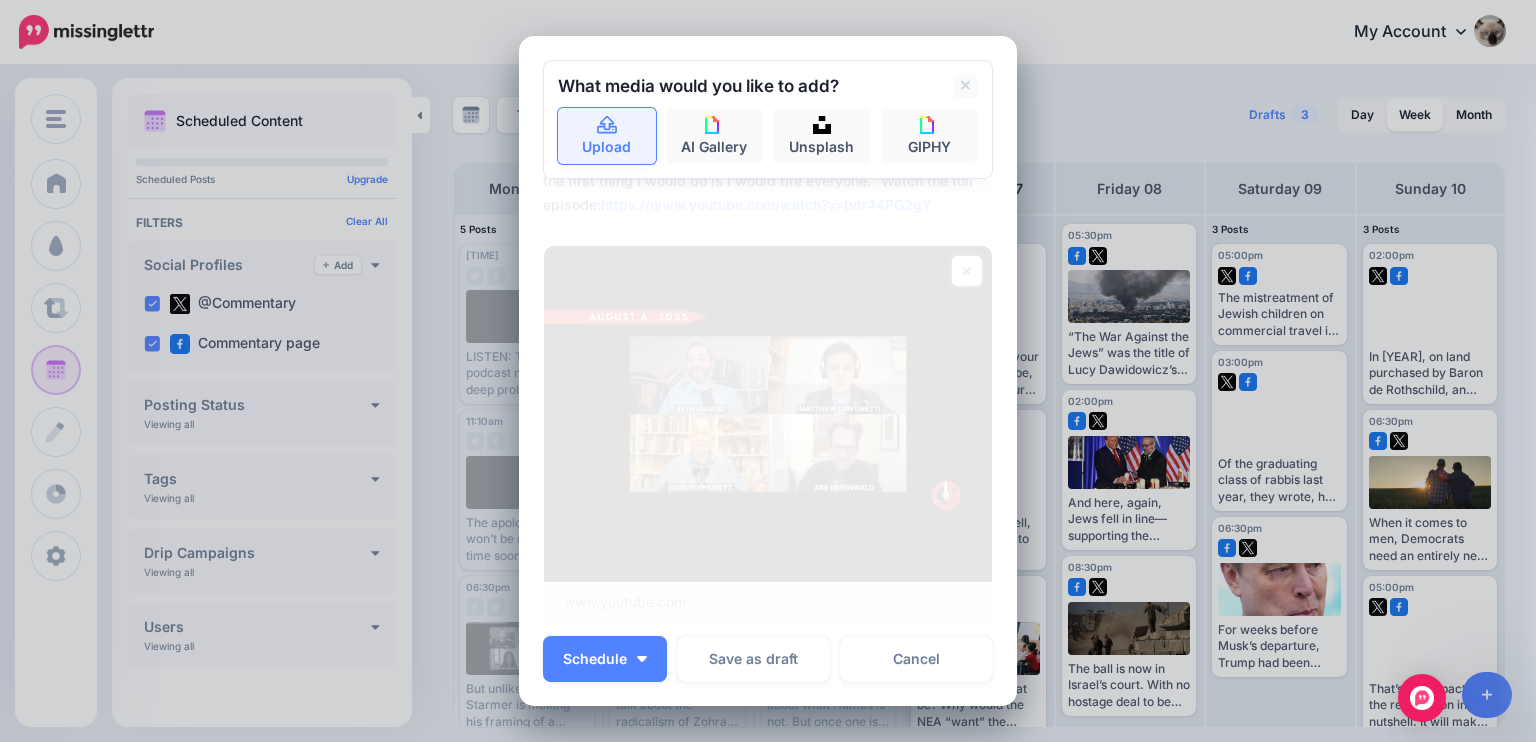click 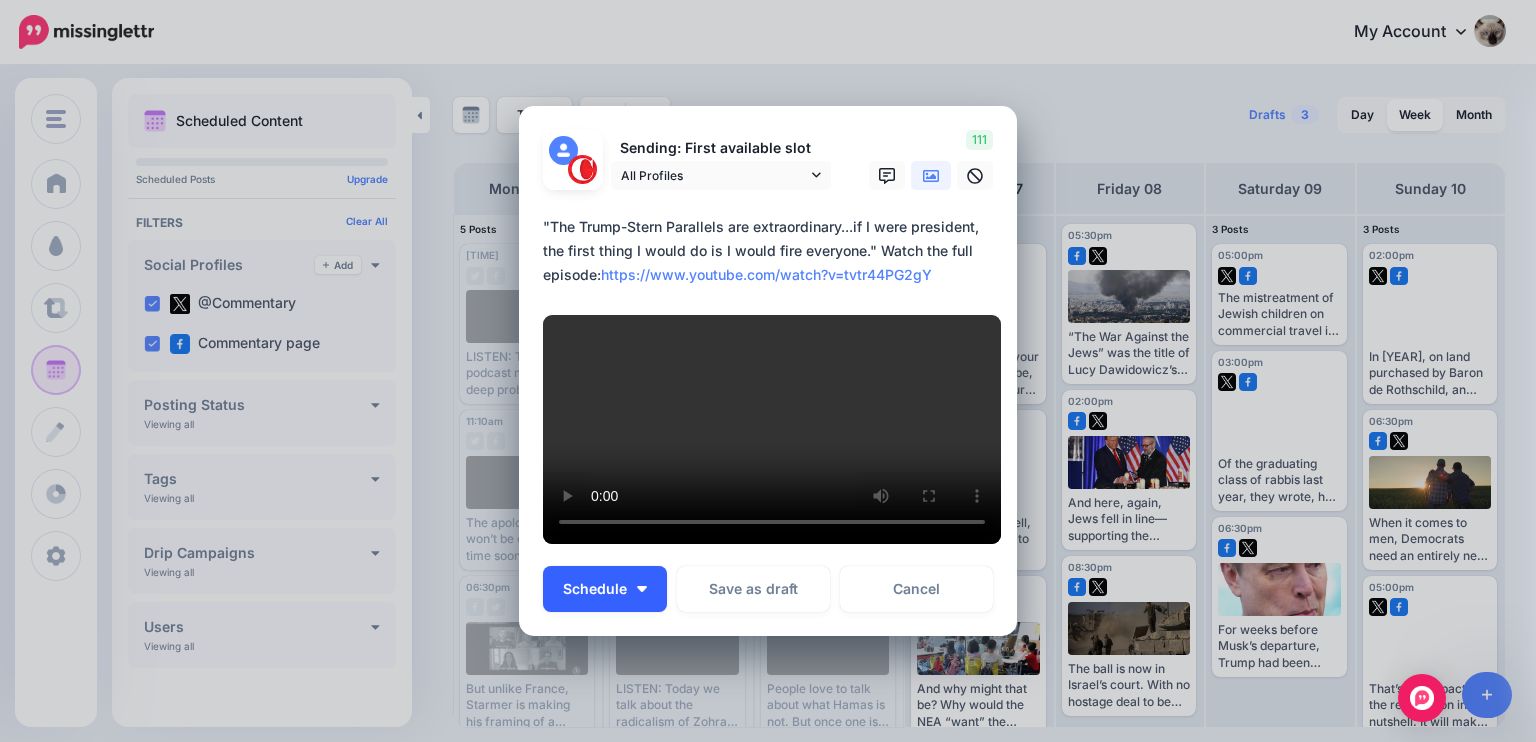 click on "Schedule" at bounding box center [595, 589] 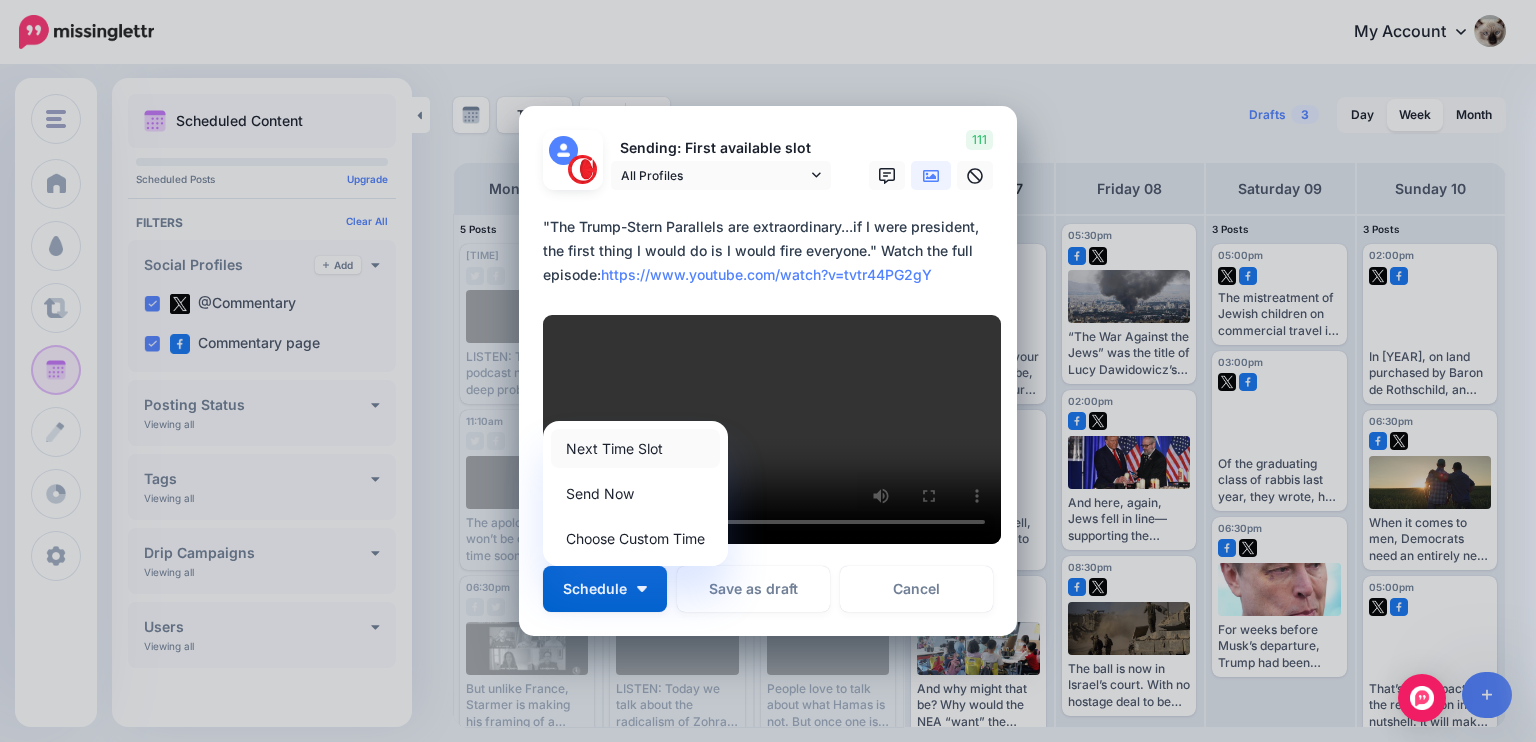 click on "Next Time Slot" at bounding box center (635, 448) 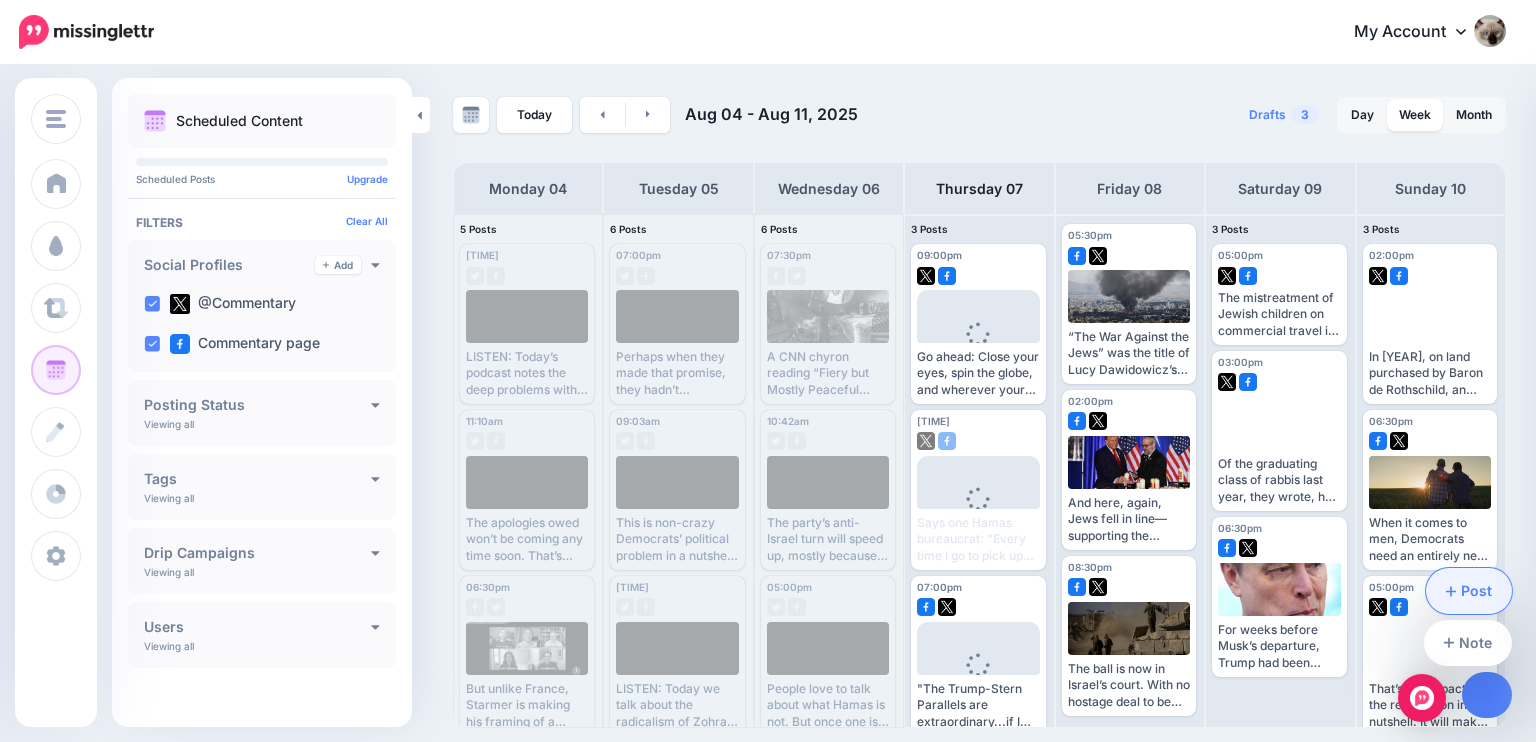 click on "Post" at bounding box center [1469, 591] 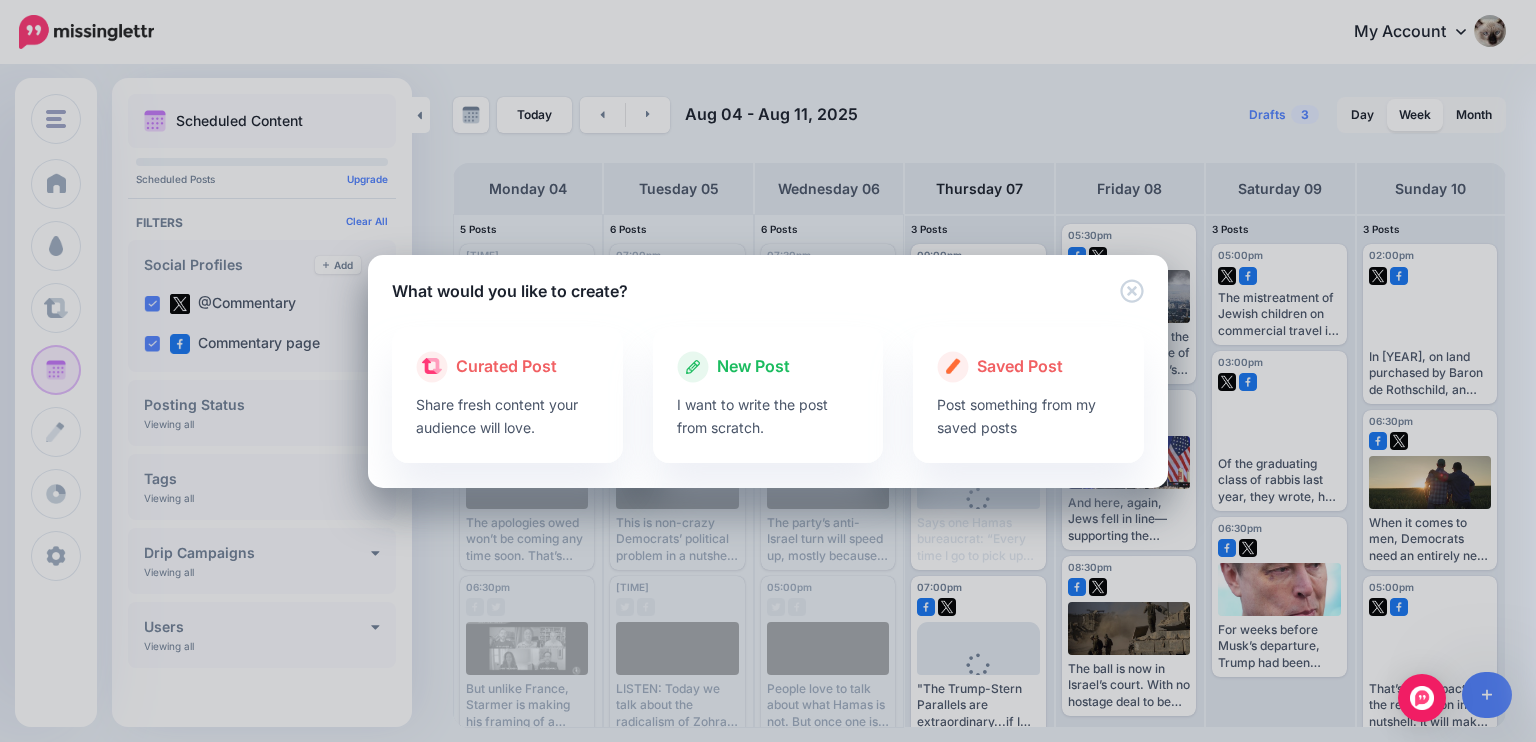 click on "New Post" at bounding box center (753, 367) 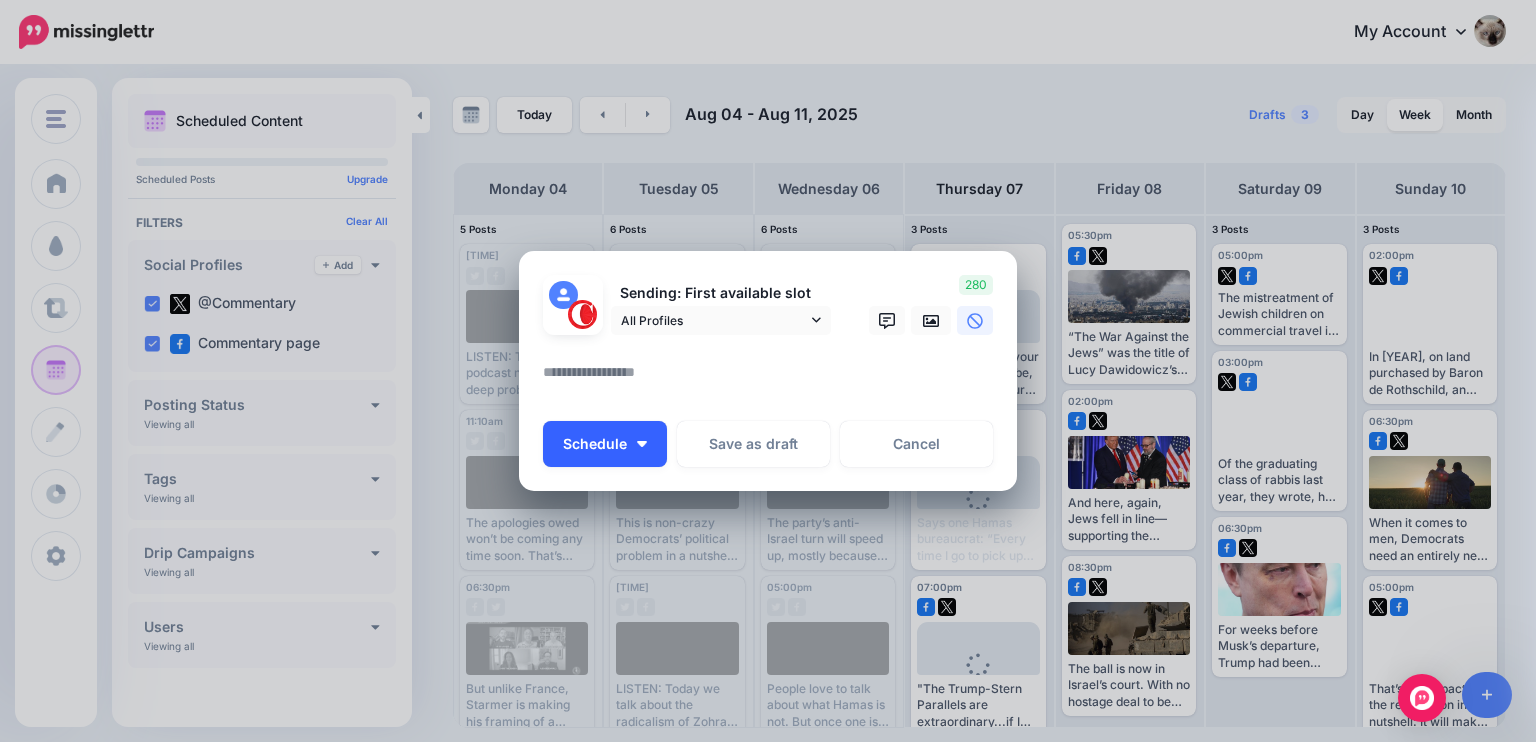 click on "Schedule" at bounding box center [605, 444] 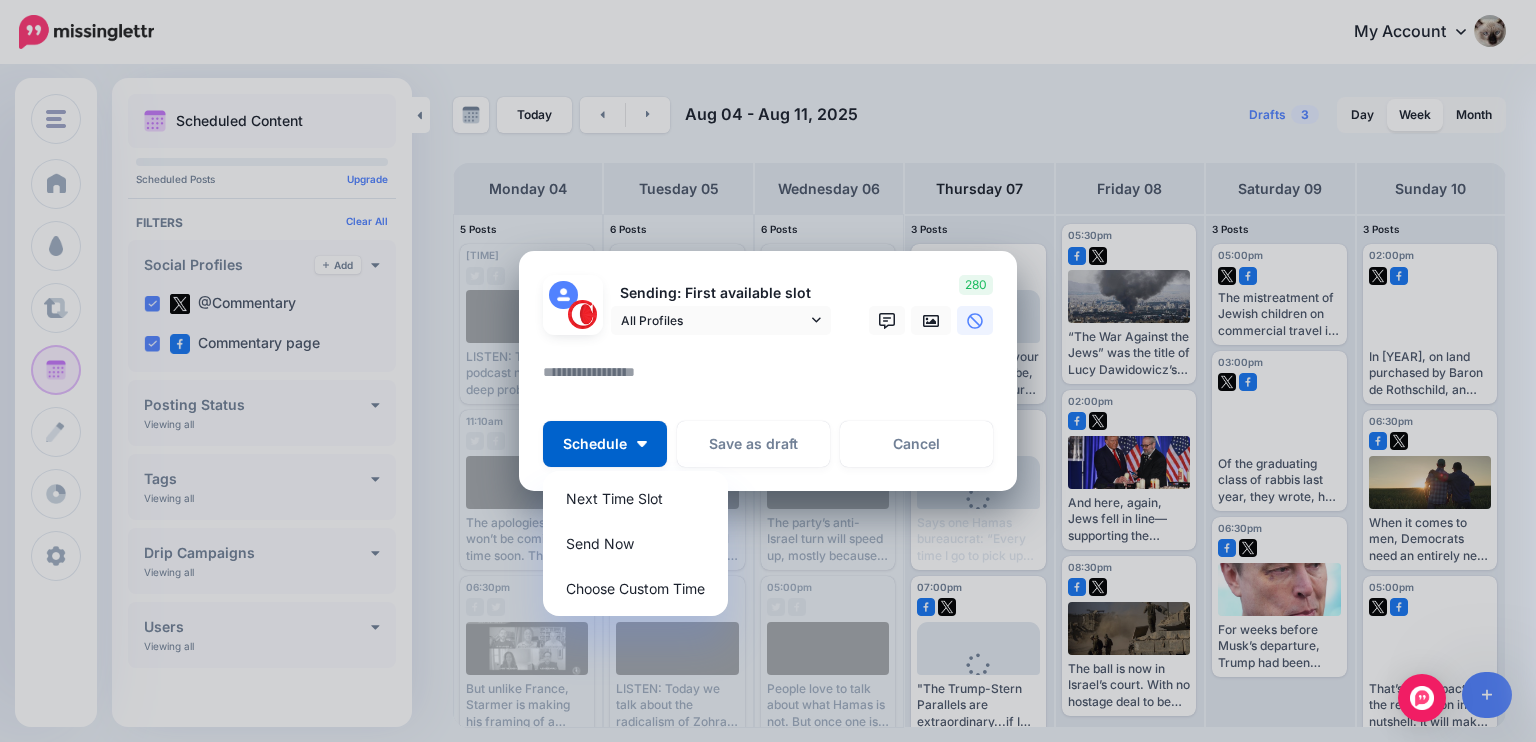 click at bounding box center [773, 379] 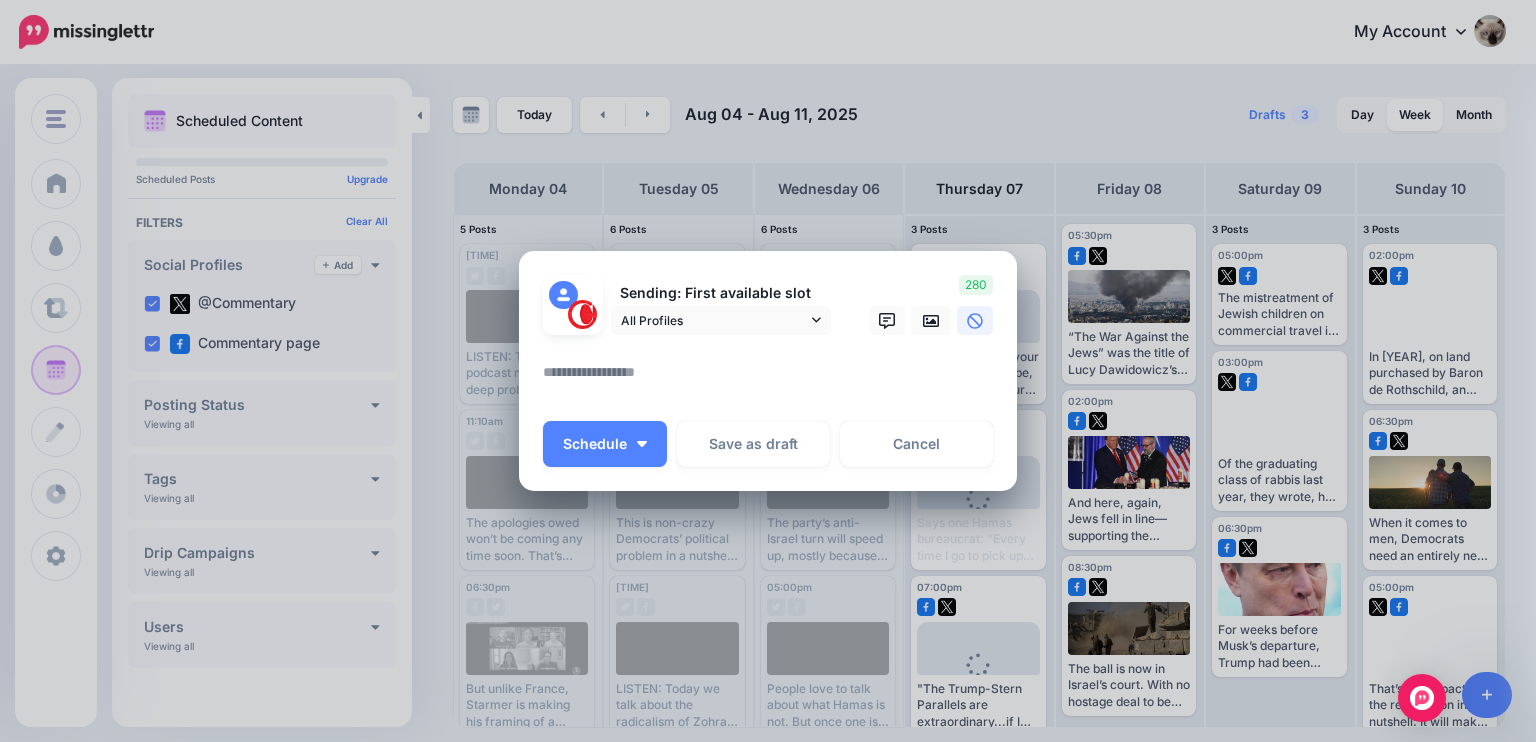 click at bounding box center (773, 379) 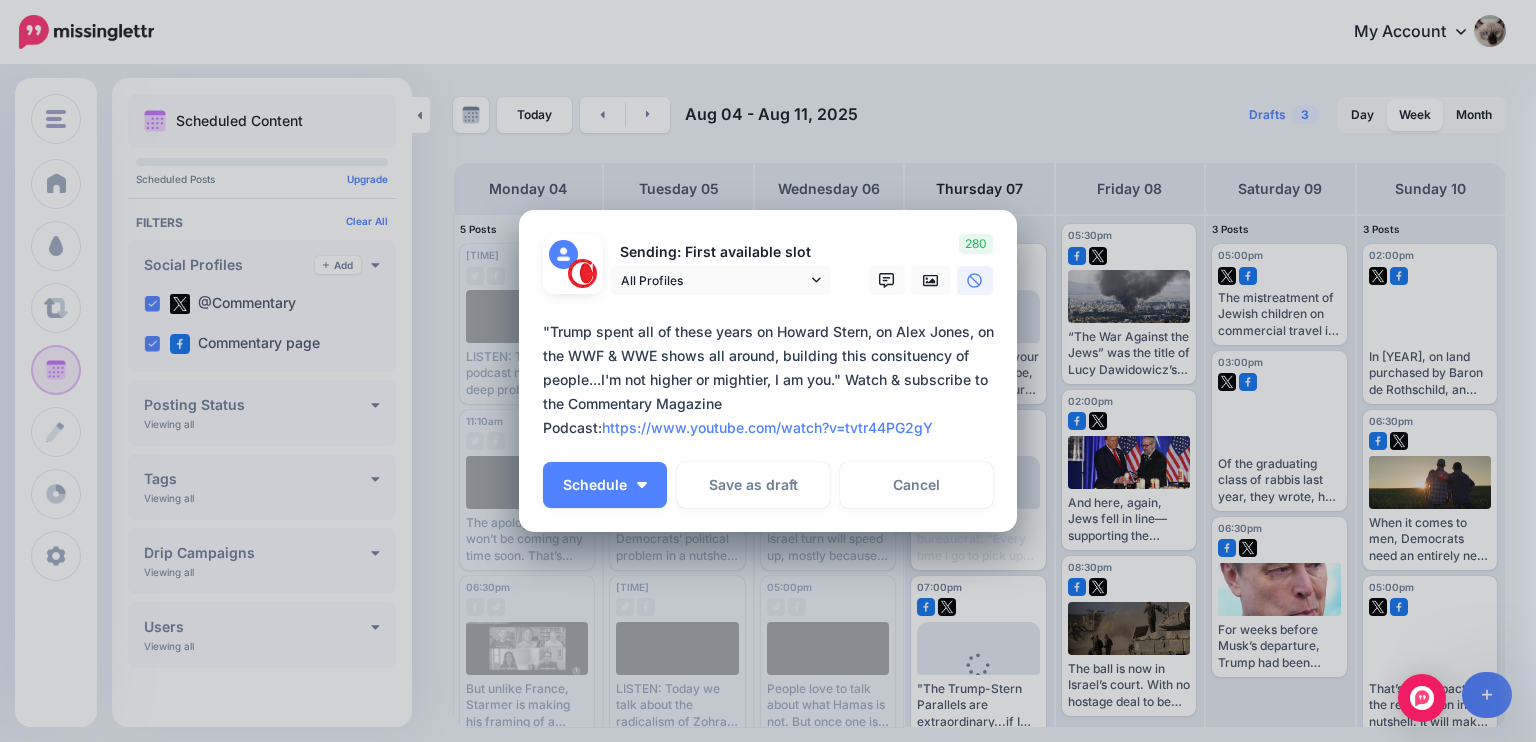 click on "**********" at bounding box center (768, 384) 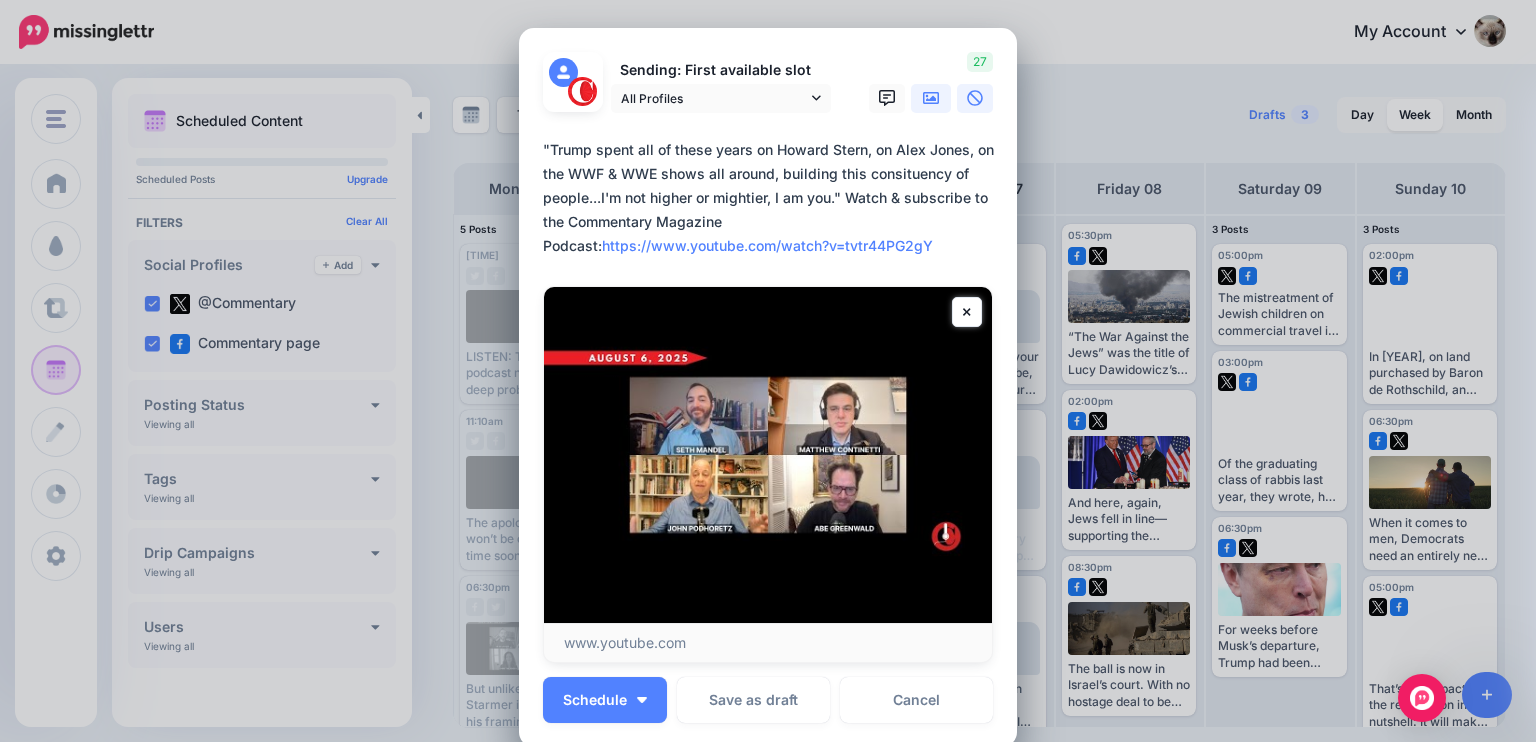 click 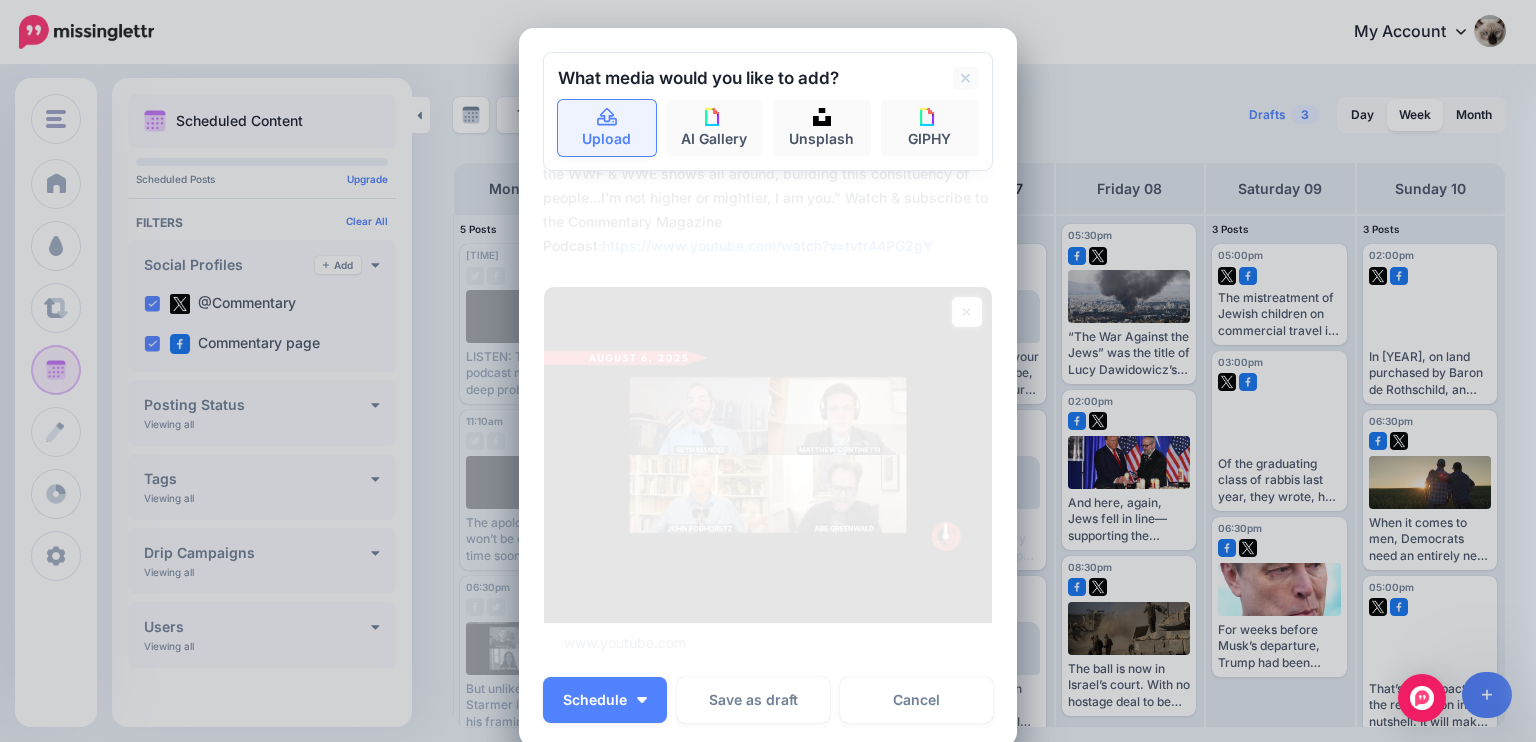 click on "Upload" at bounding box center (607, 128) 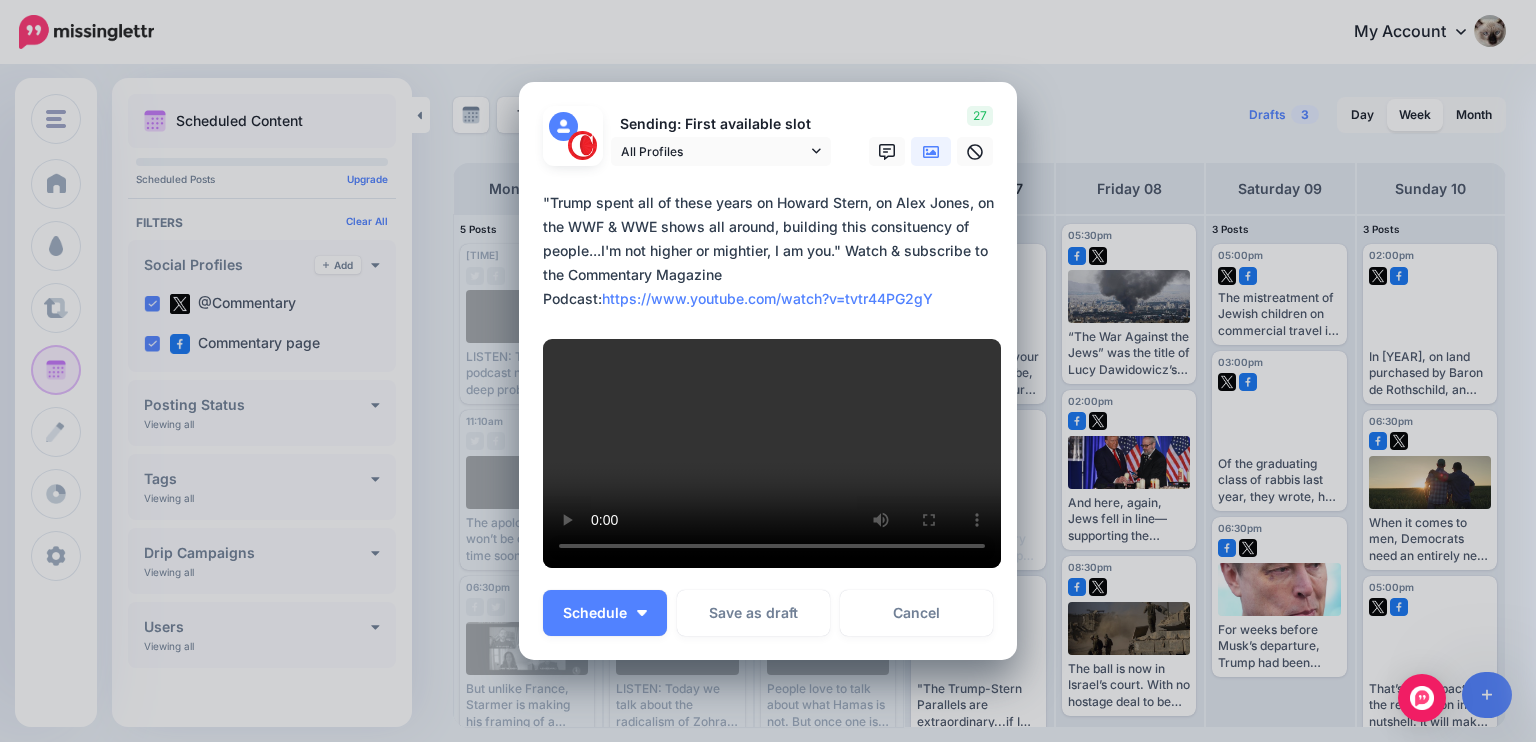 click on "**********" at bounding box center (773, 251) 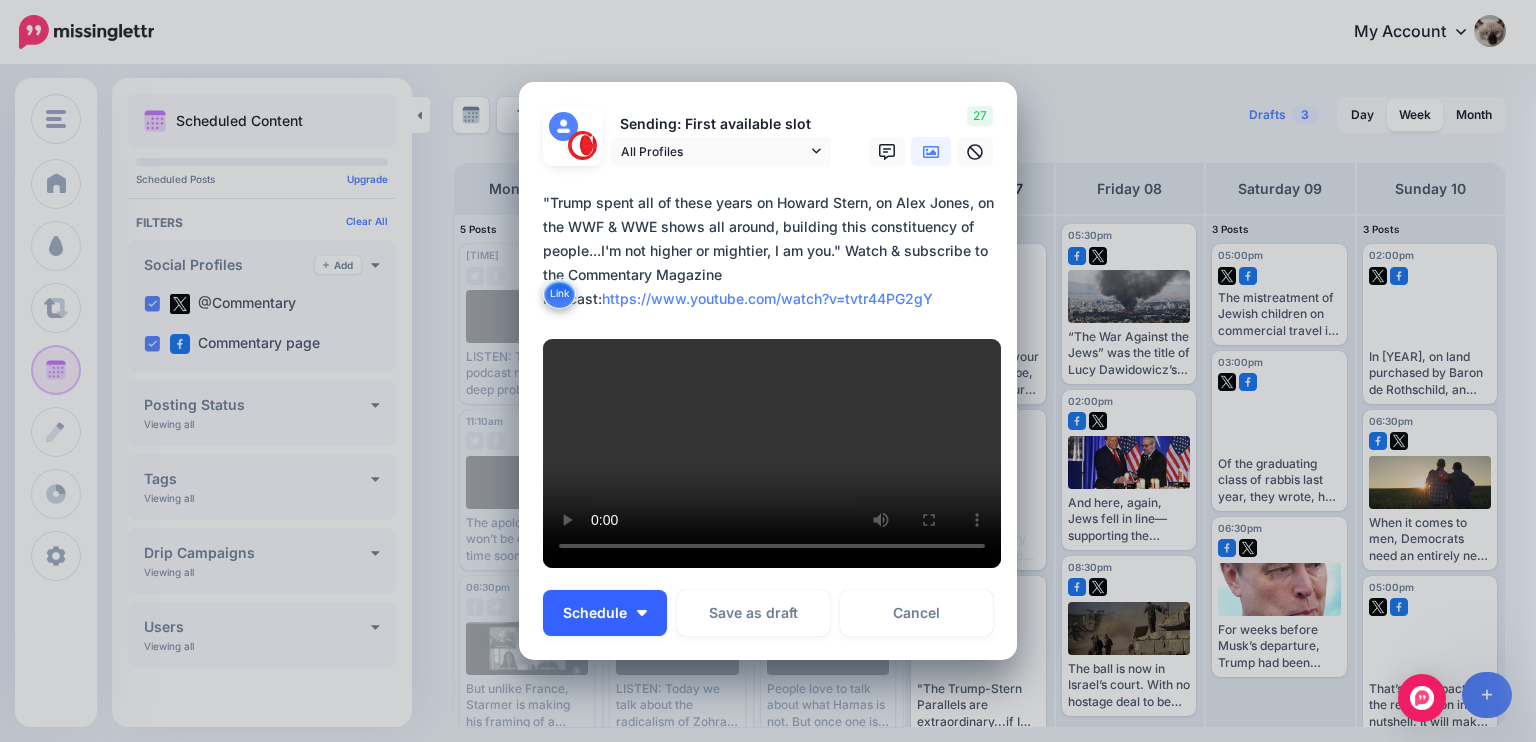 type on "**********" 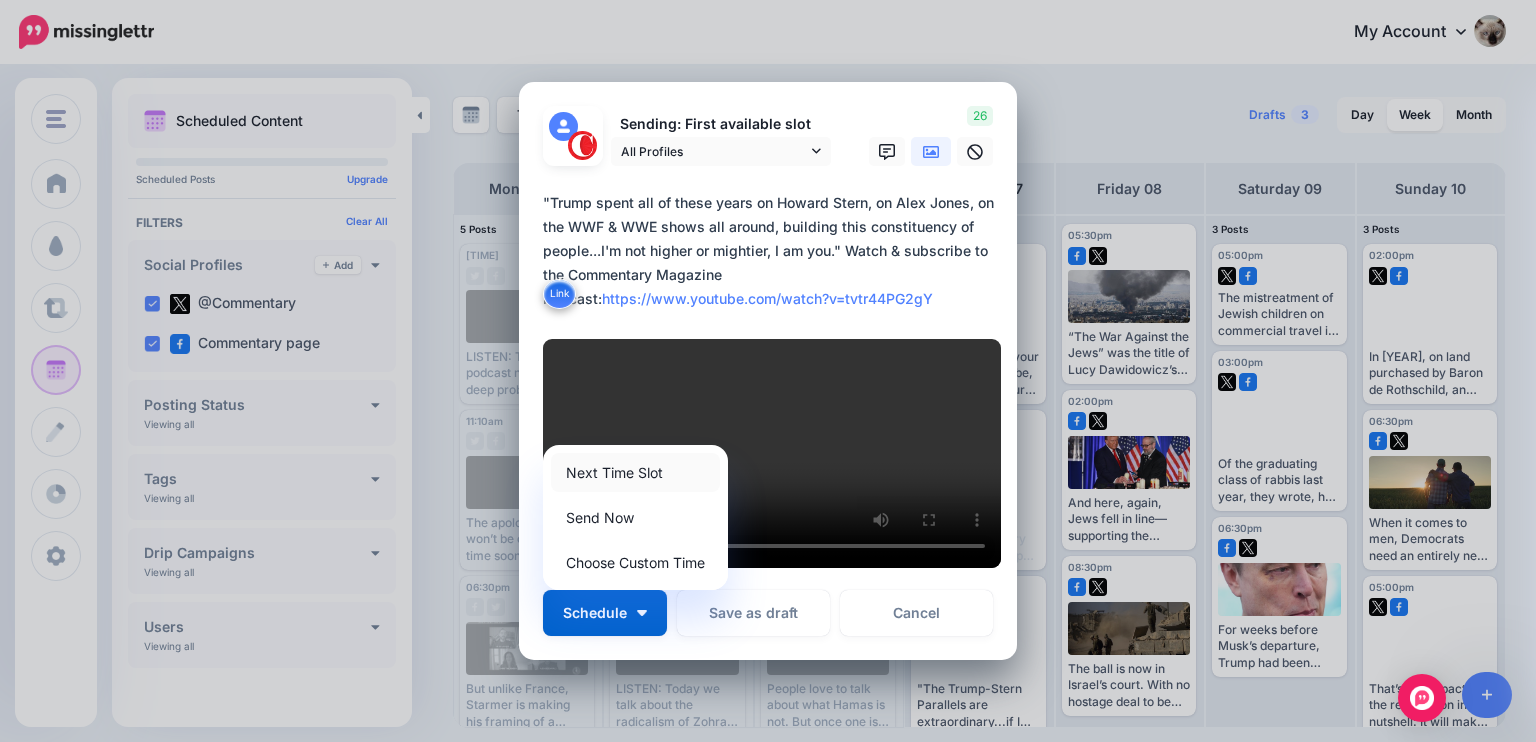 click on "Next Time Slot" at bounding box center (635, 472) 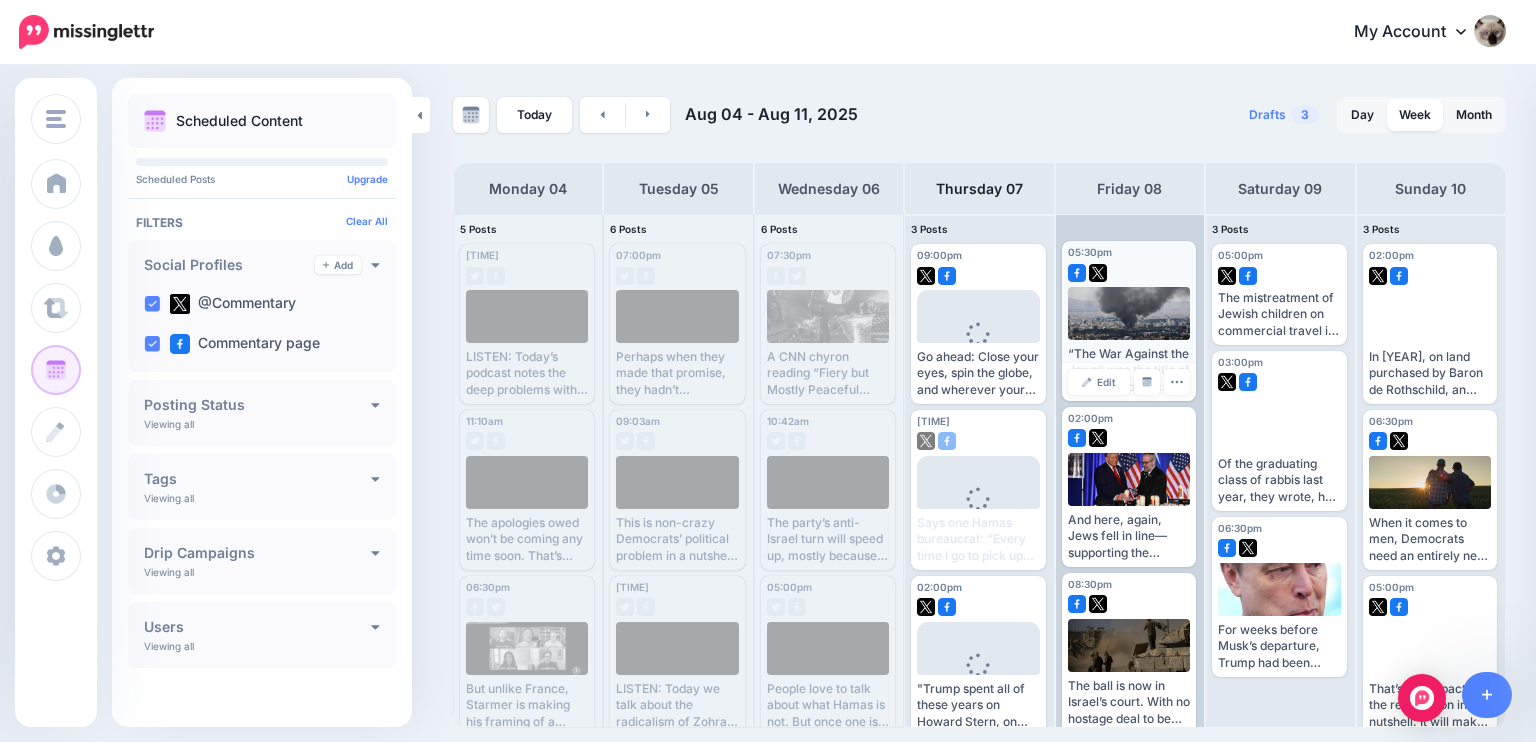 scroll, scrollTop: 0, scrollLeft: 0, axis: both 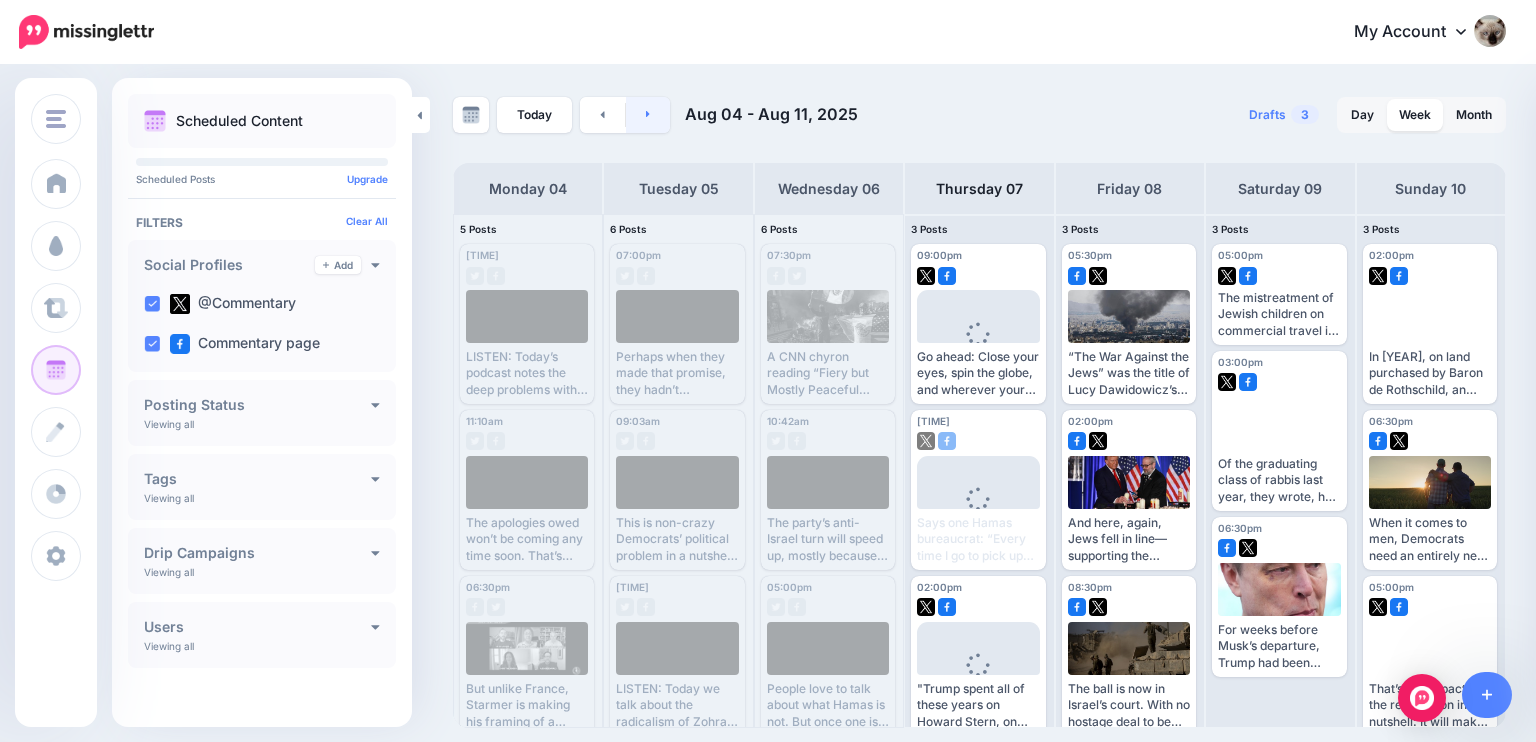 click at bounding box center [648, 115] 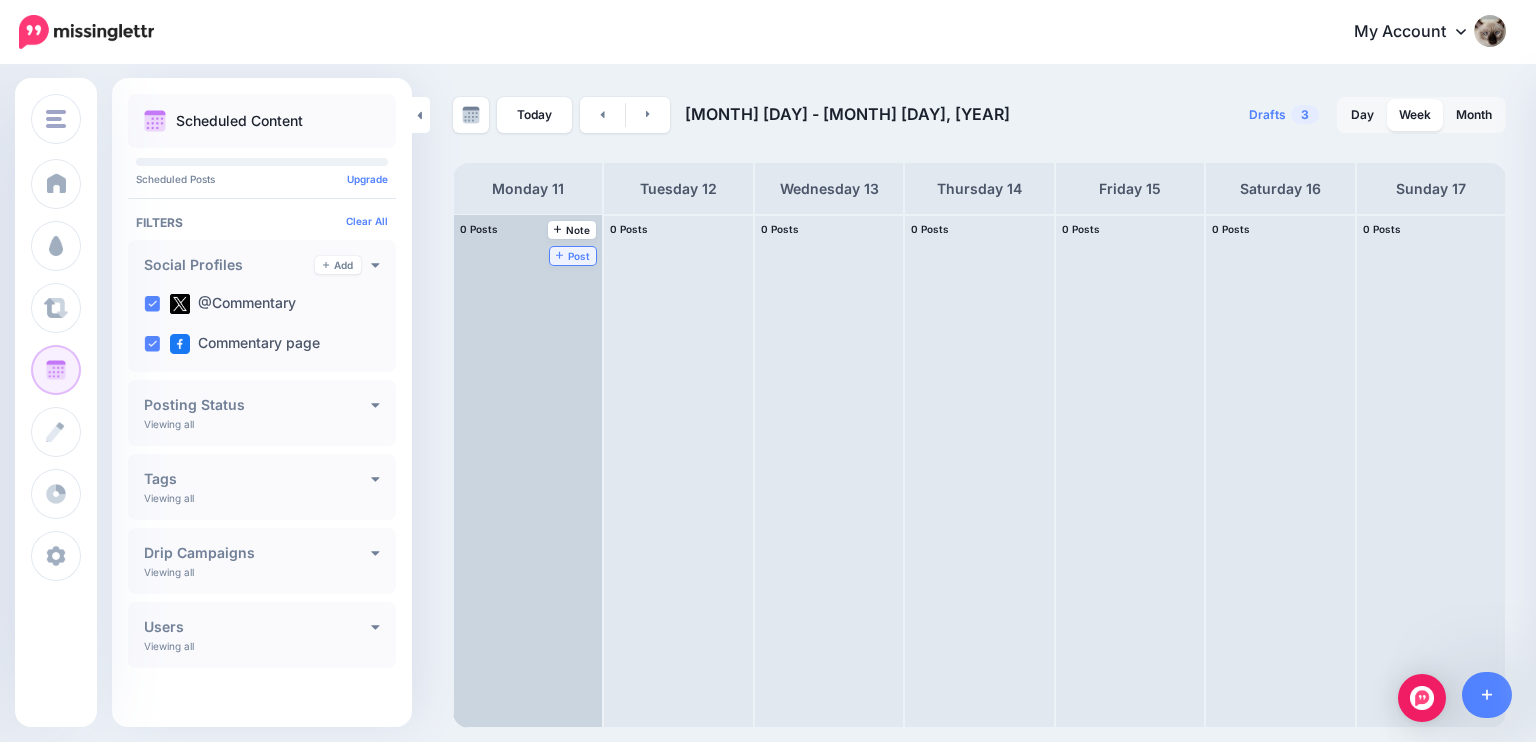 click on "Post" at bounding box center [573, 256] 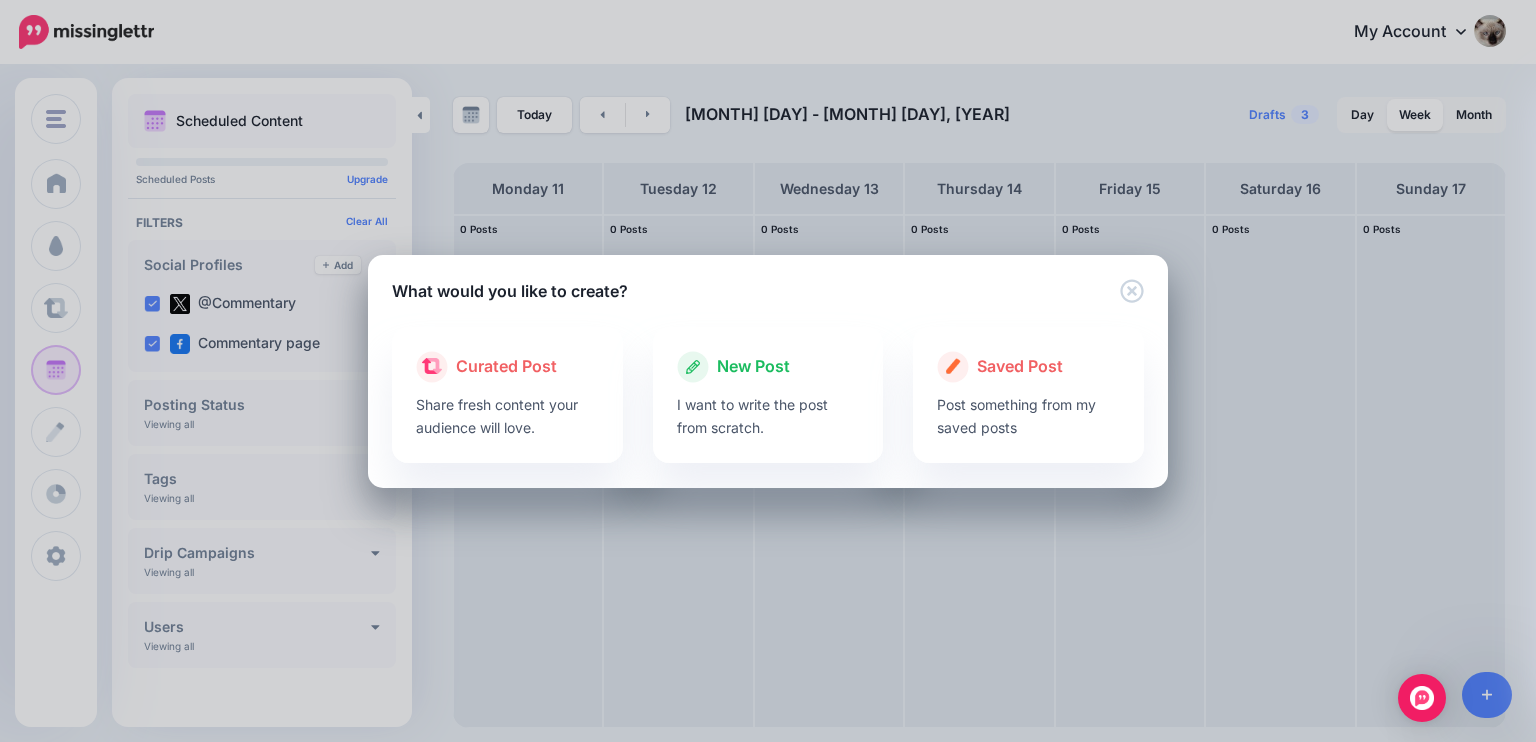 click on "New Post" at bounding box center [768, 367] 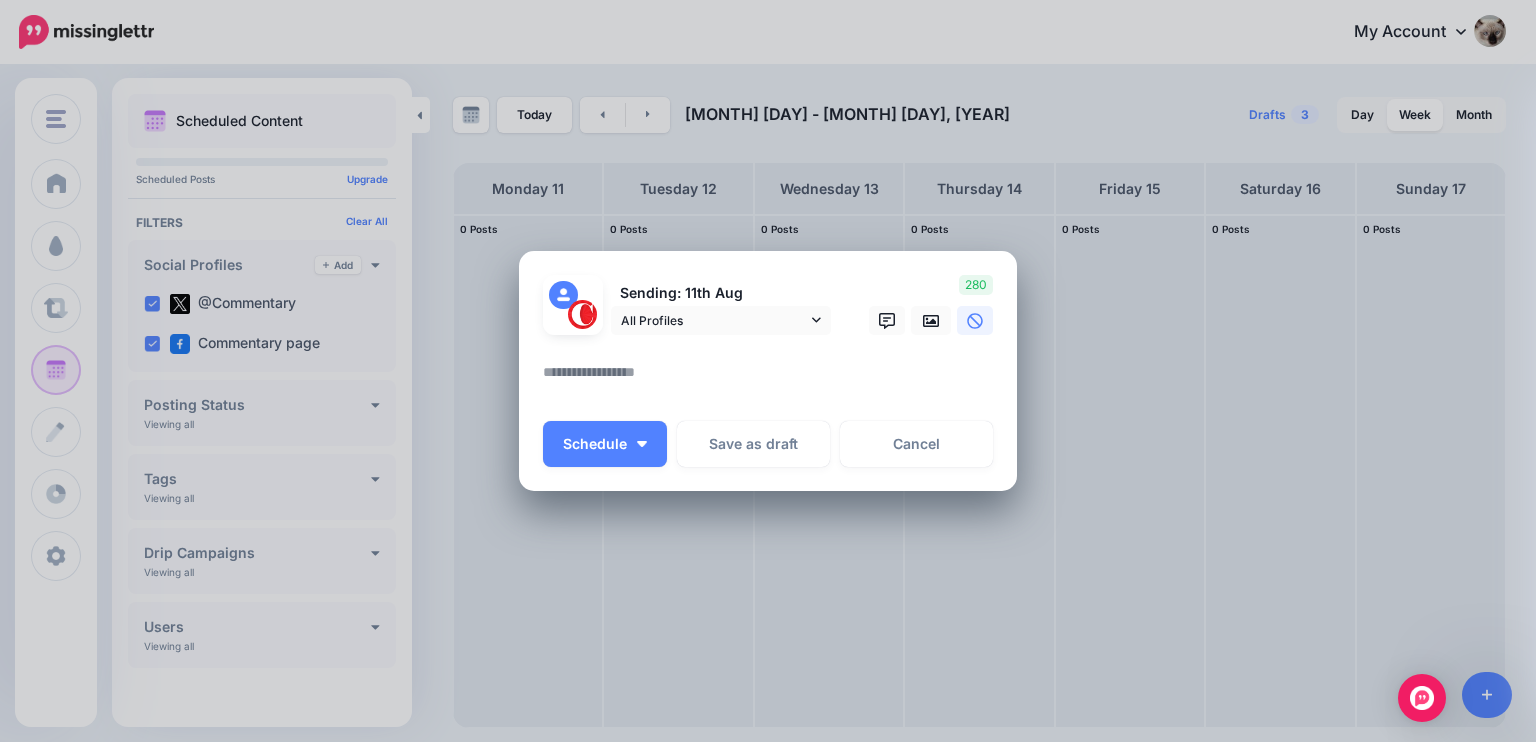 click at bounding box center (773, 379) 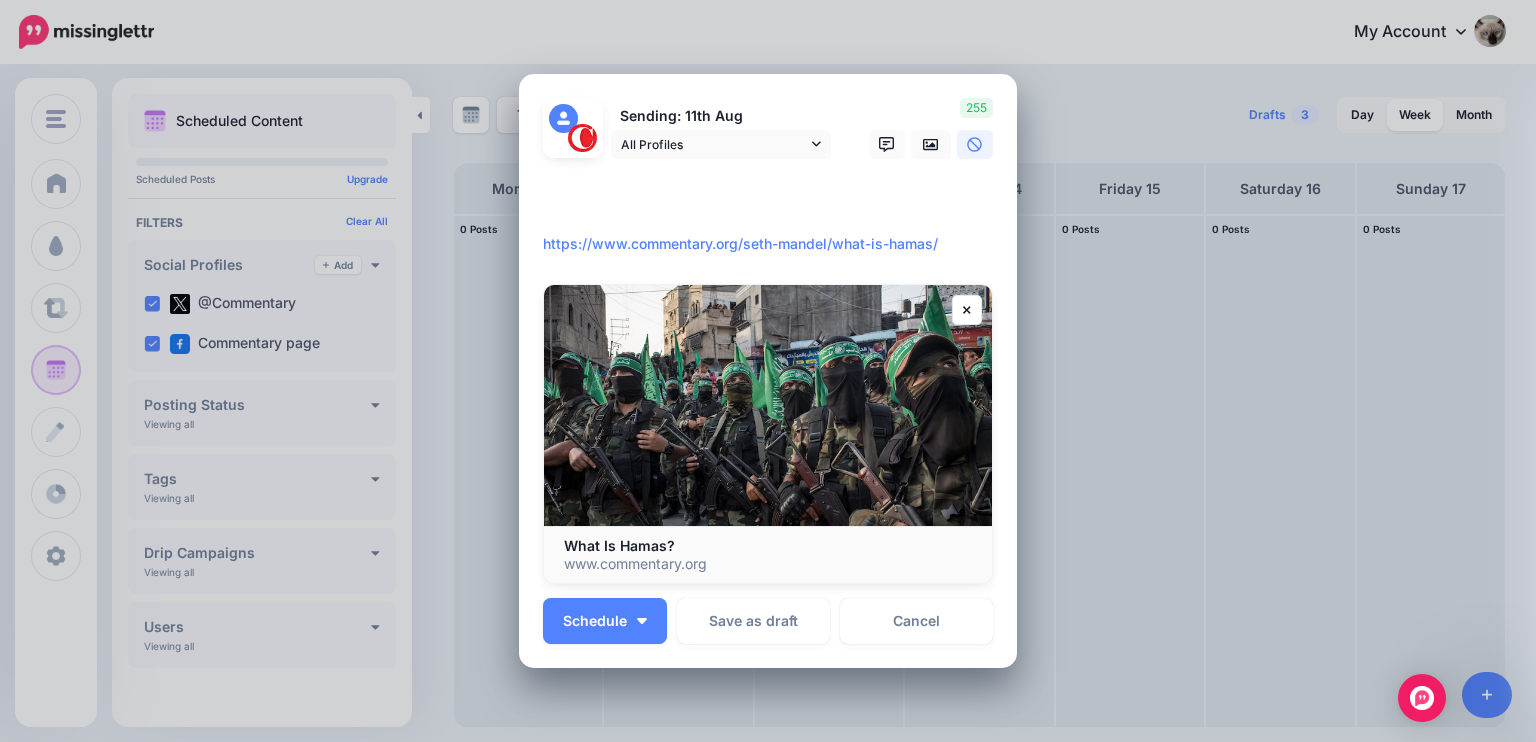 click on "**********" at bounding box center (773, 220) 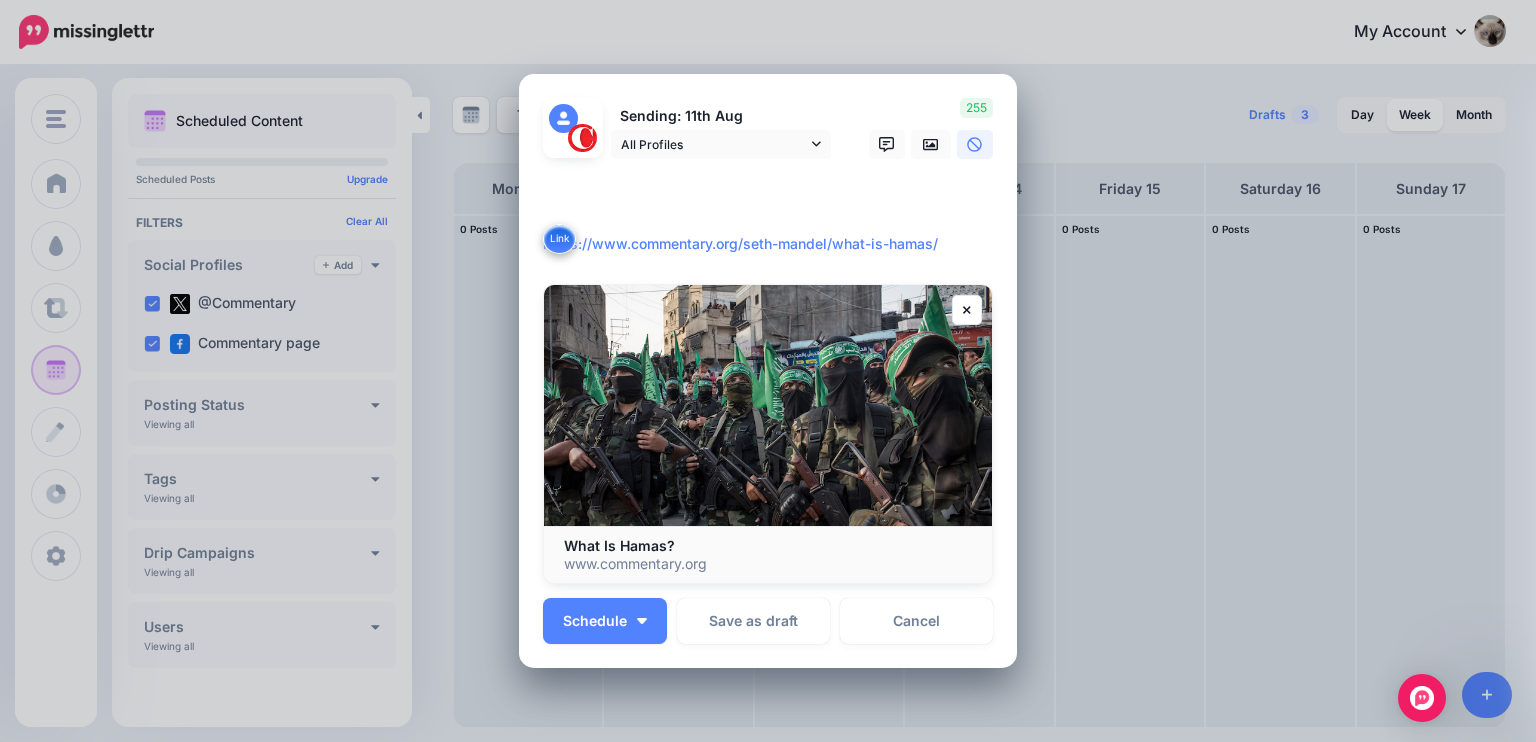 paste on "**********" 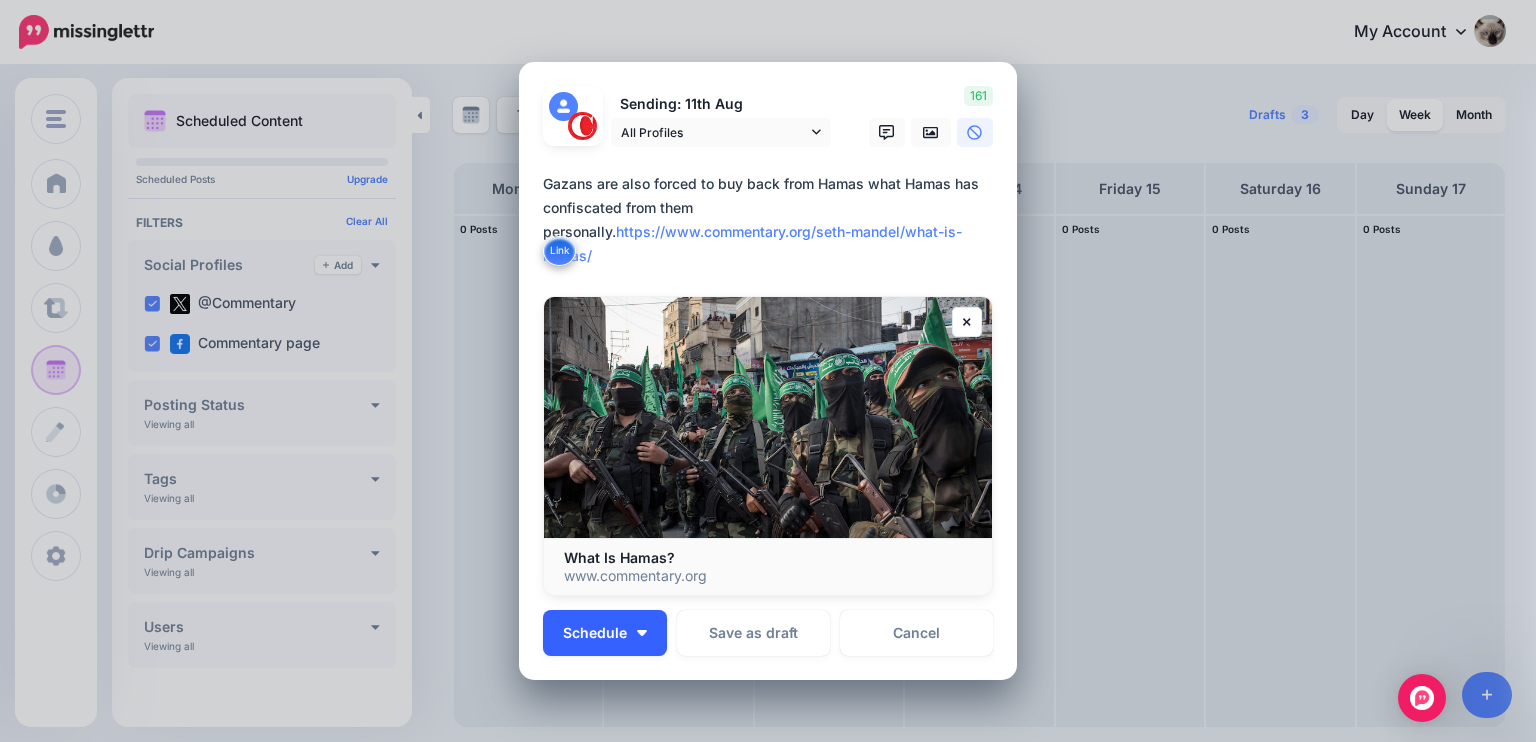 type on "**********" 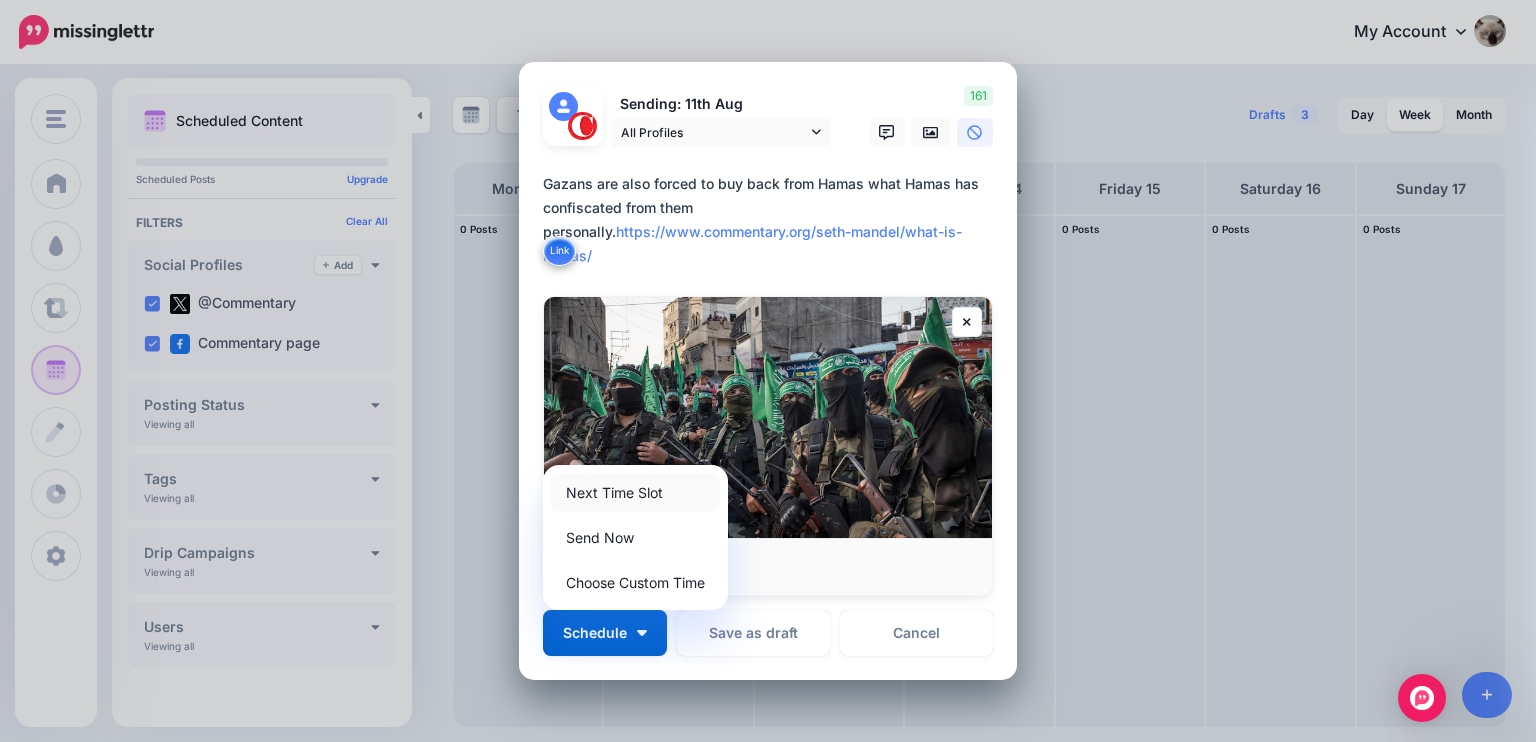 click on "Next Time Slot" at bounding box center (635, 492) 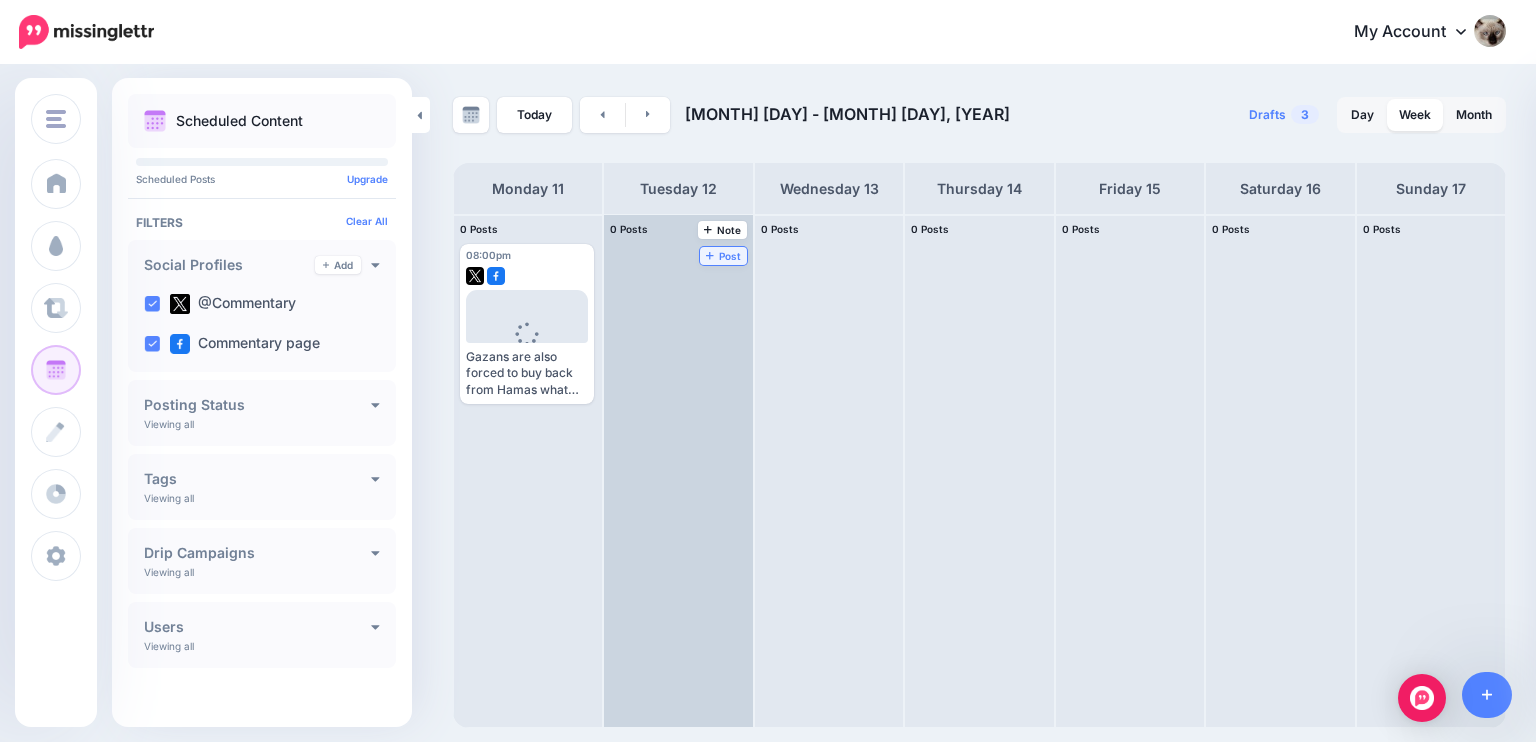 click 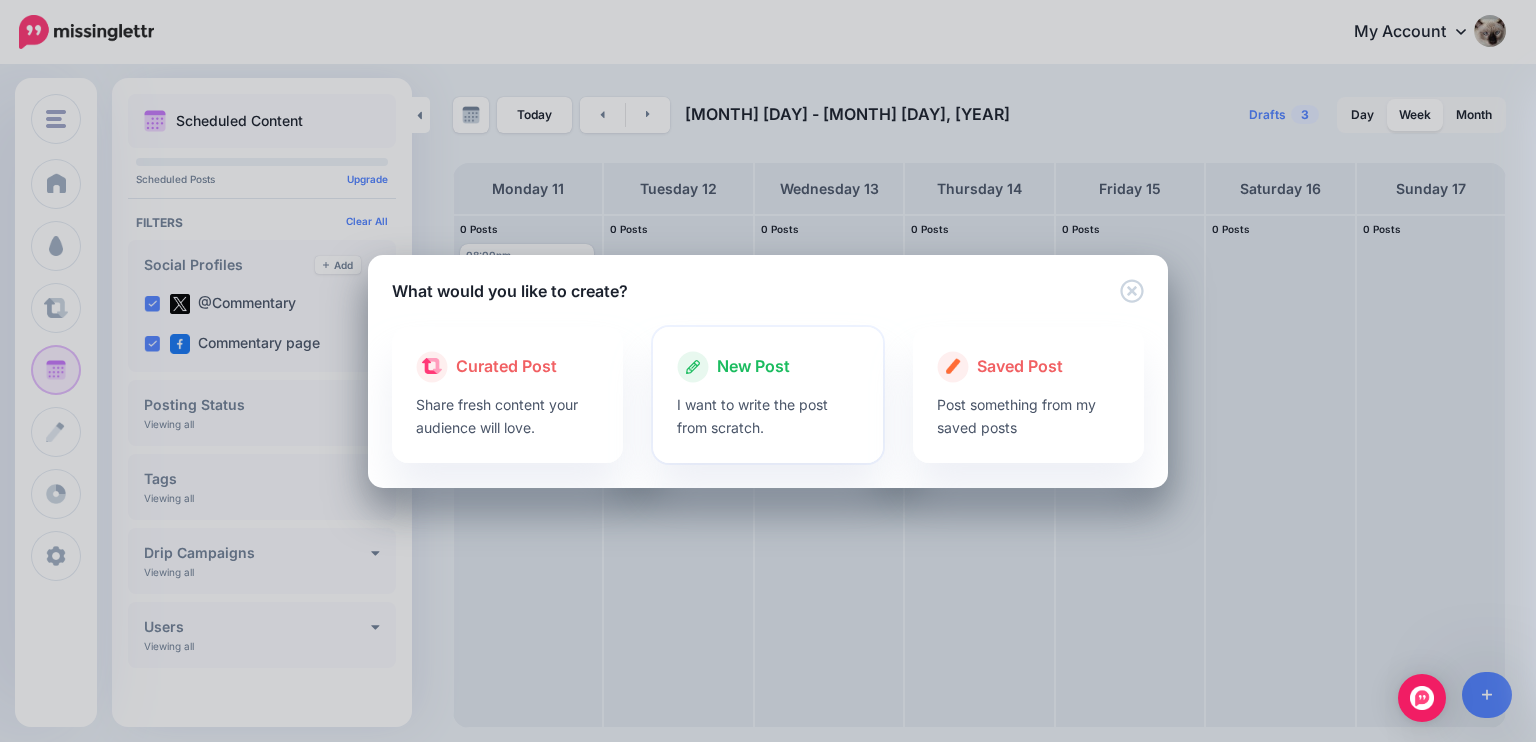click on "I want to write the post from scratch." at bounding box center (768, 416) 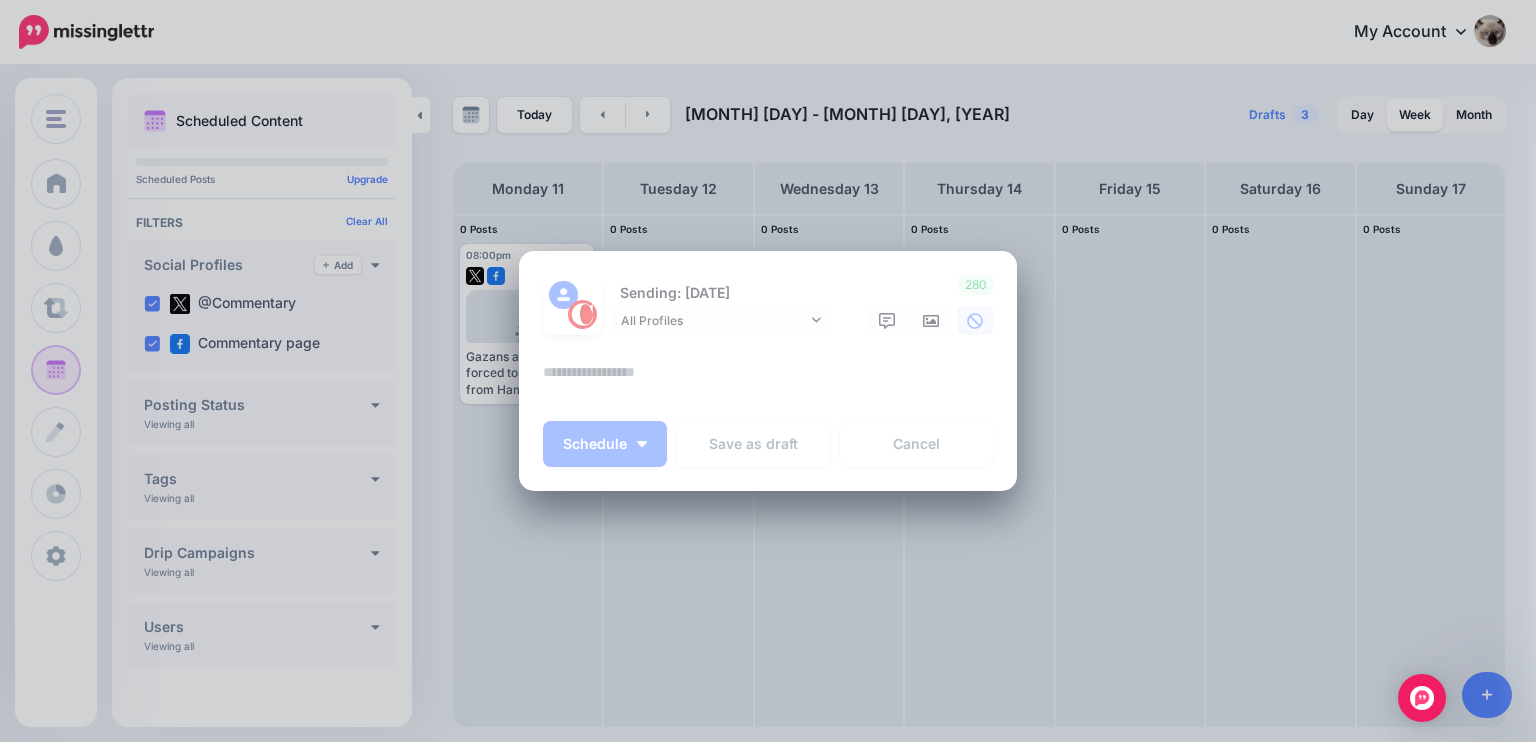 click at bounding box center (773, 379) 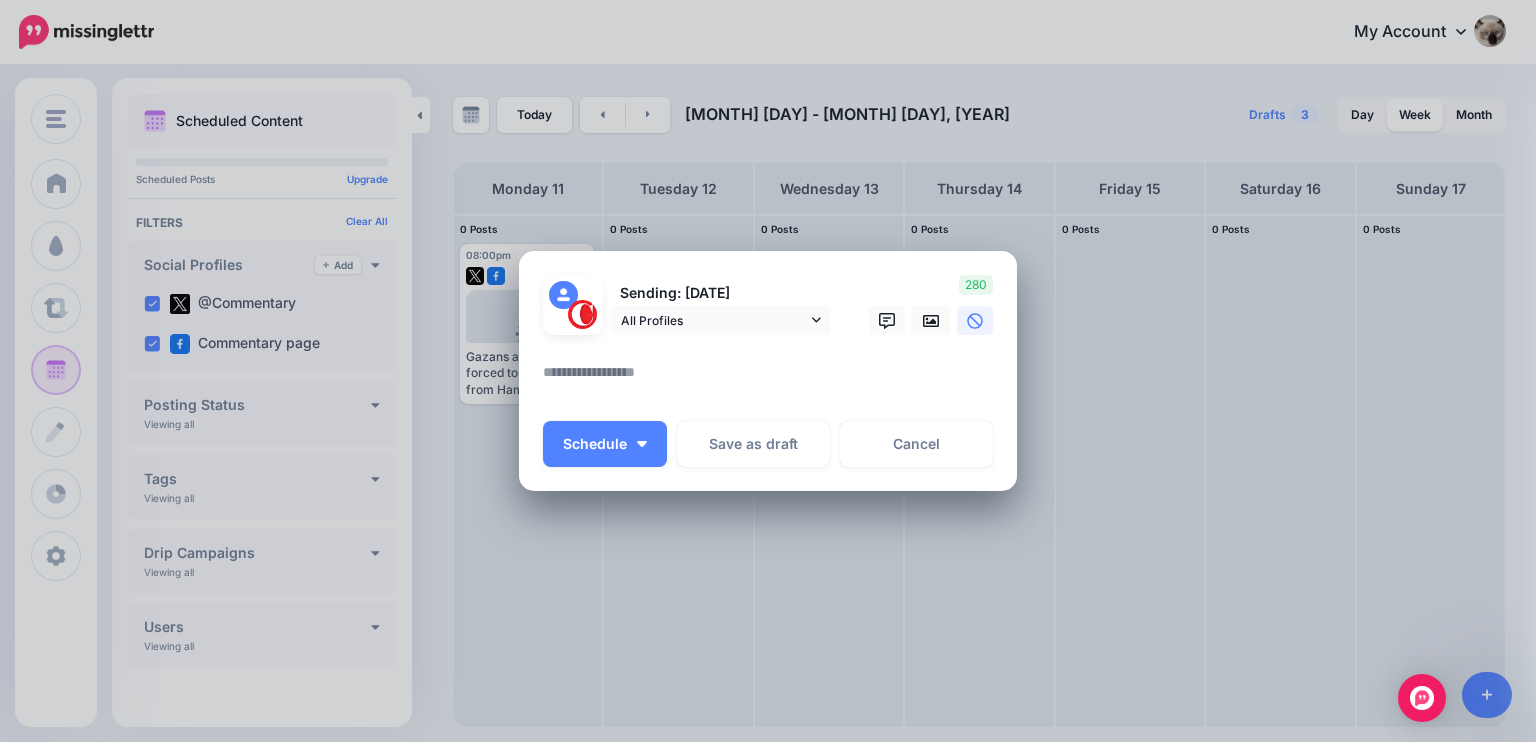 paste on "**********" 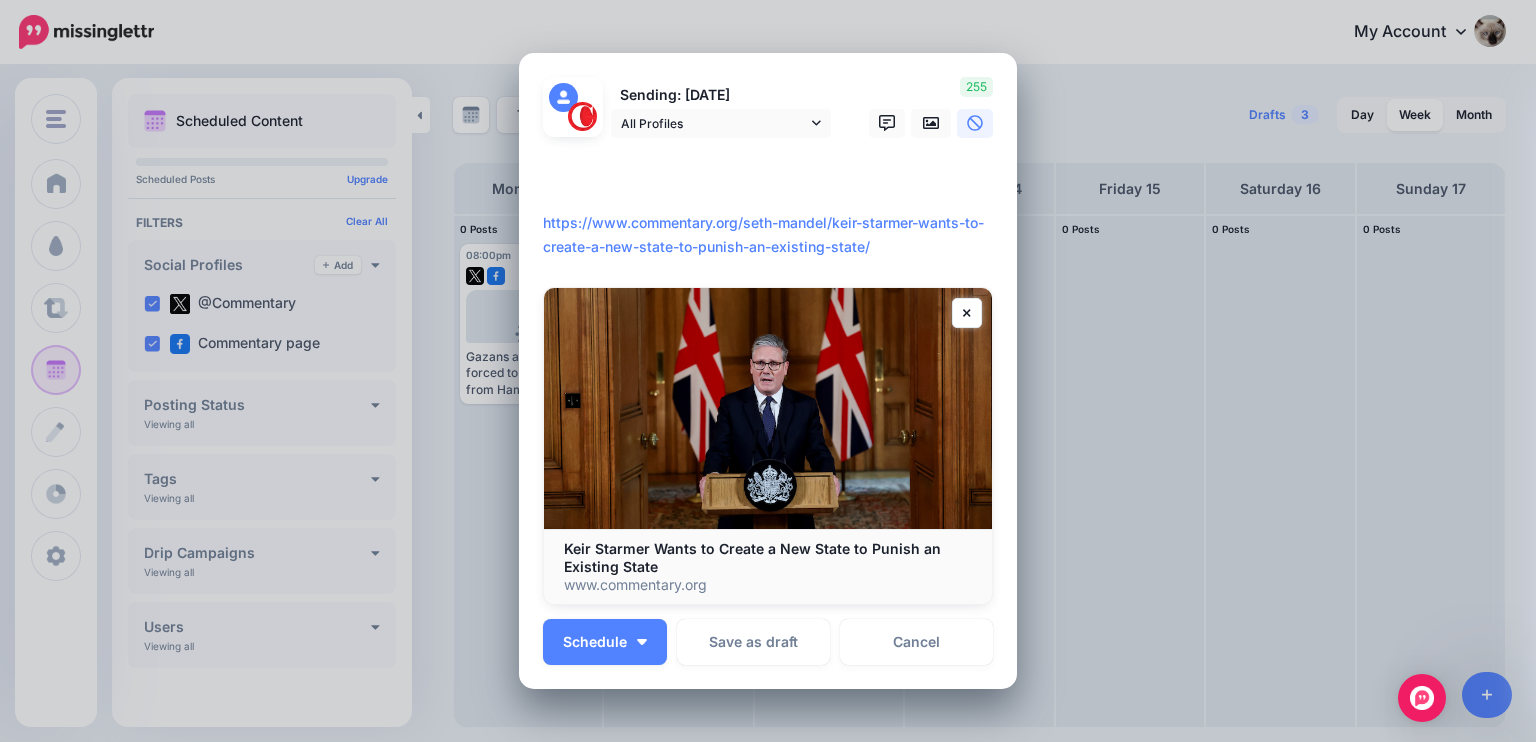 click on "**********" at bounding box center (773, 211) 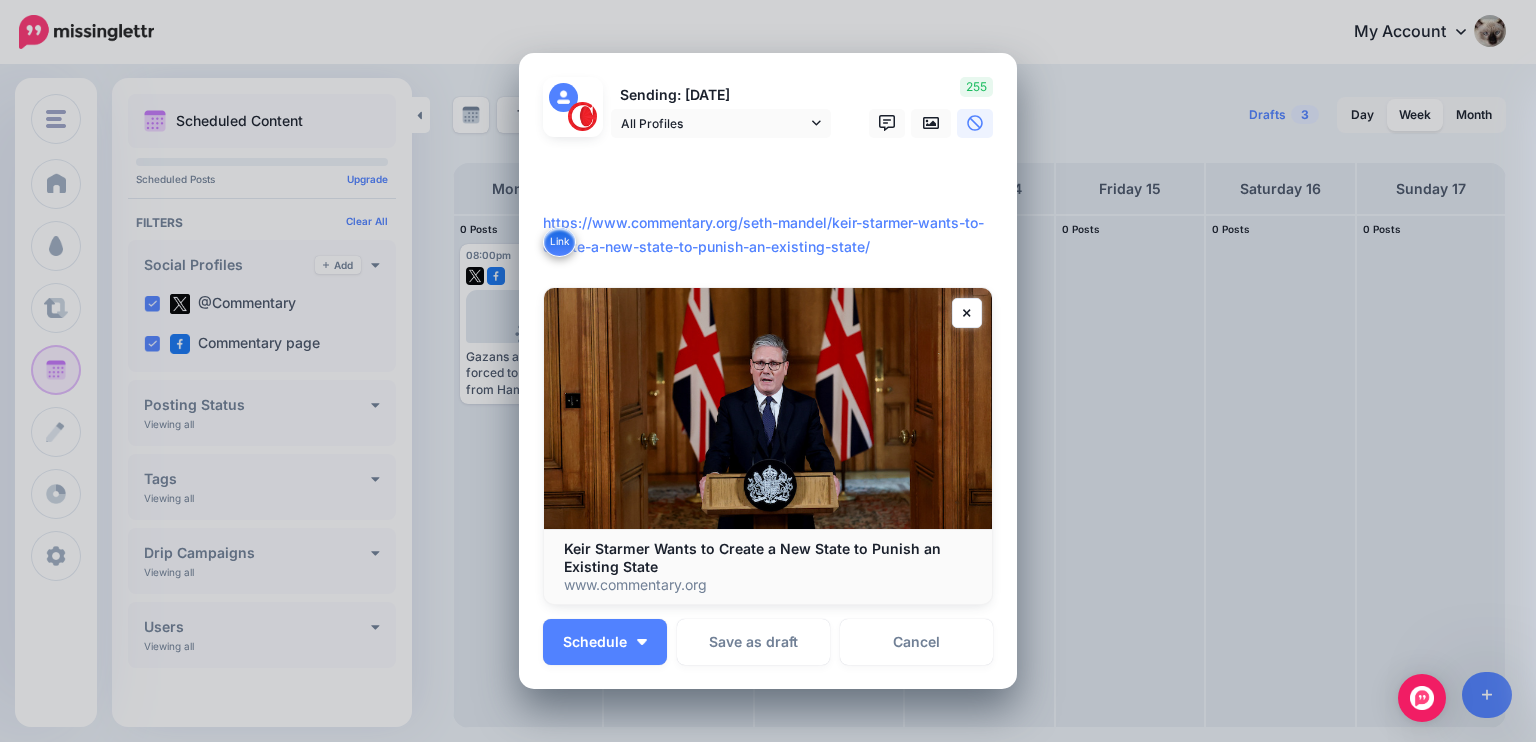 click on "**********" at bounding box center (773, 211) 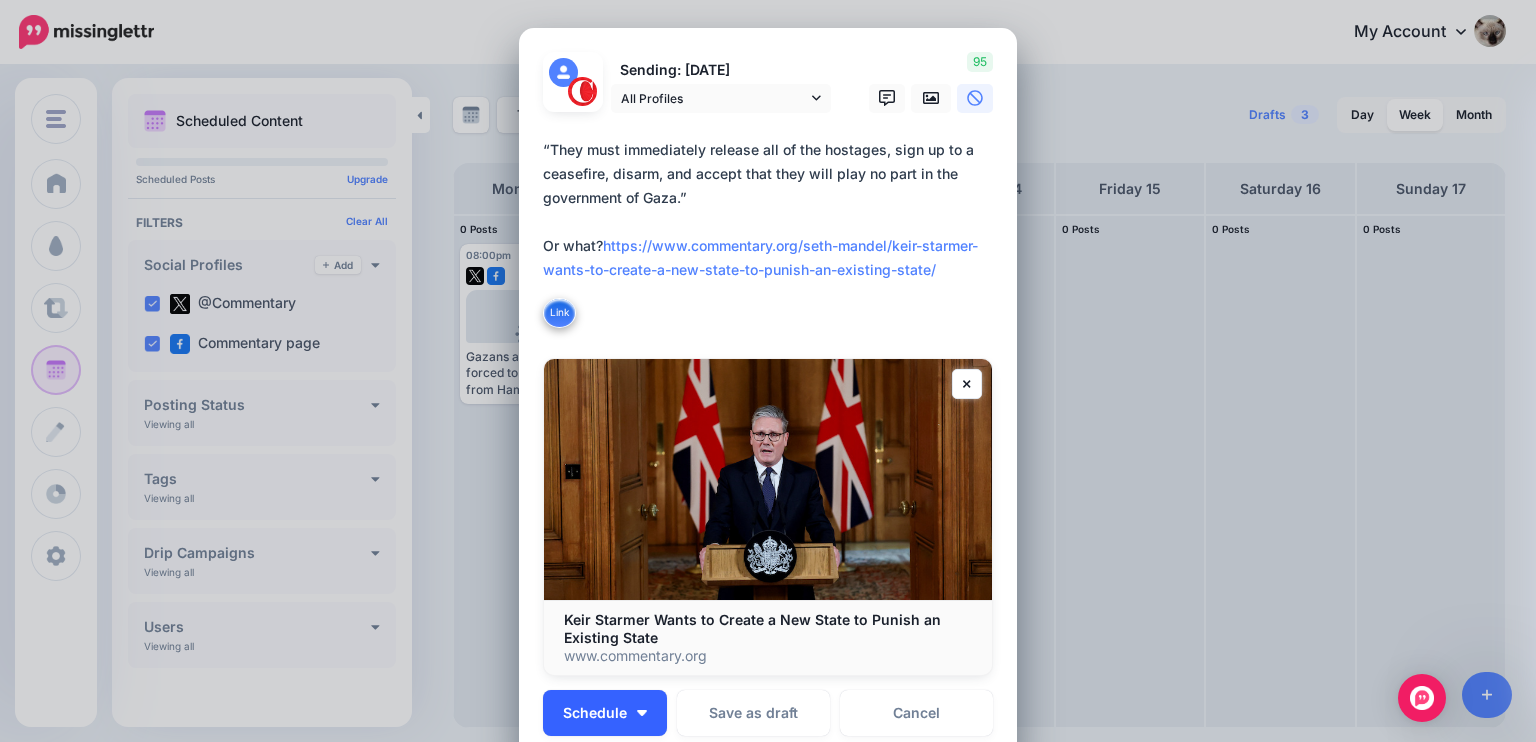 type on "**********" 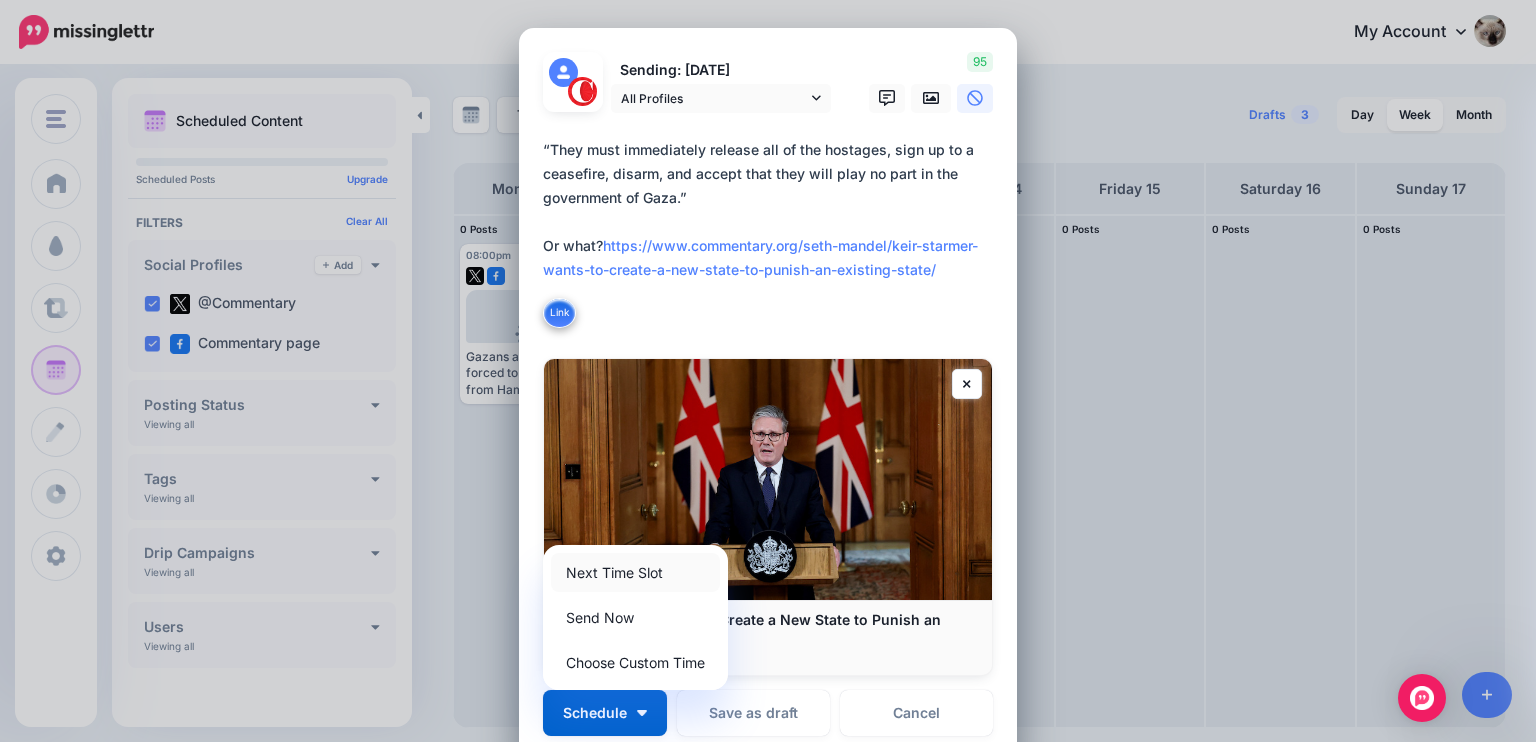 click on "Next Time Slot" at bounding box center [635, 572] 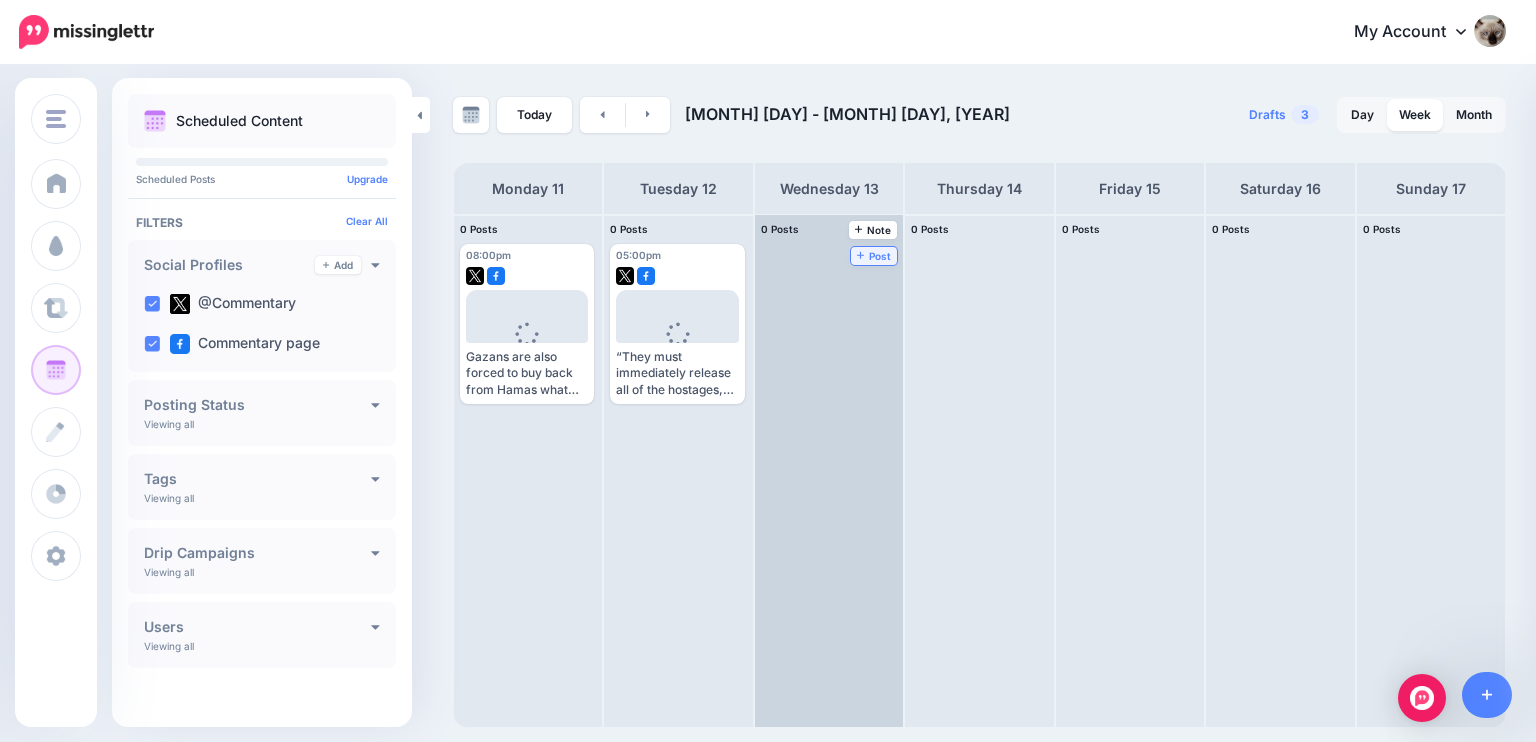 click on "Post" at bounding box center (874, 256) 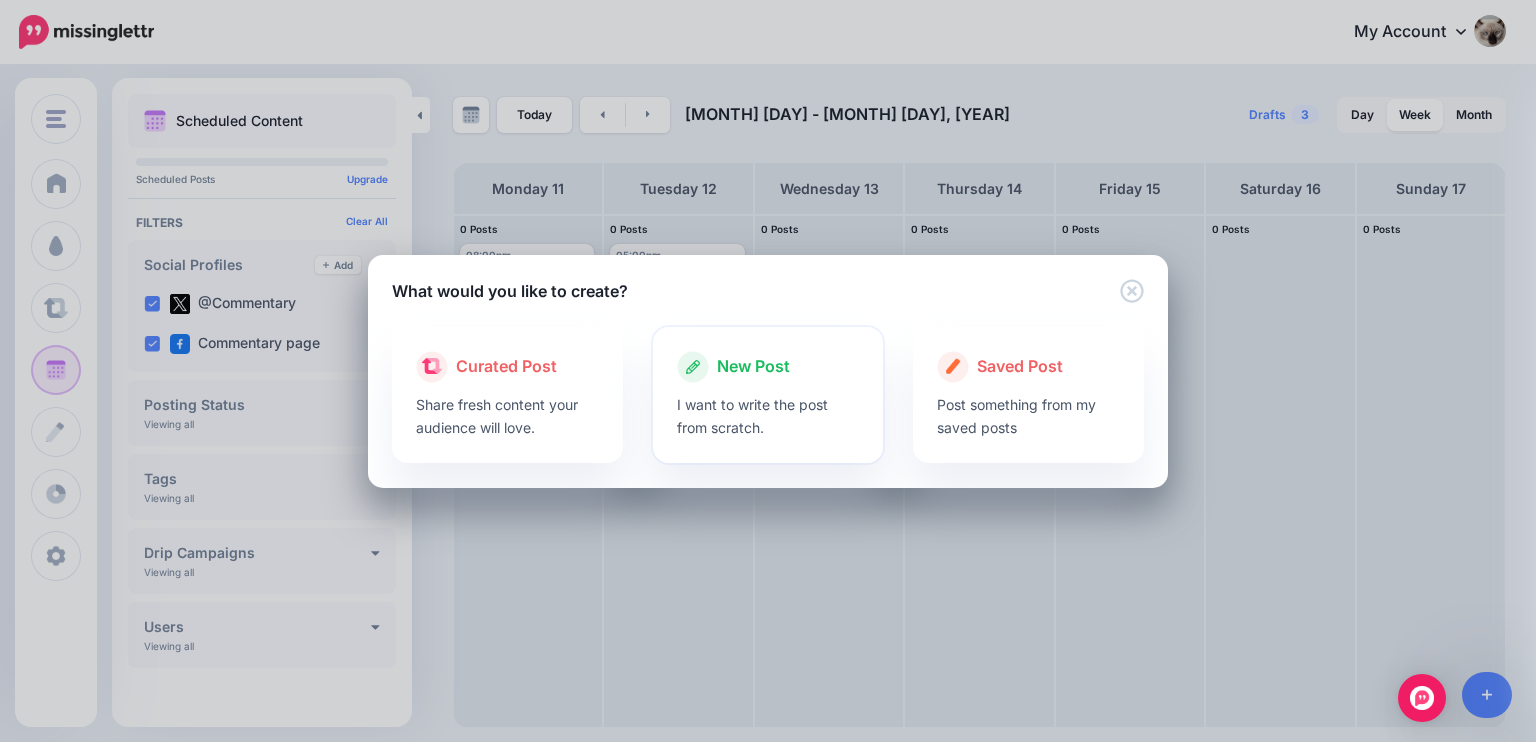 click on "New Post" at bounding box center [753, 367] 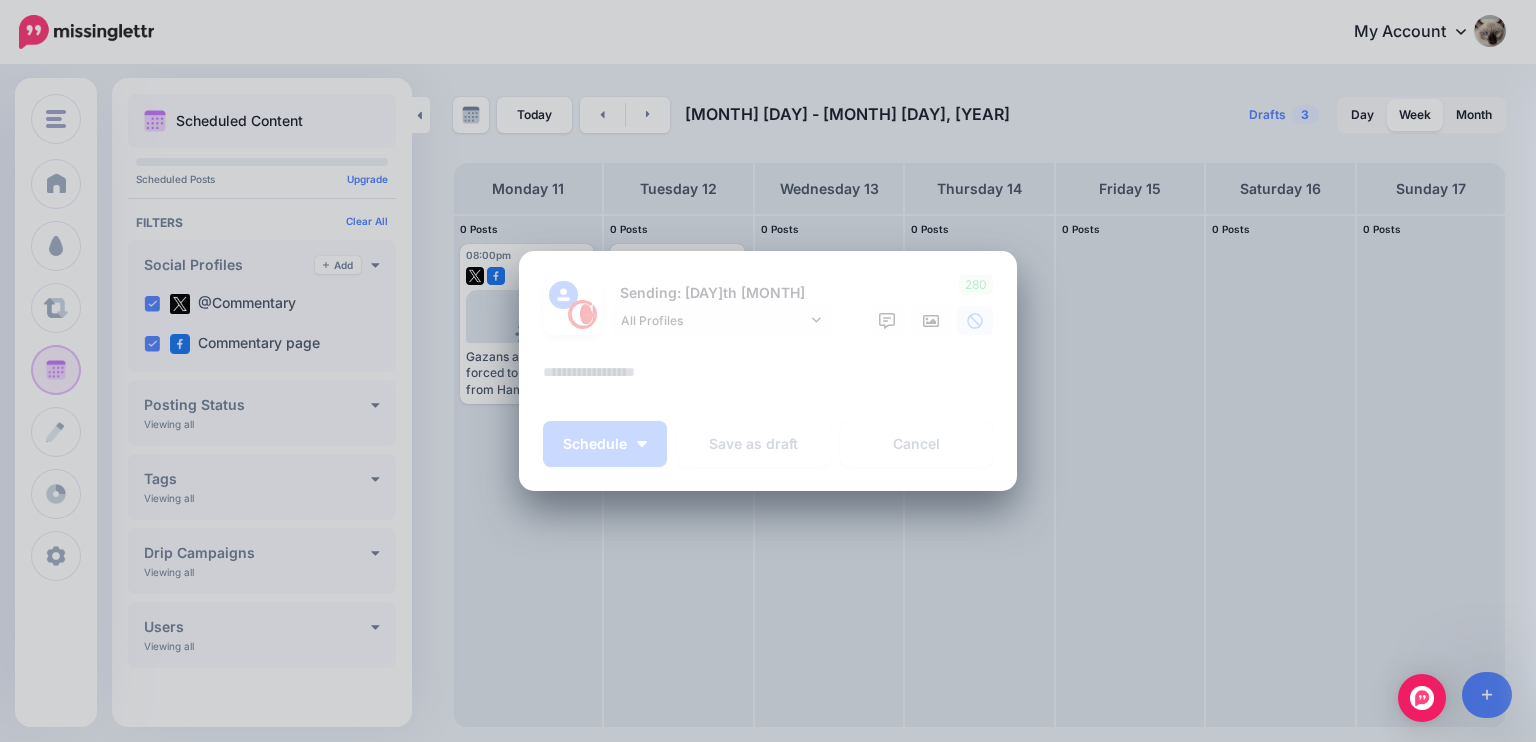 click at bounding box center [773, 379] 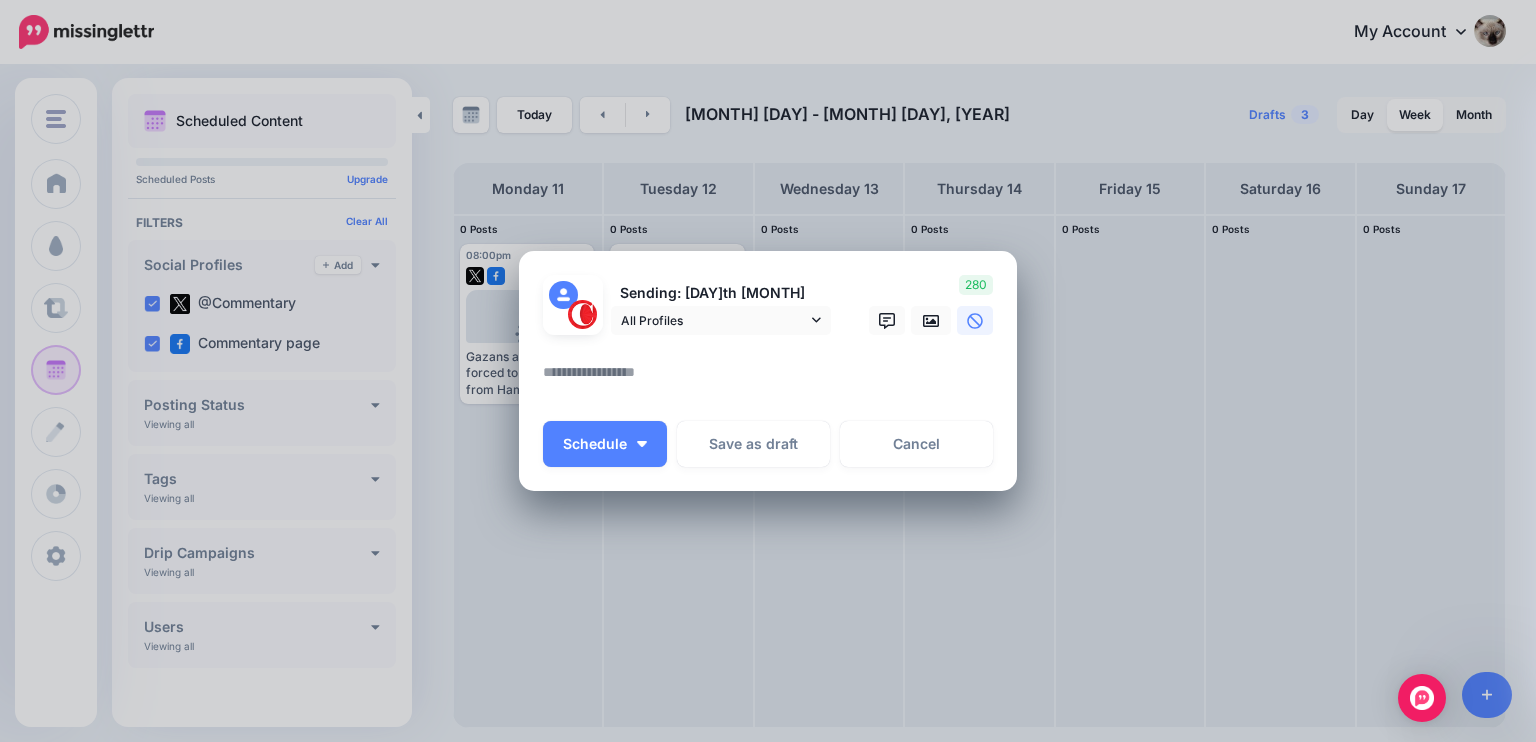paste on "**********" 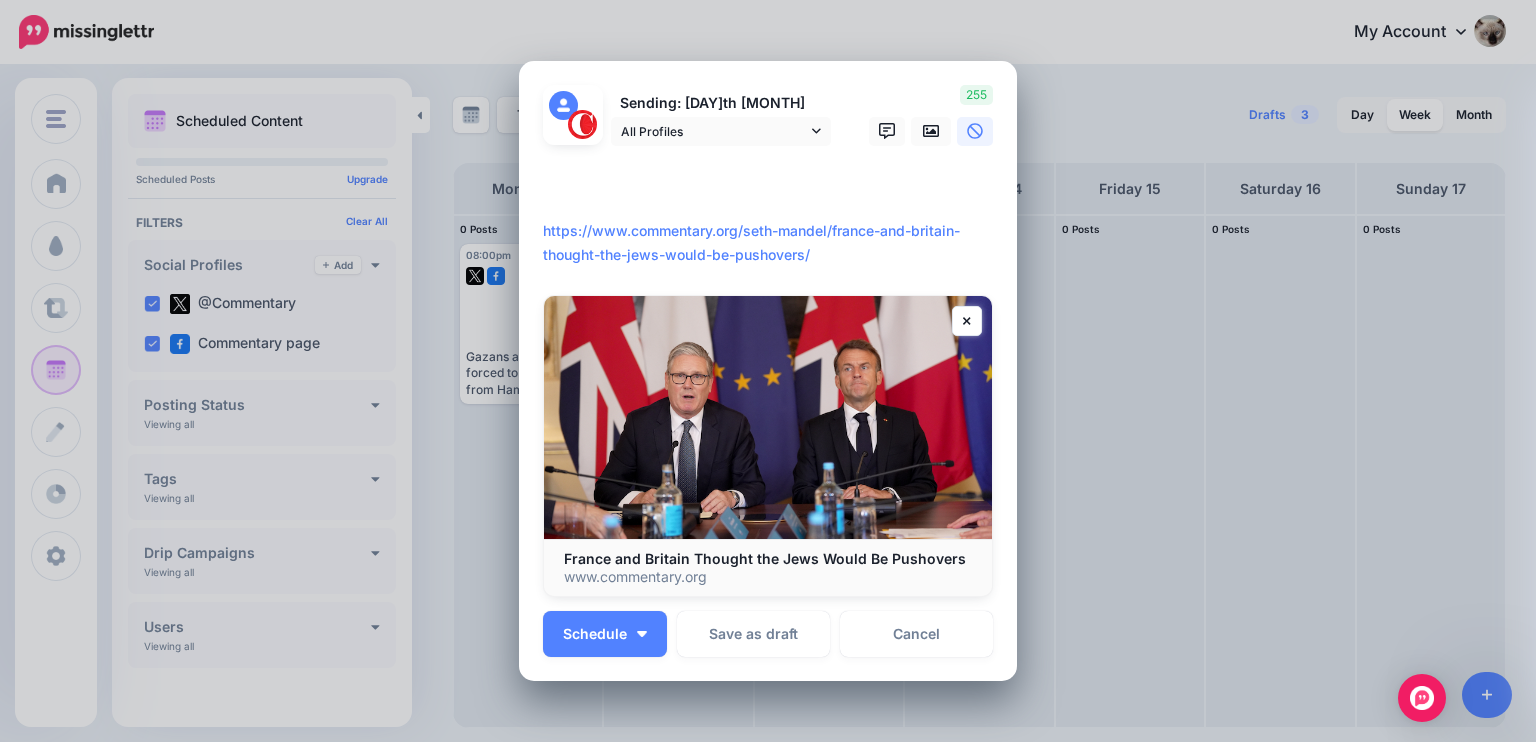 click at bounding box center [768, 158] 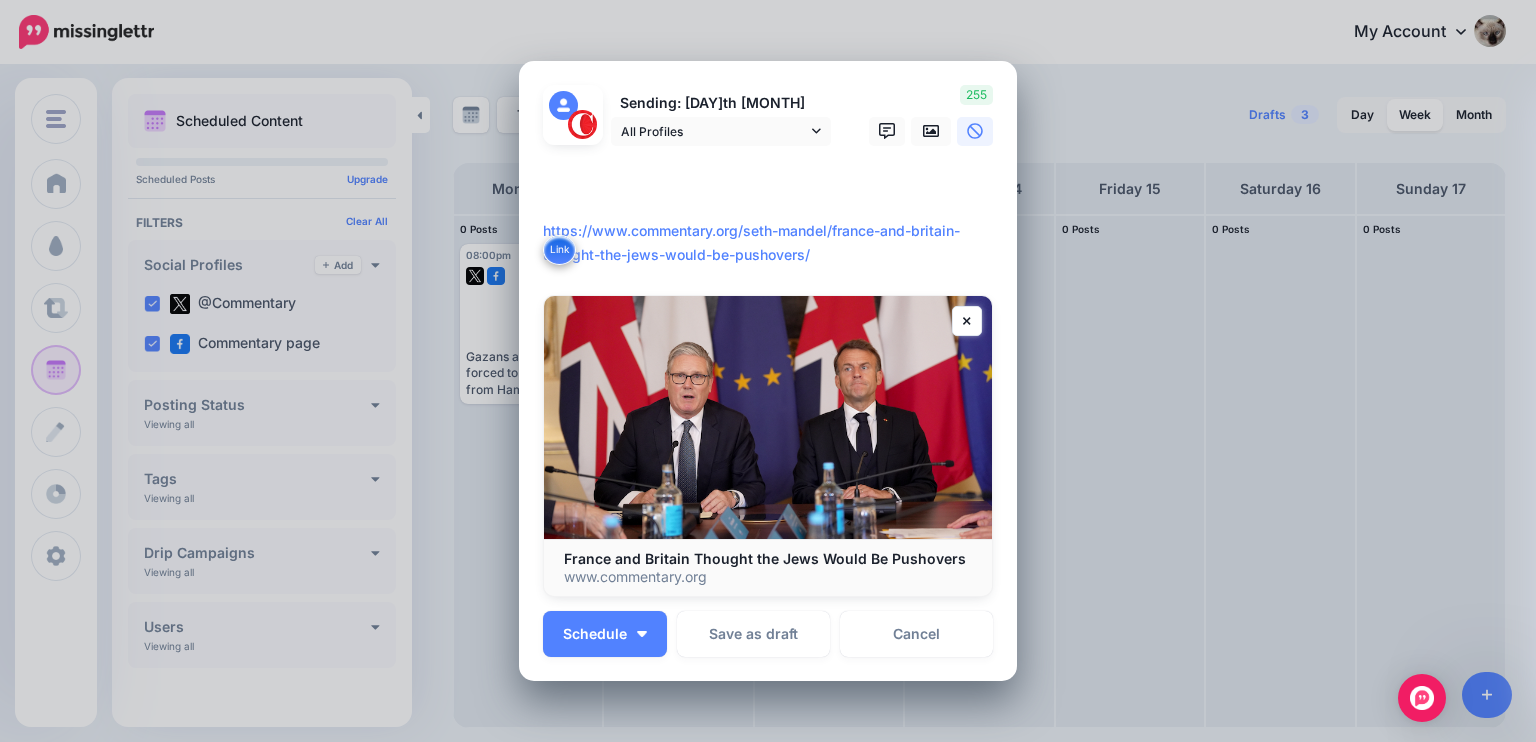 paste on "**********" 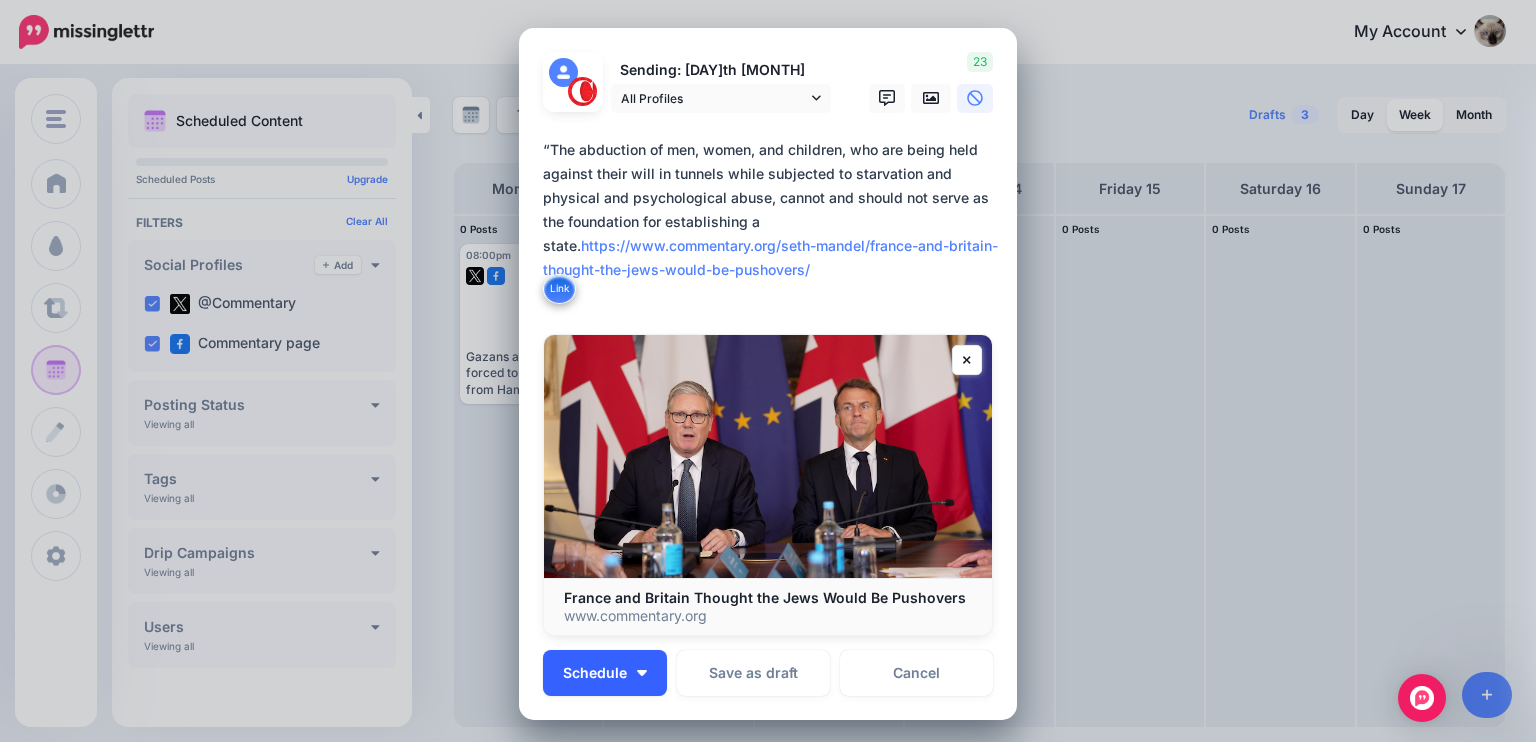 type on "**********" 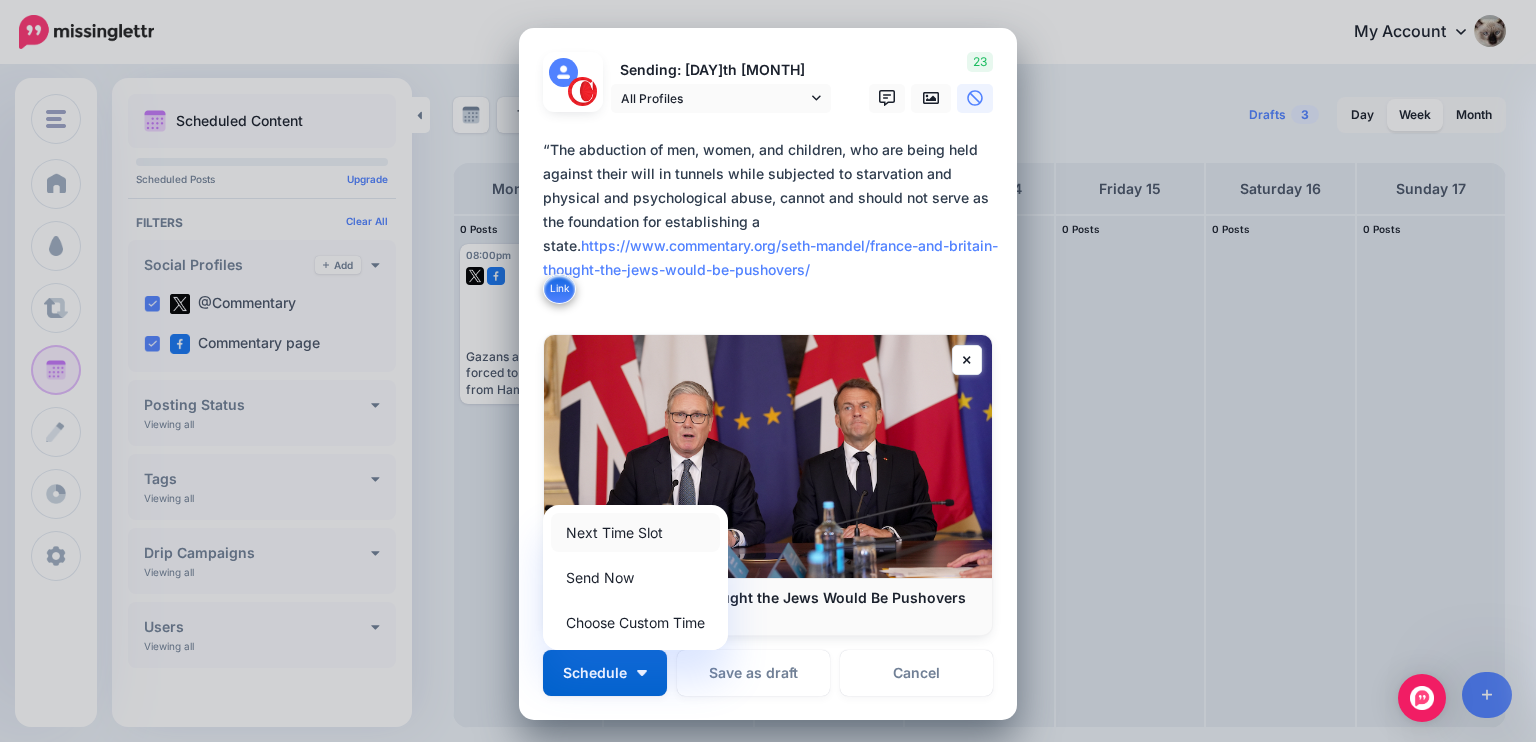 click on "Next Time Slot" at bounding box center [635, 532] 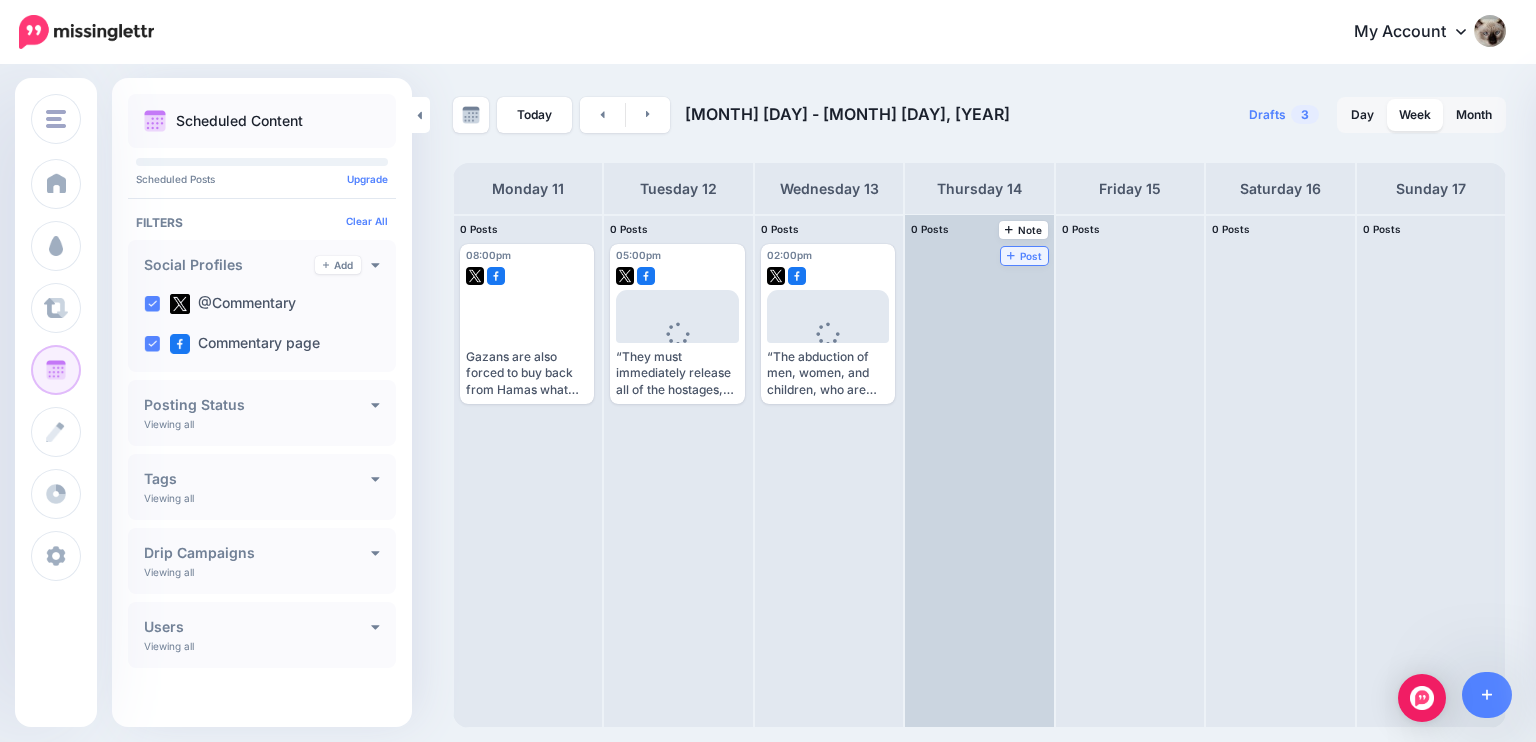 click on "Post" at bounding box center [1024, 256] 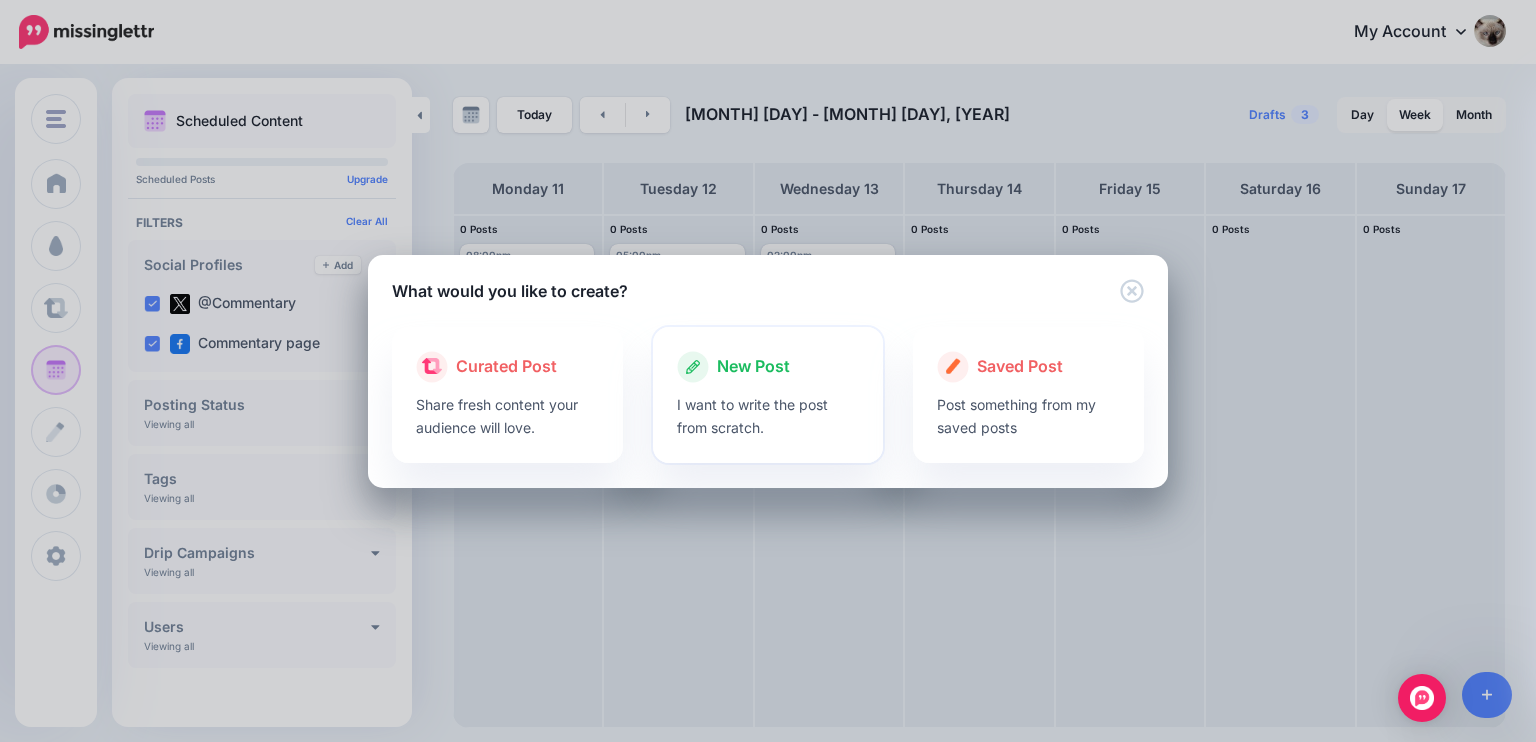 click on "New Post" at bounding box center (768, 367) 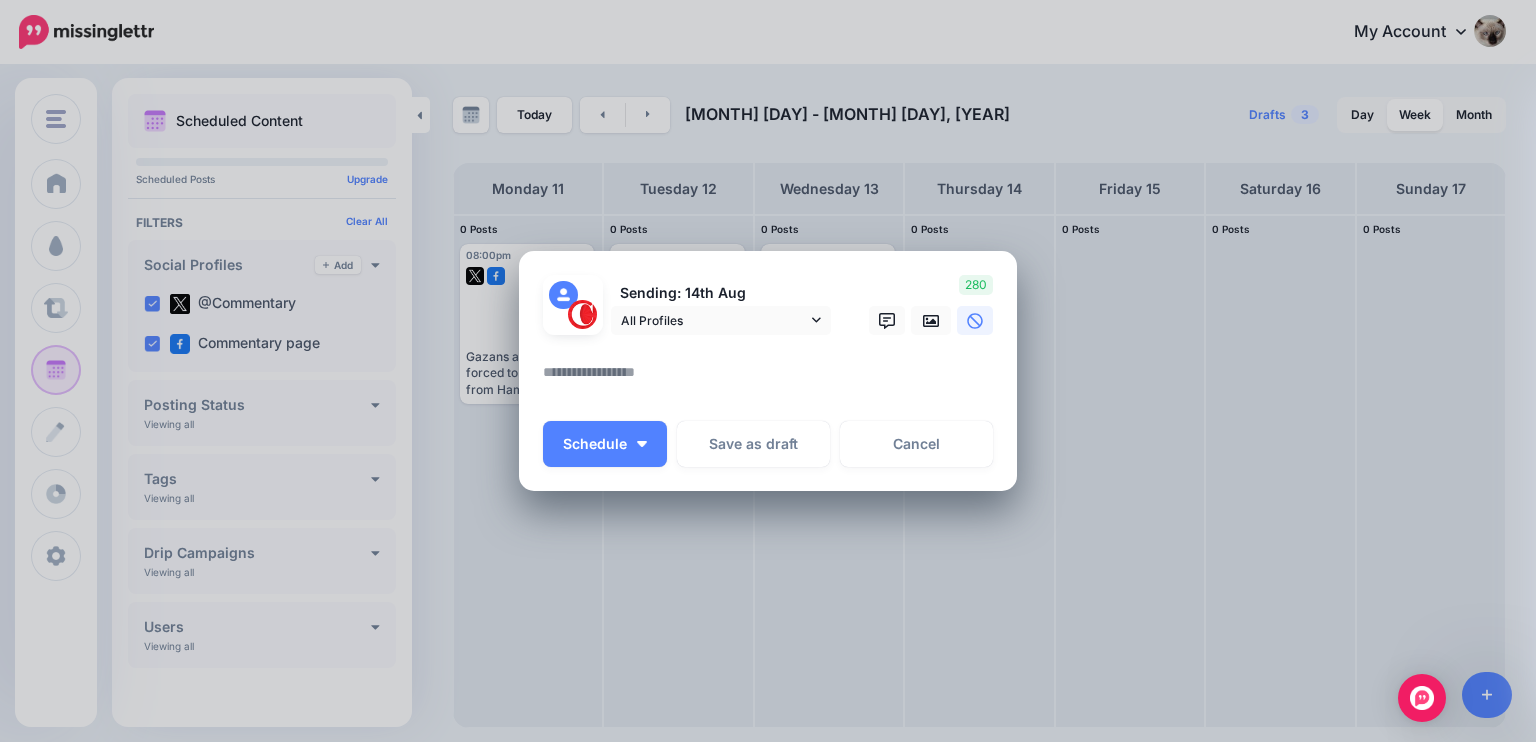 click at bounding box center (773, 379) 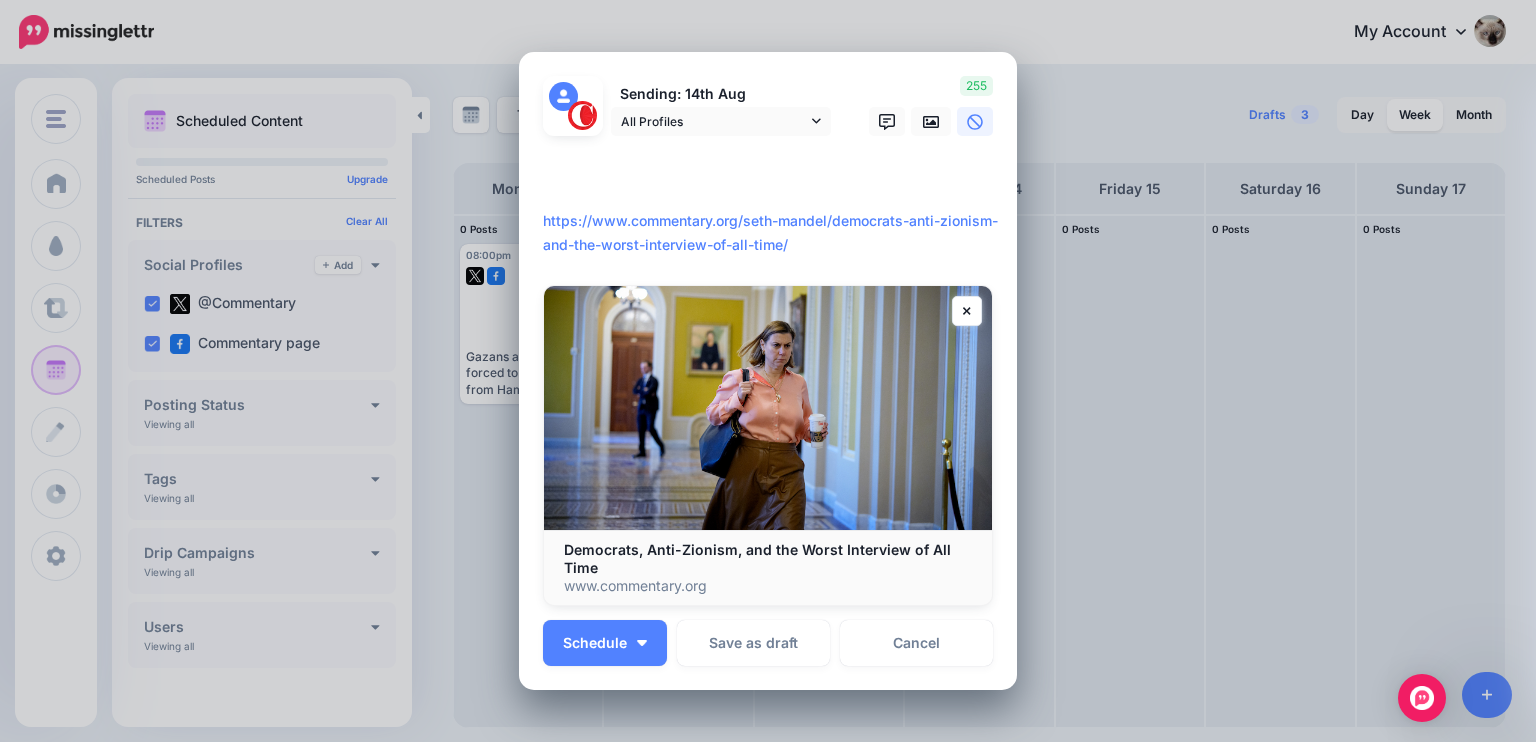 click on "**********" at bounding box center [773, 209] 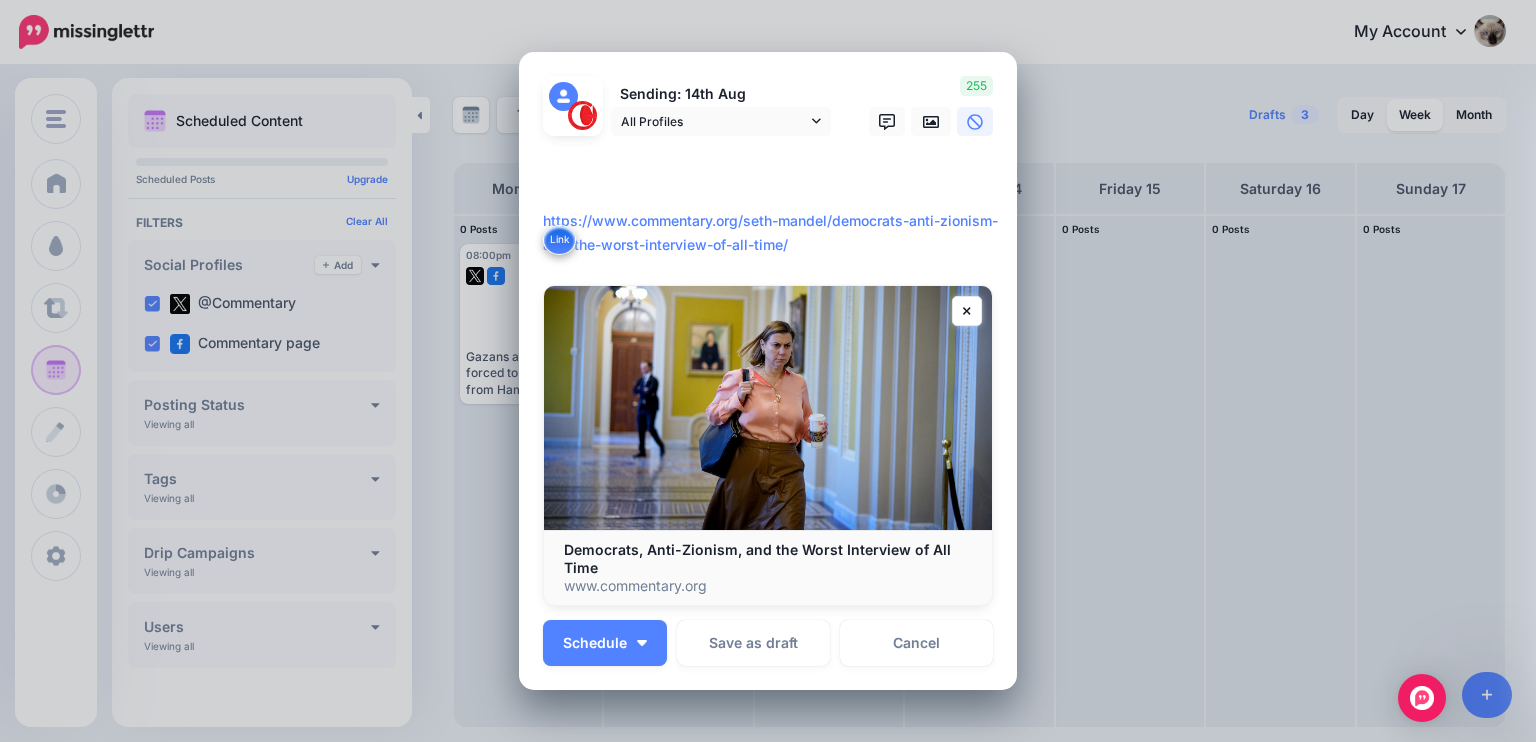paste on "**********" 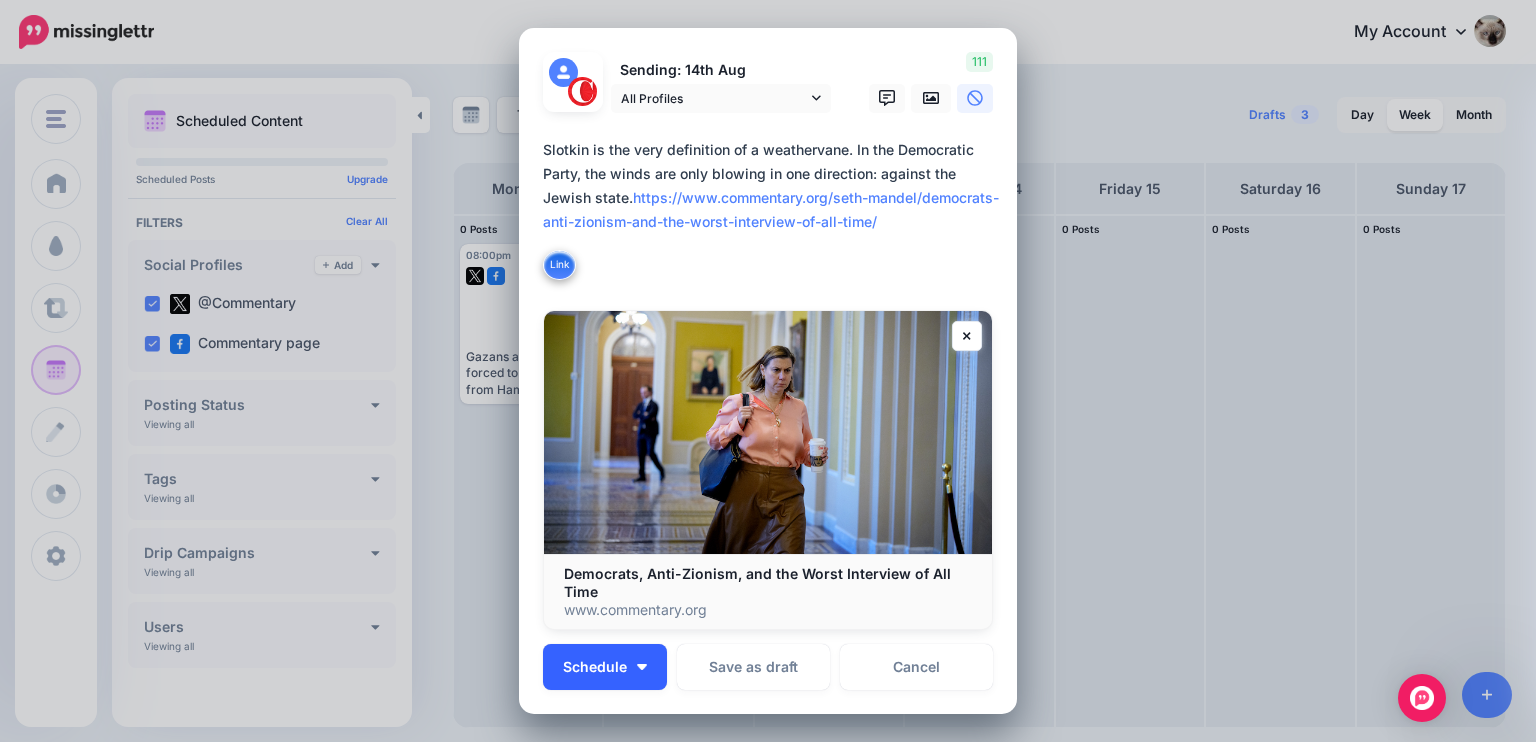 type on "**********" 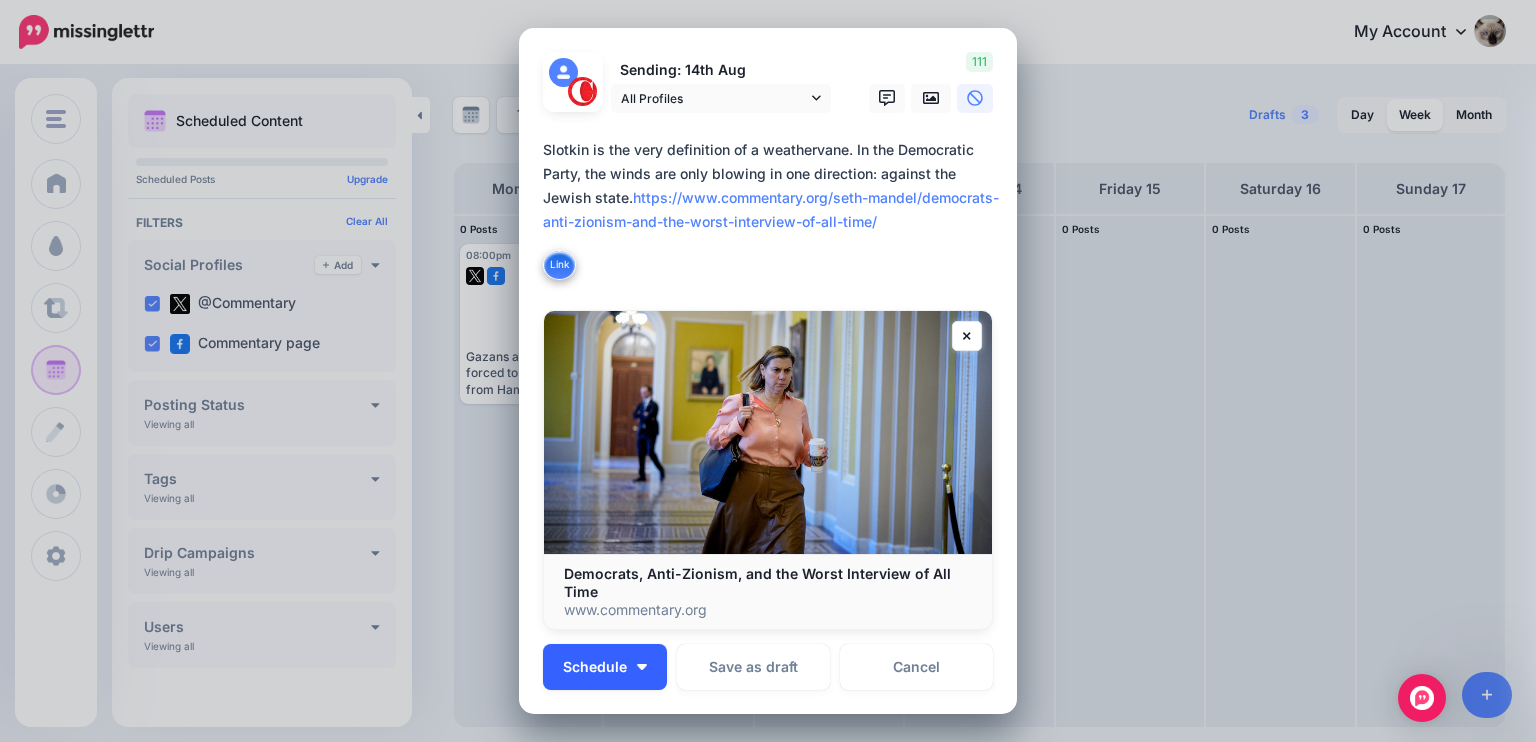 click on "Schedule" at bounding box center (605, 667) 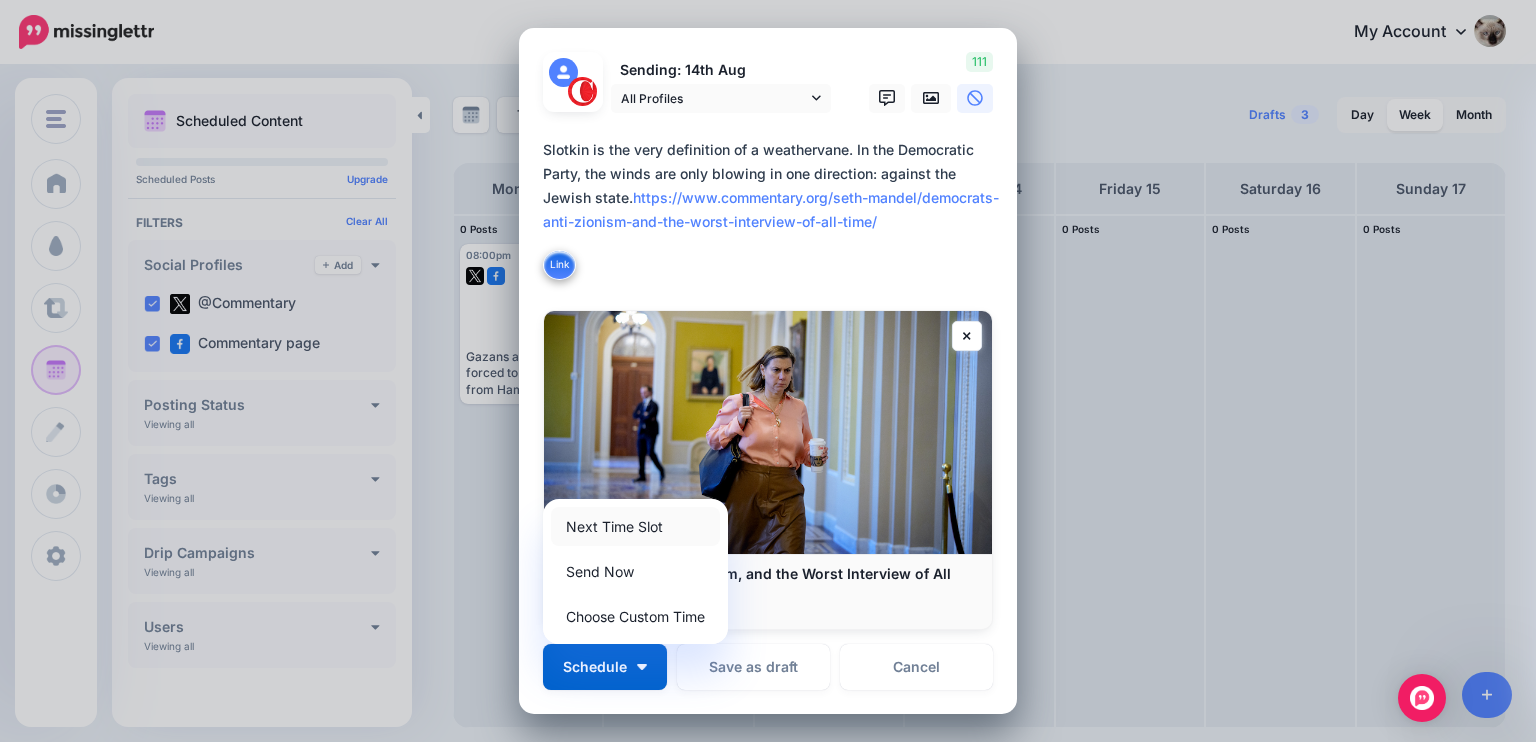 click on "Next Time Slot" at bounding box center (635, 526) 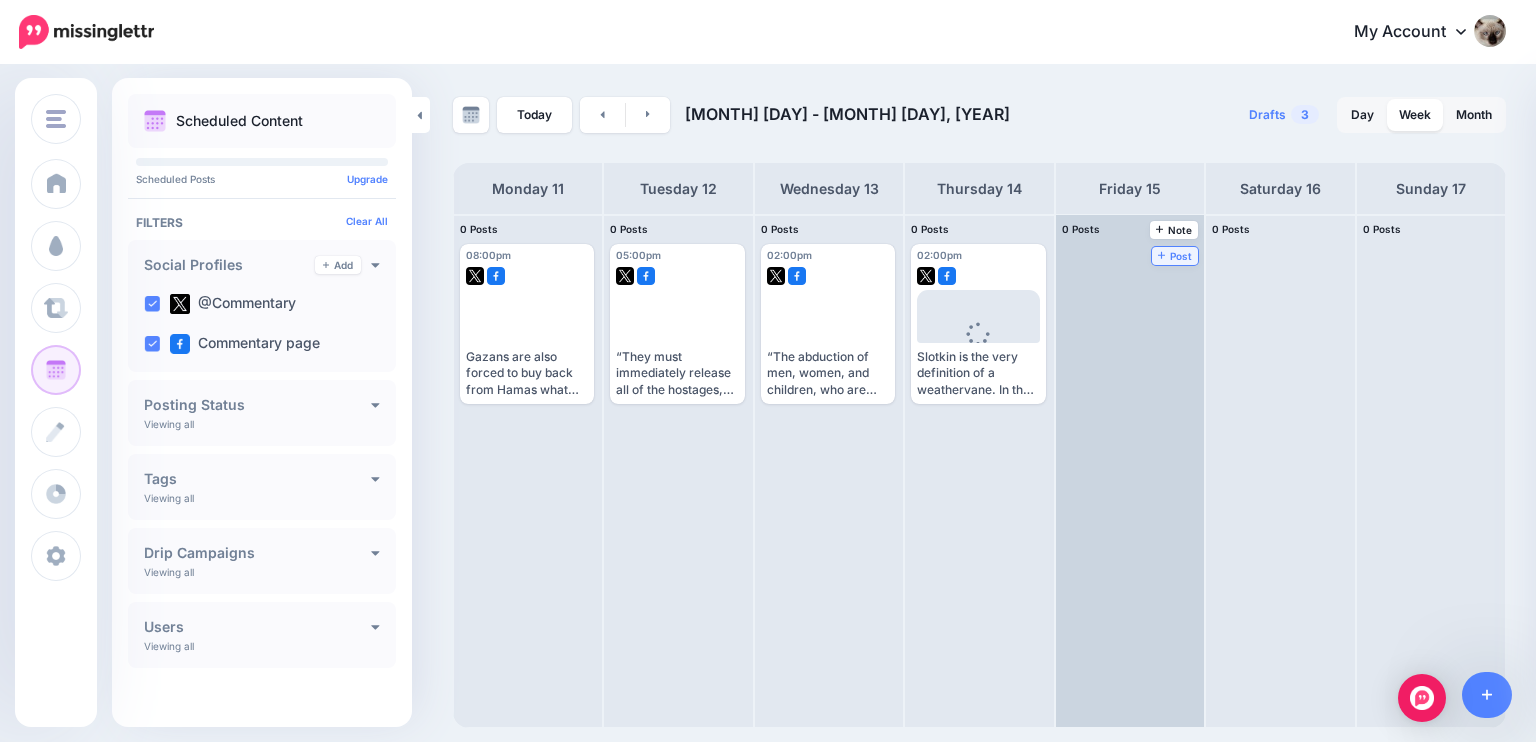 click on "Post" at bounding box center (1175, 256) 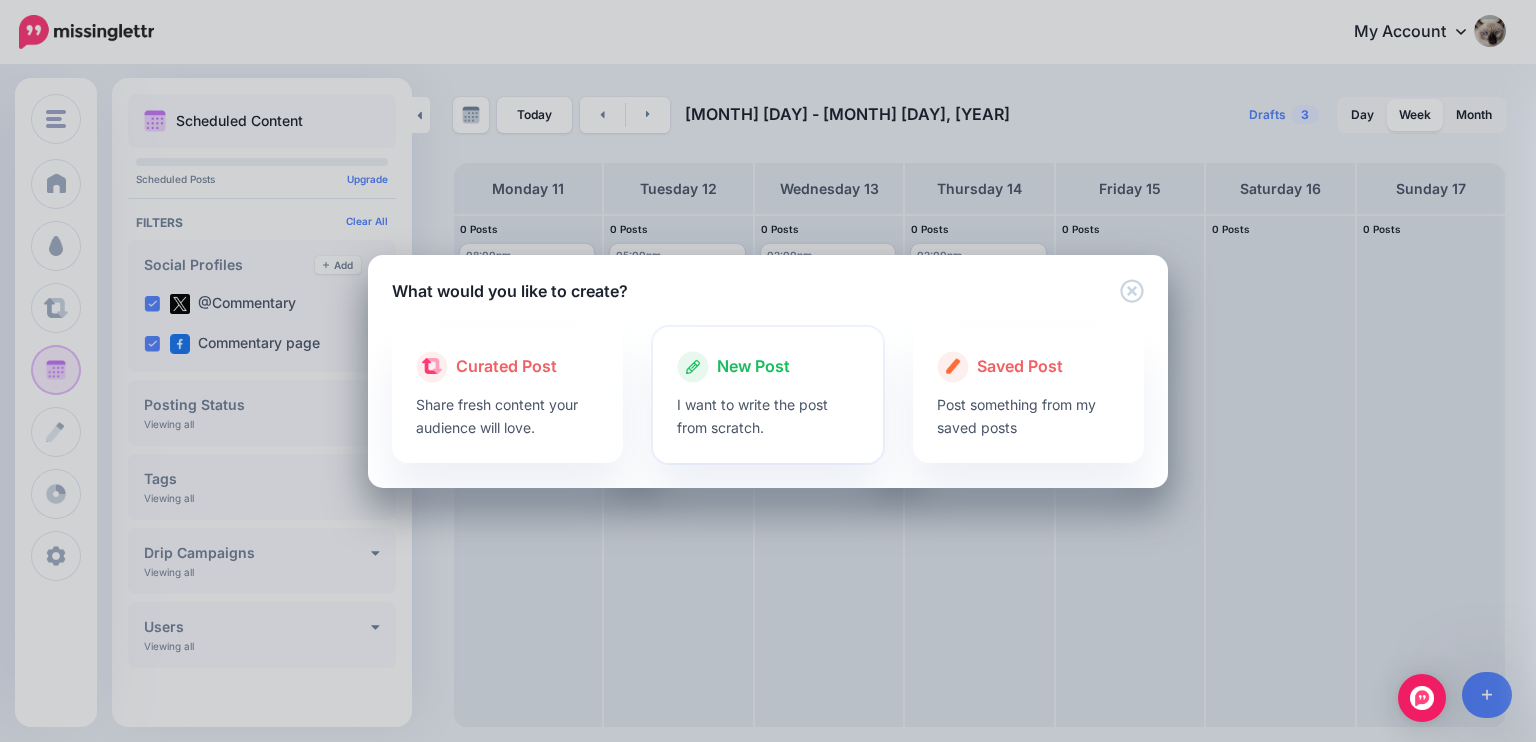 click 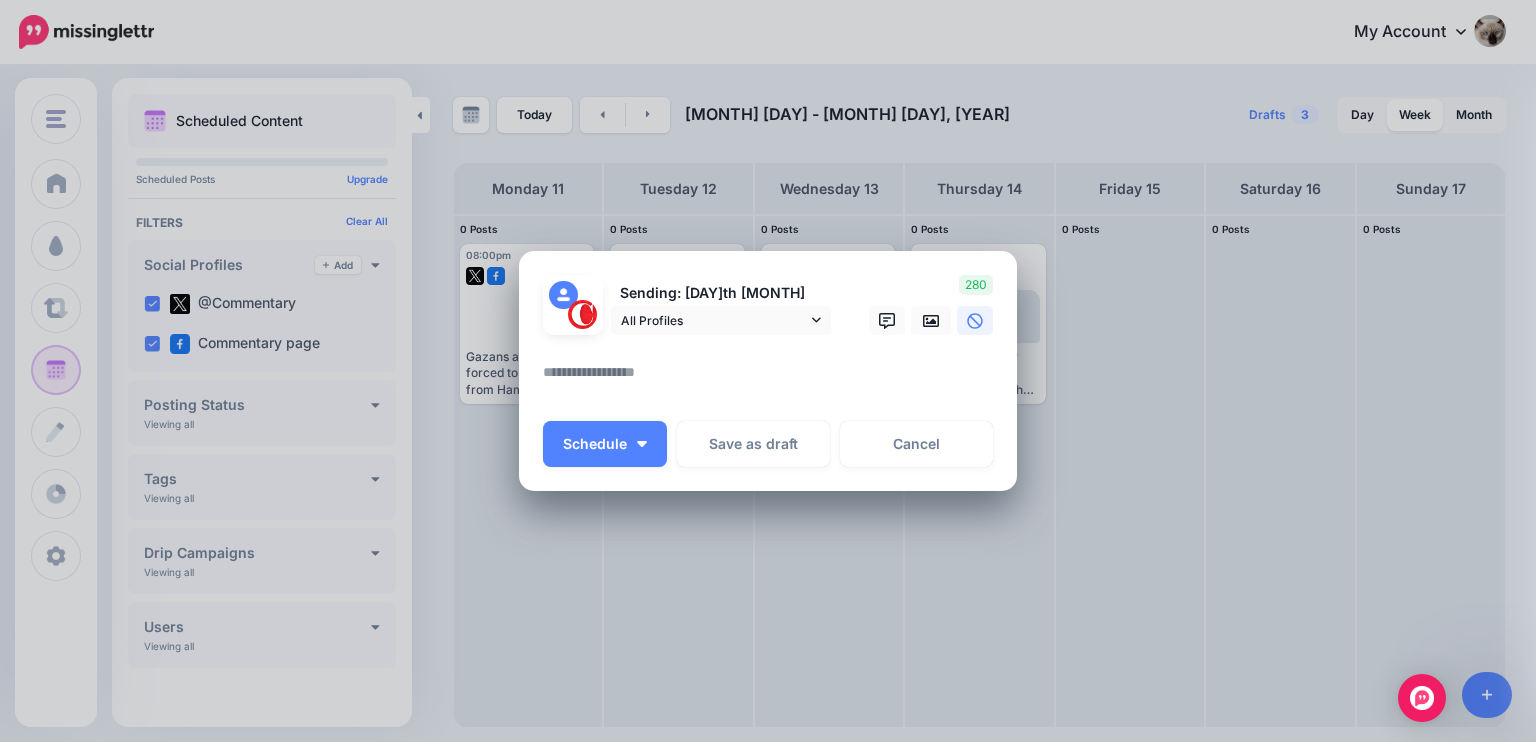 click at bounding box center [773, 379] 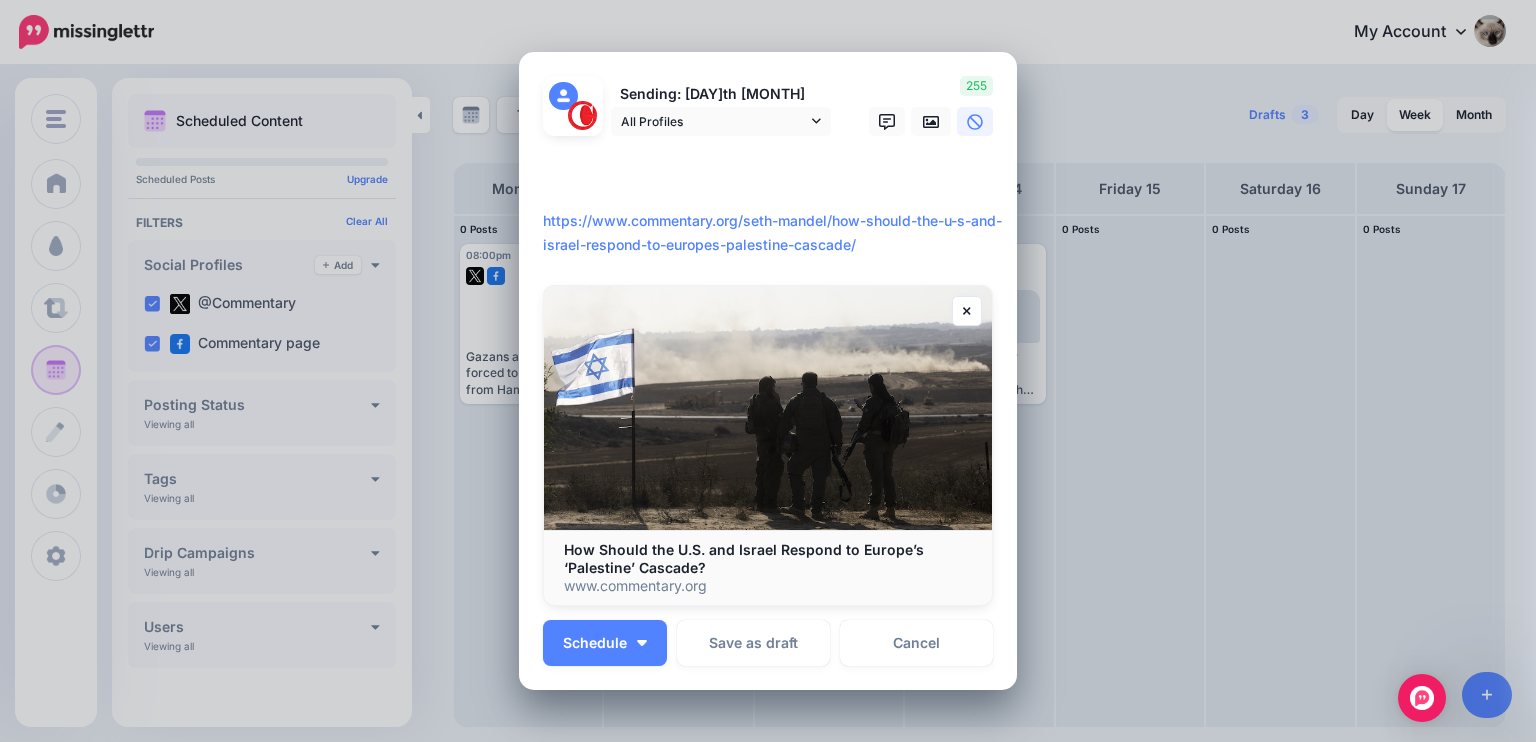 click on "**********" at bounding box center [773, 209] 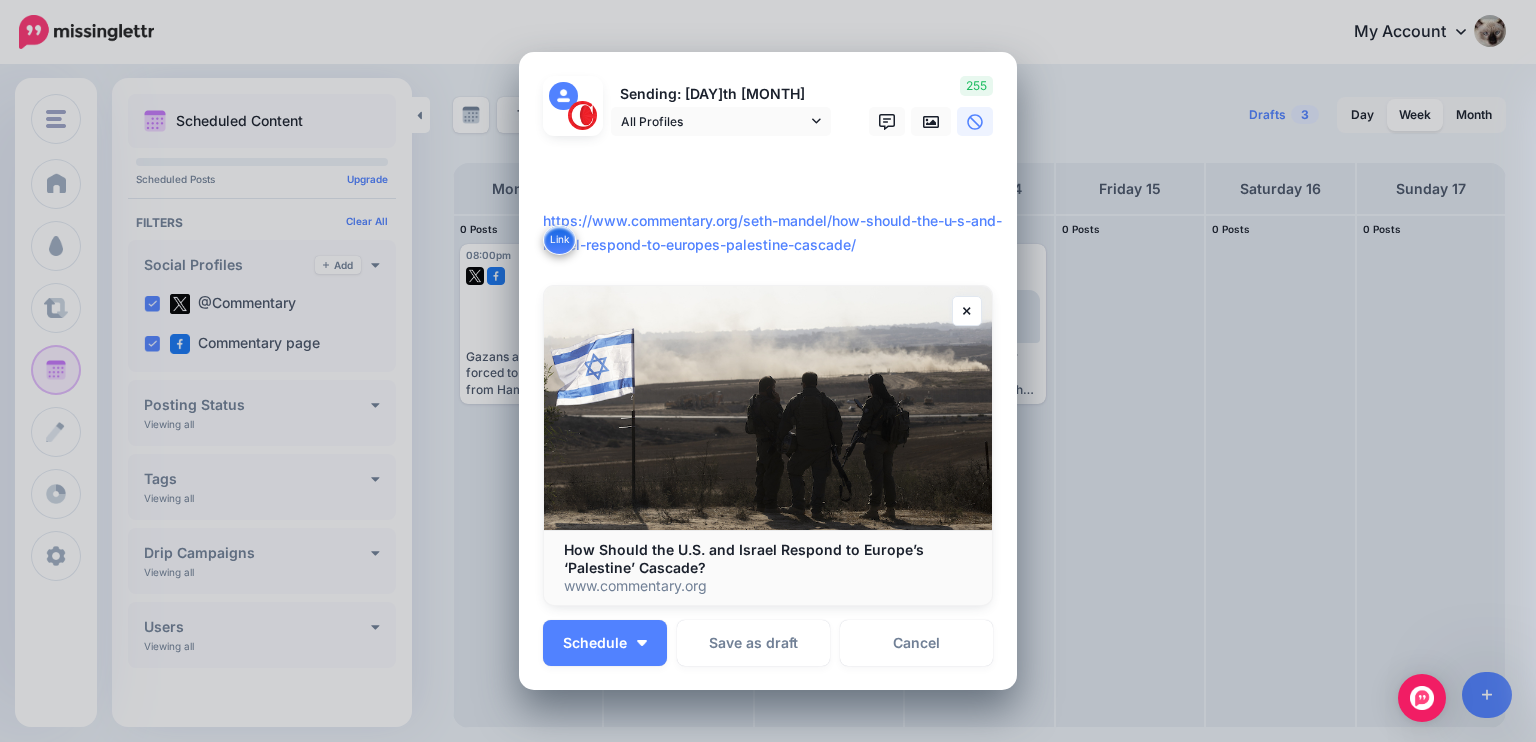 paste on "**********" 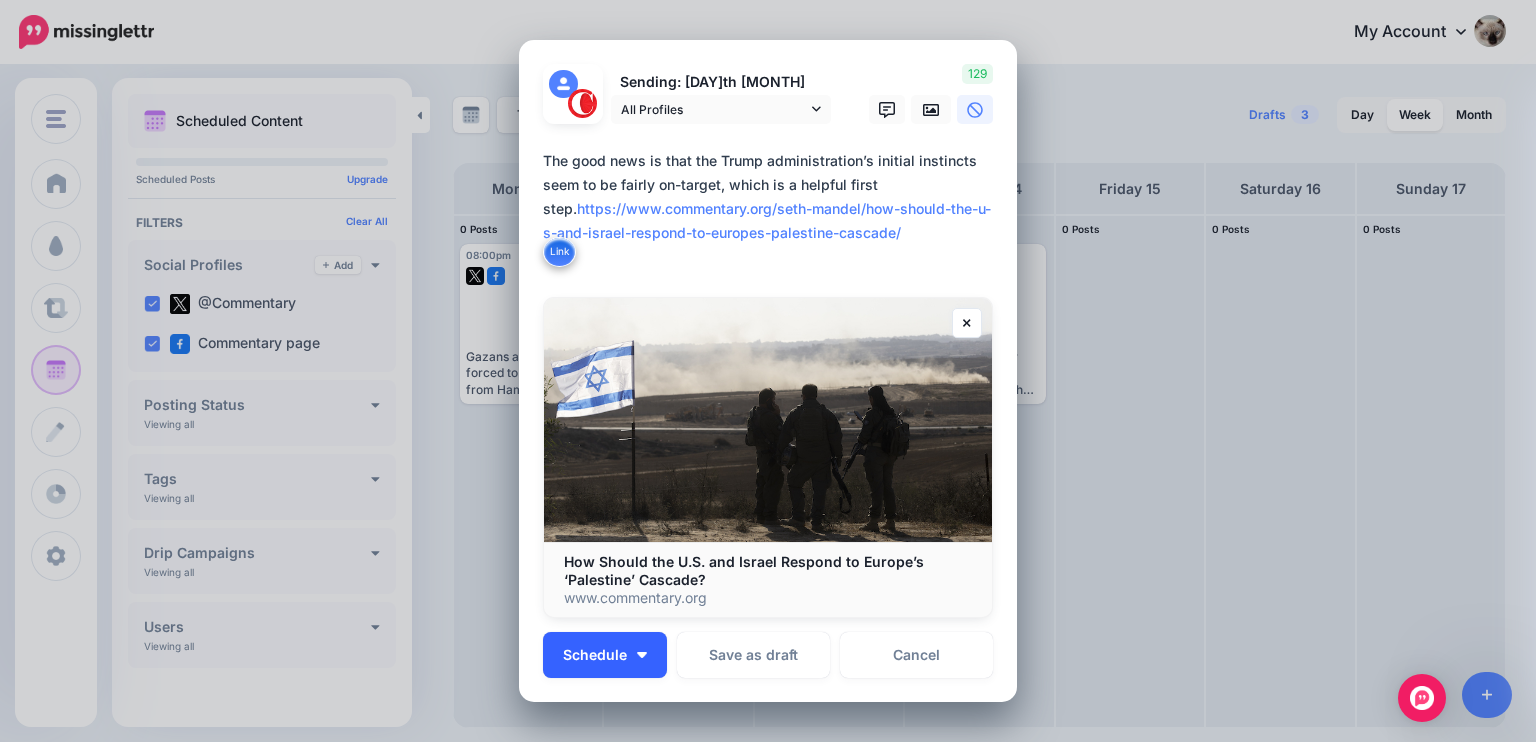 type on "**********" 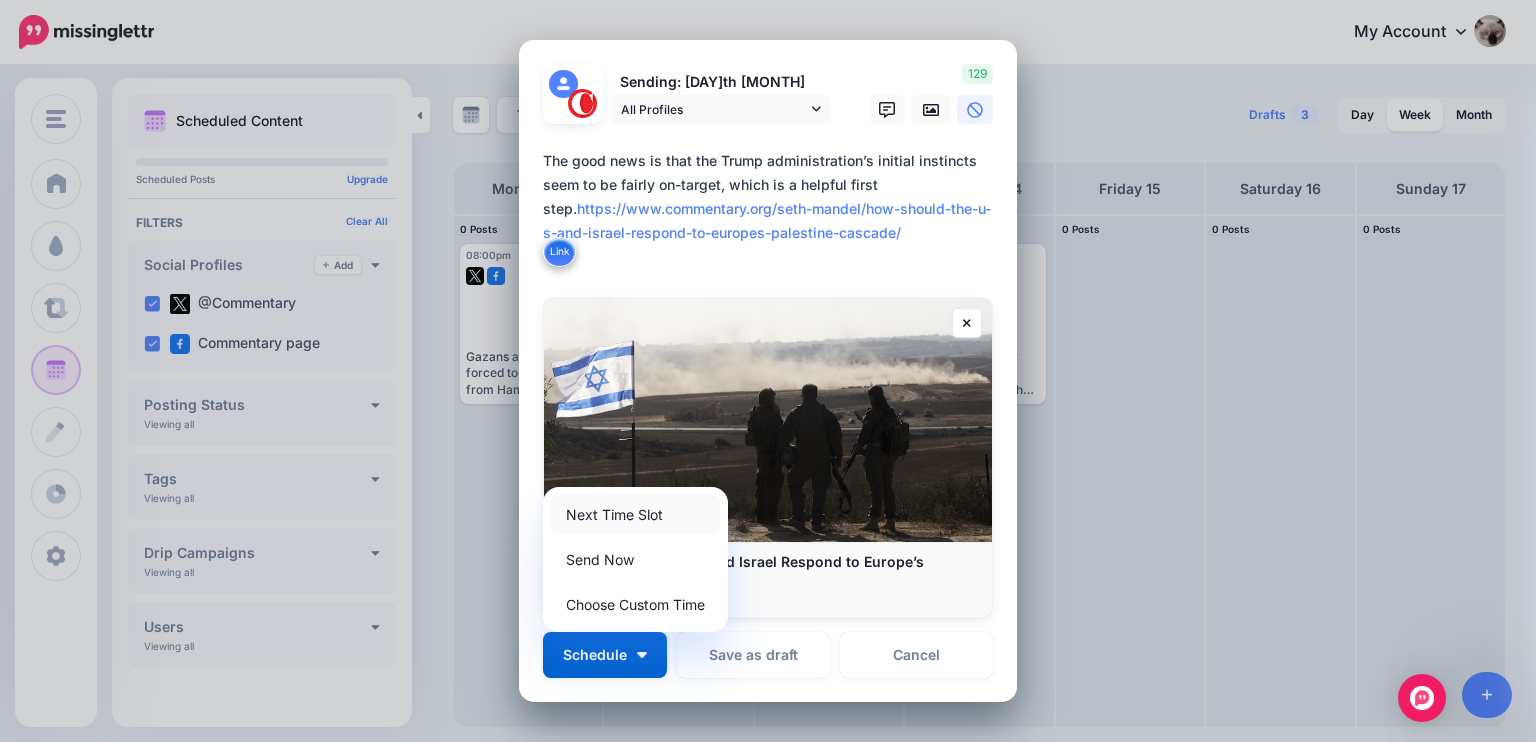 click on "Next Time Slot" at bounding box center [635, 514] 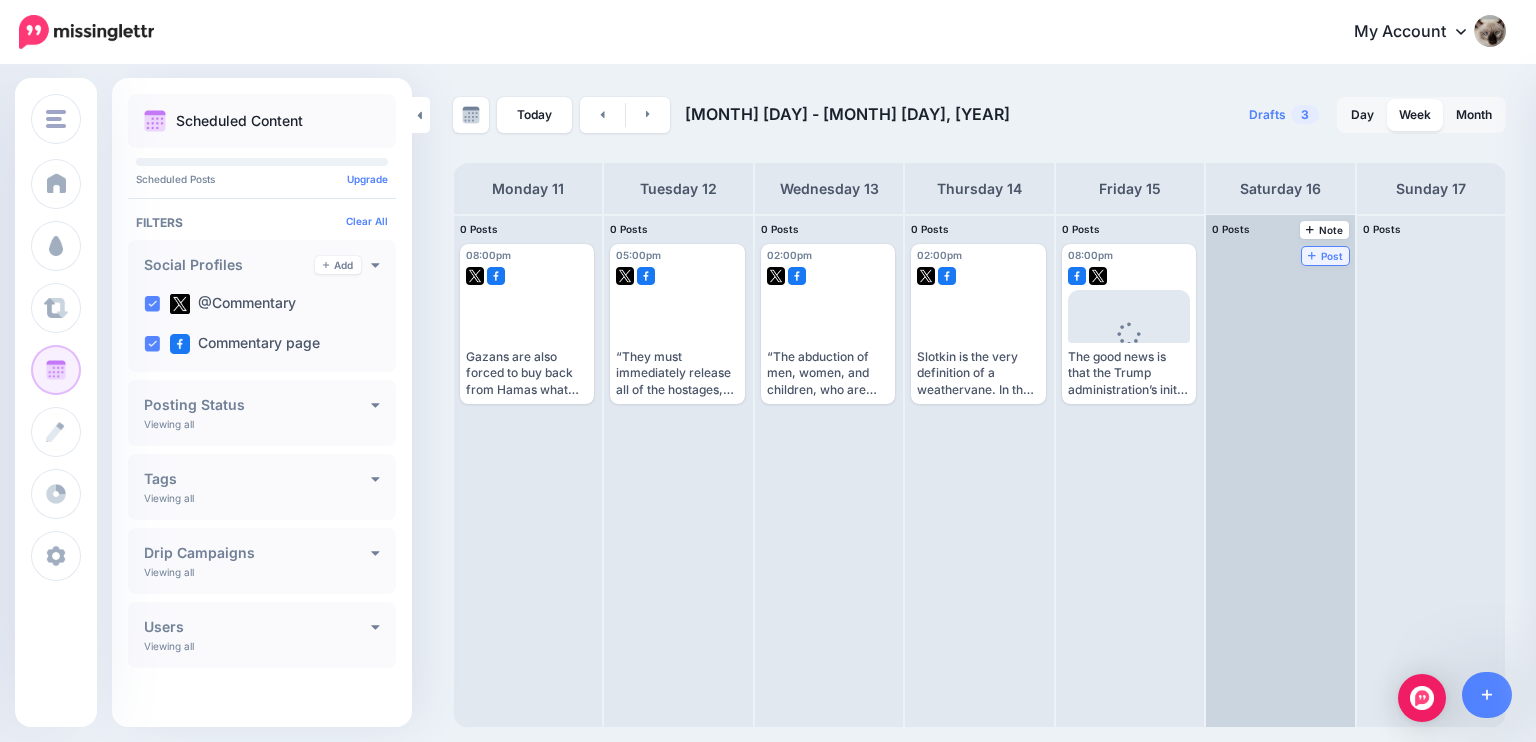 click on "Post" at bounding box center (1325, 256) 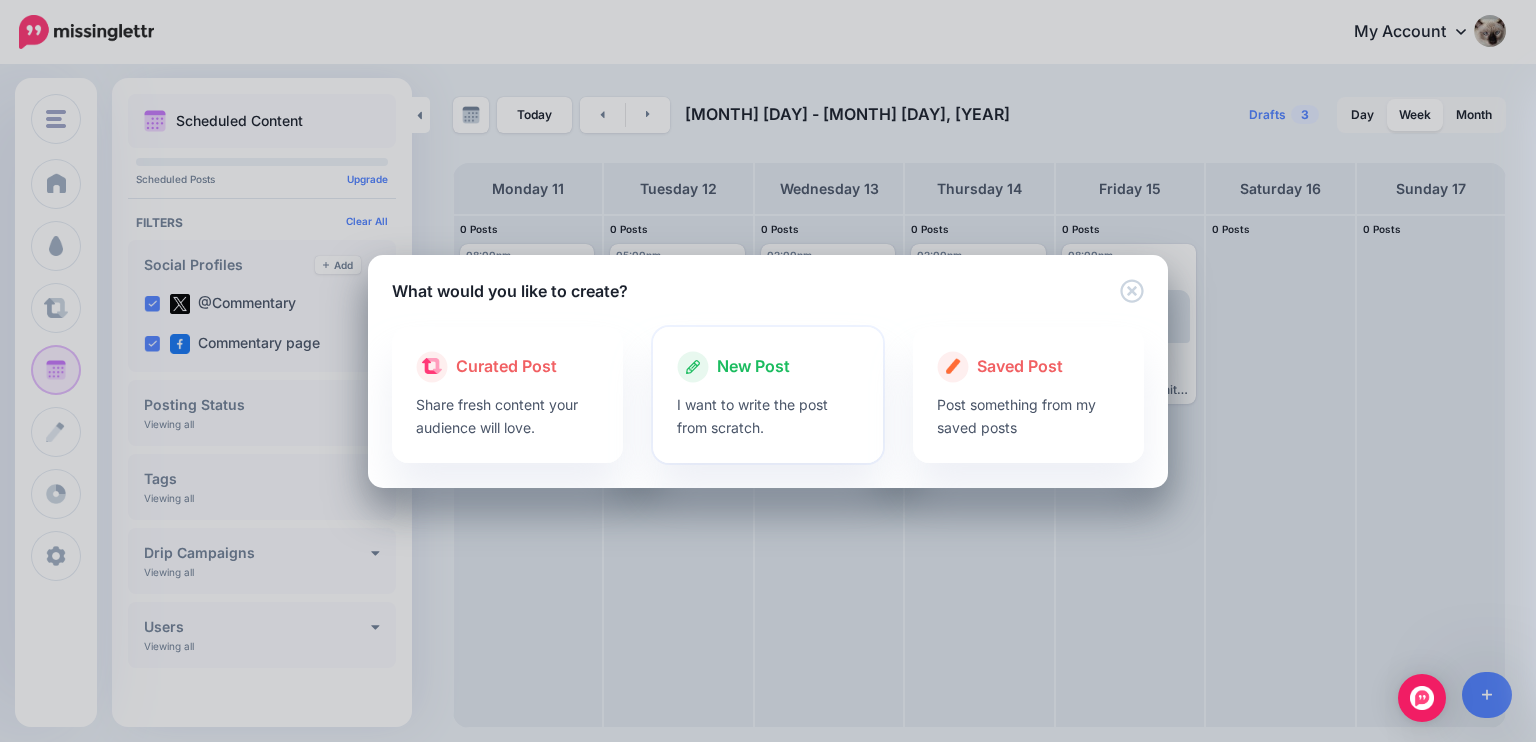 click at bounding box center [768, 388] 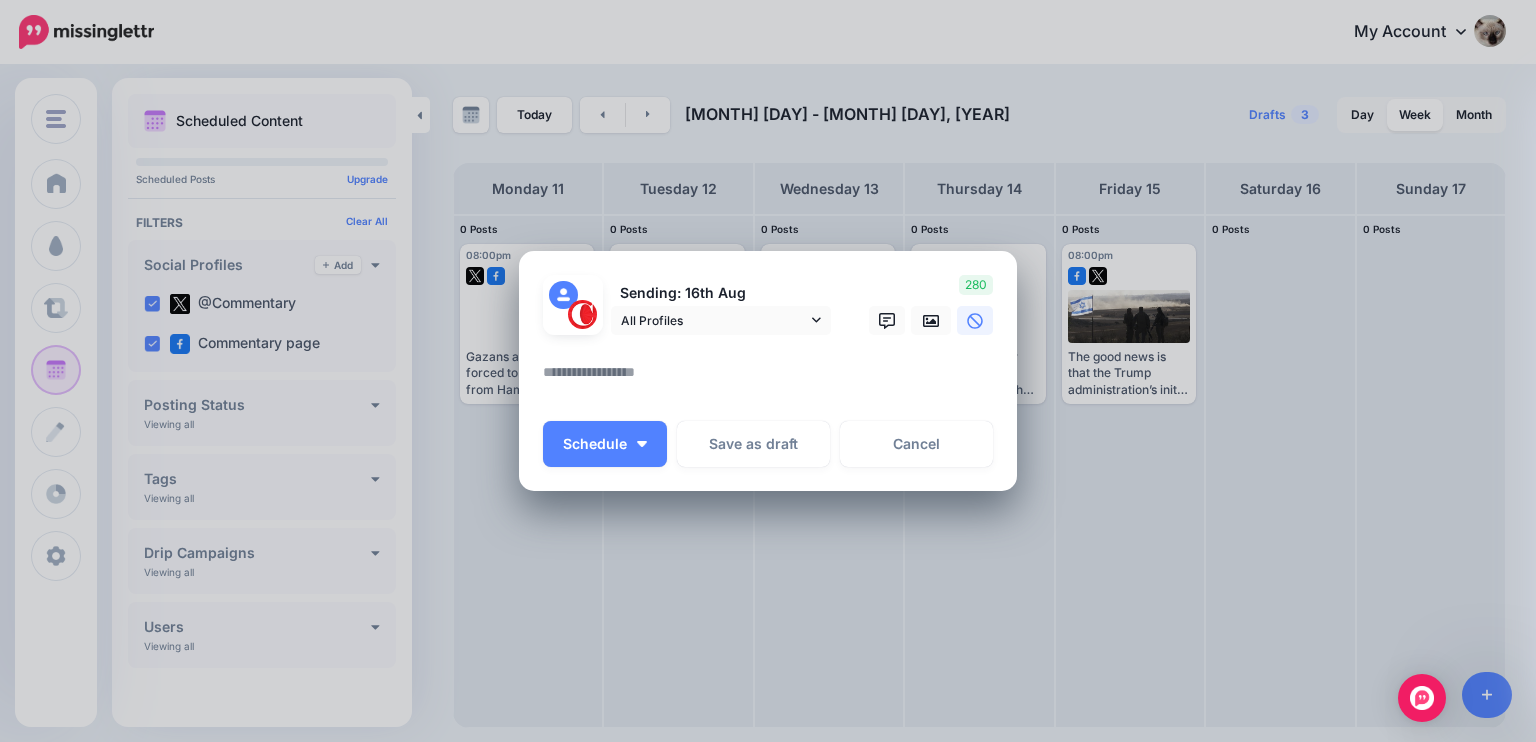 click at bounding box center (773, 379) 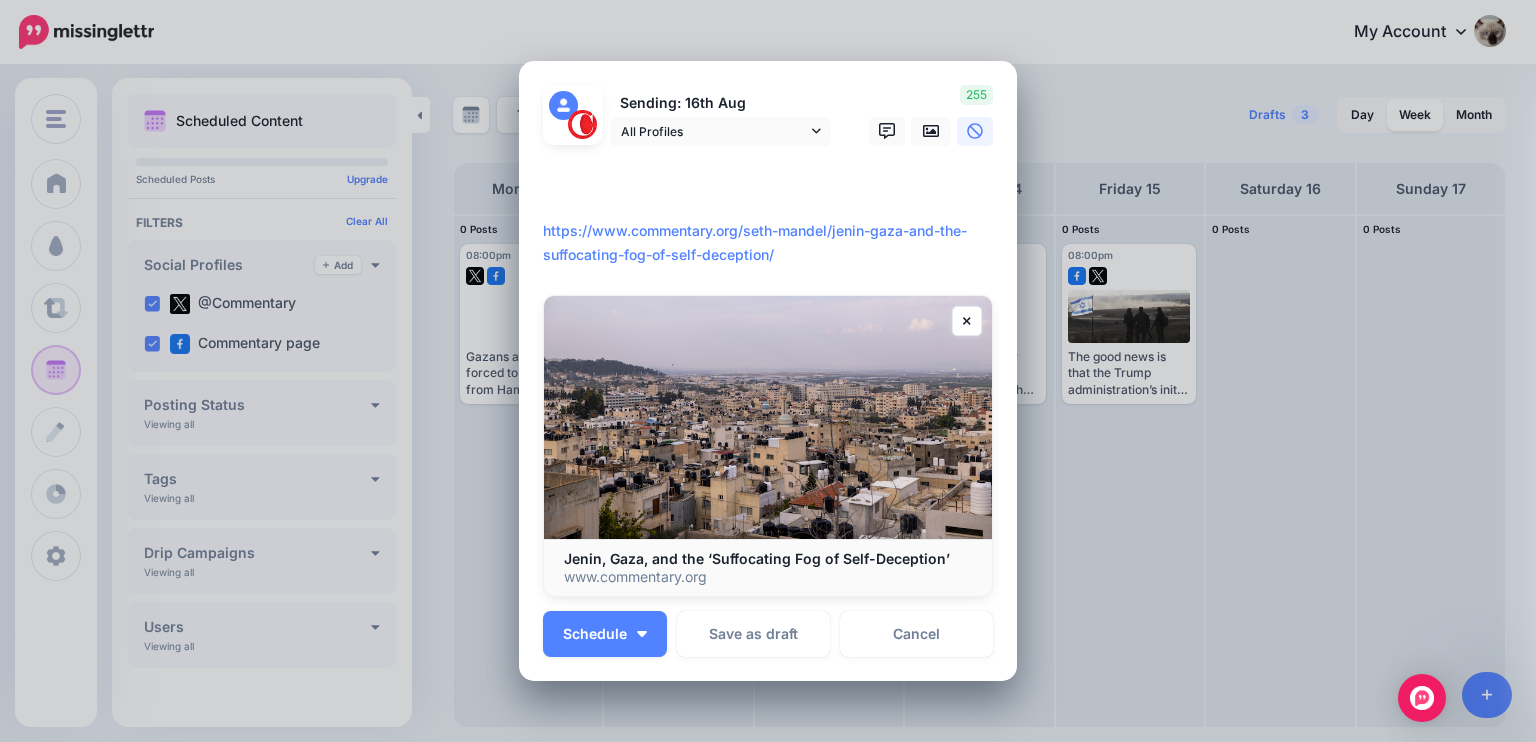 click on "**********" at bounding box center [773, 219] 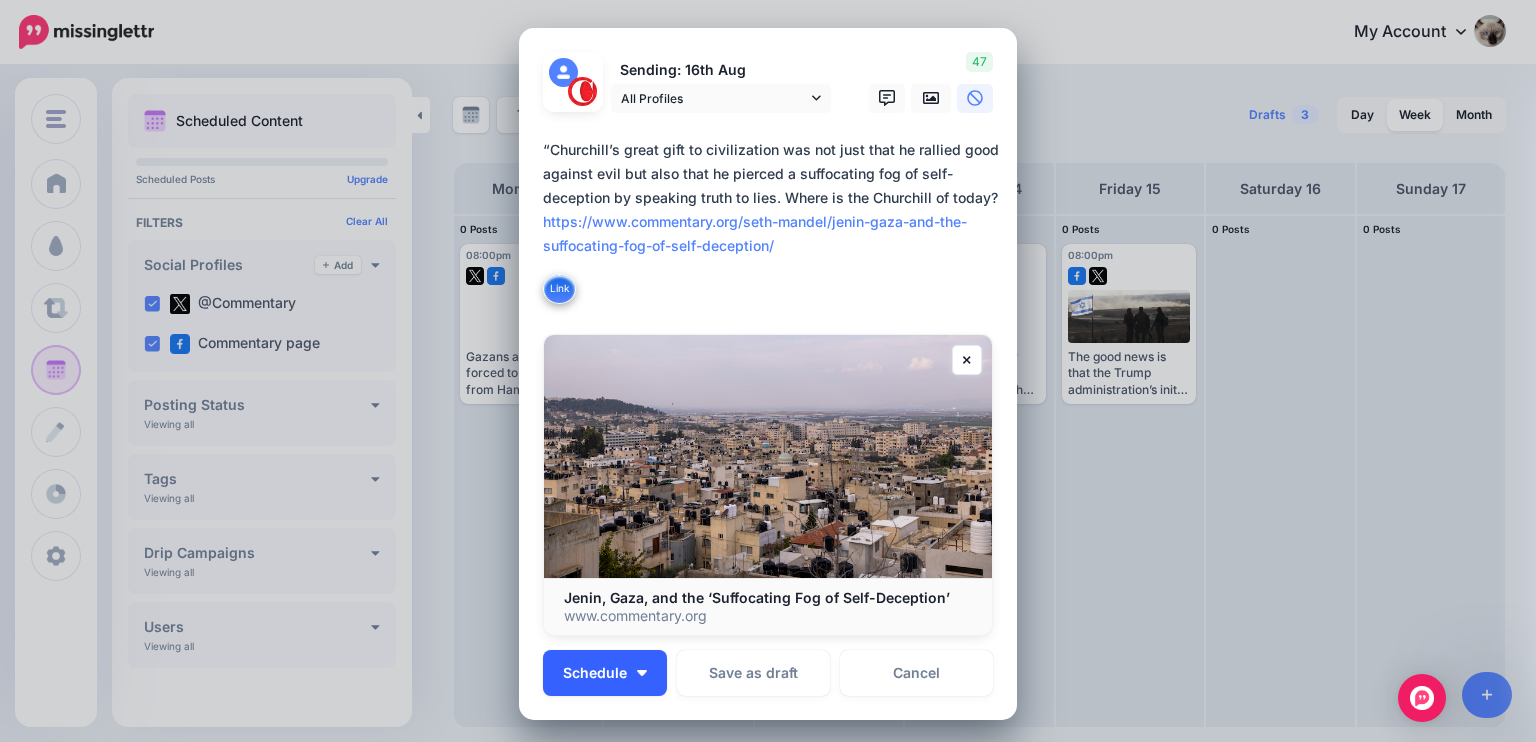 type on "**********" 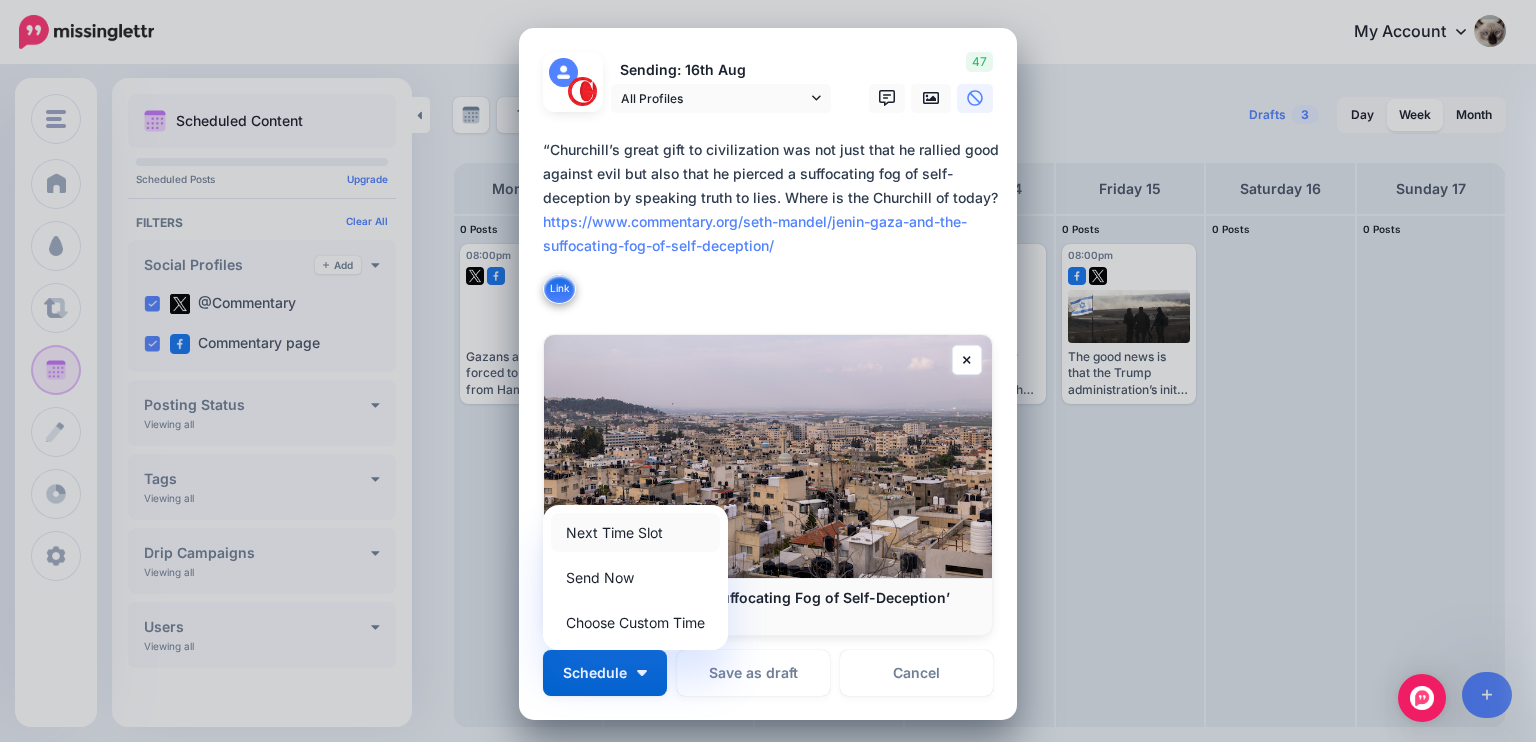 click on "Next Time Slot" at bounding box center [635, 532] 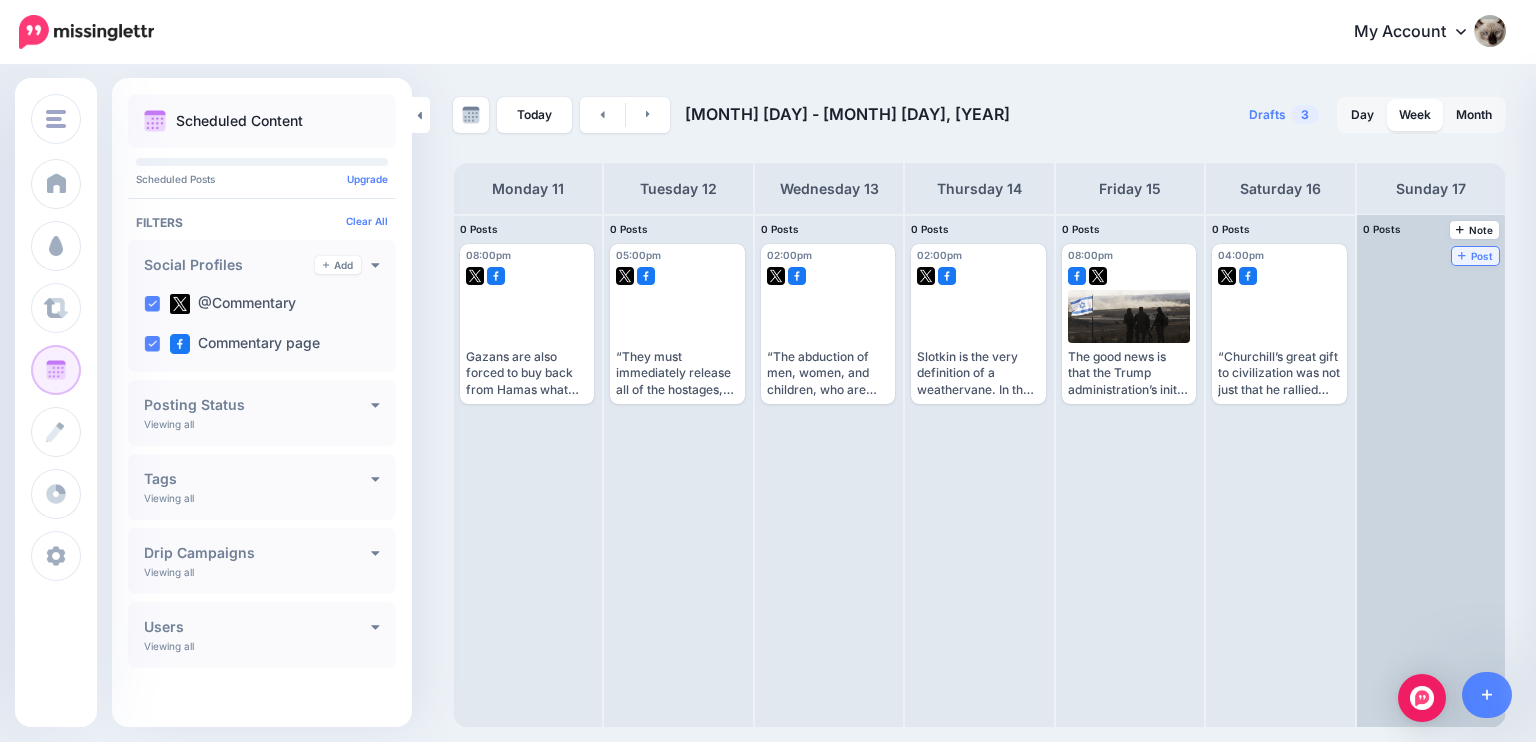 click on "Post" at bounding box center (1475, 256) 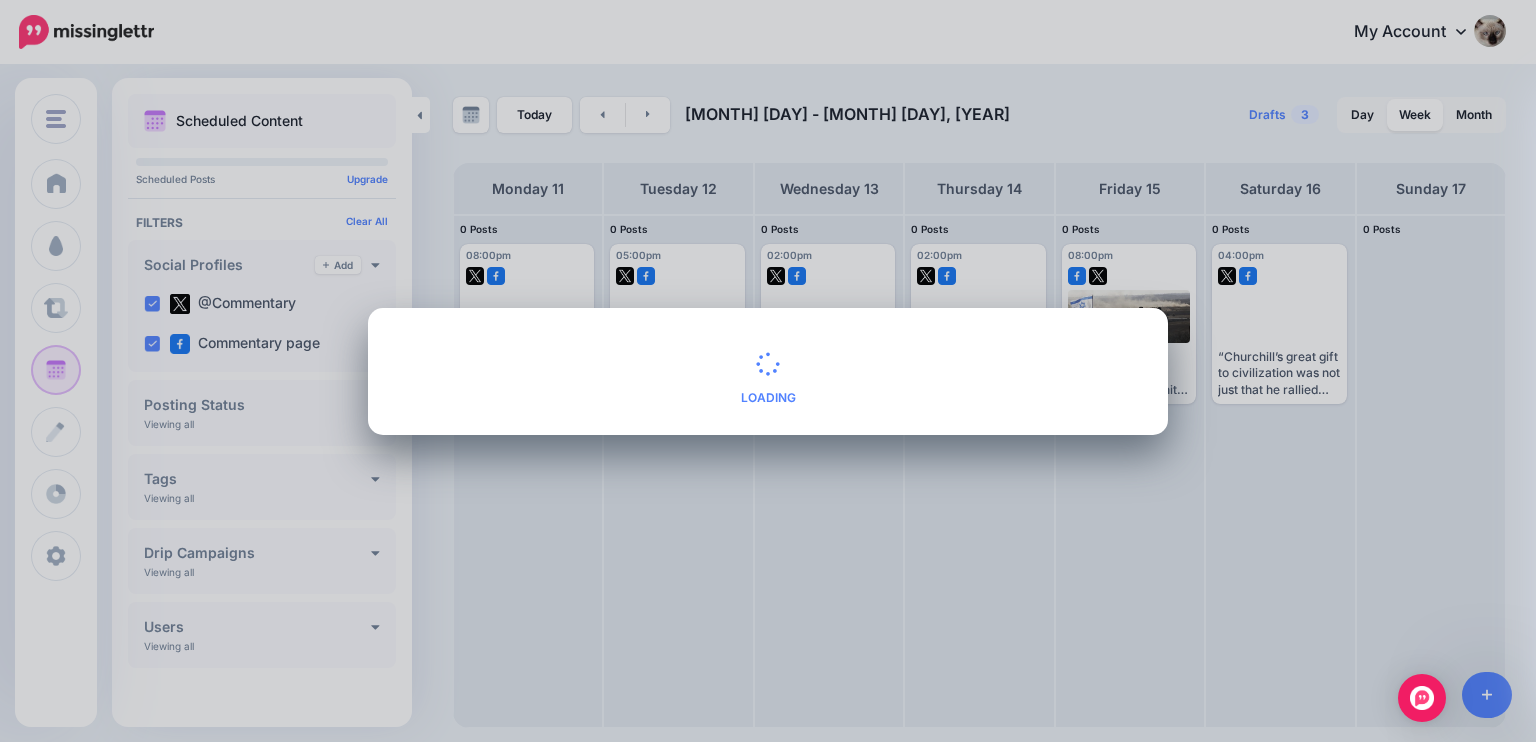 drag, startPoint x: 1332, startPoint y: 335, endPoint x: 1379, endPoint y: 308, distance: 54.20332 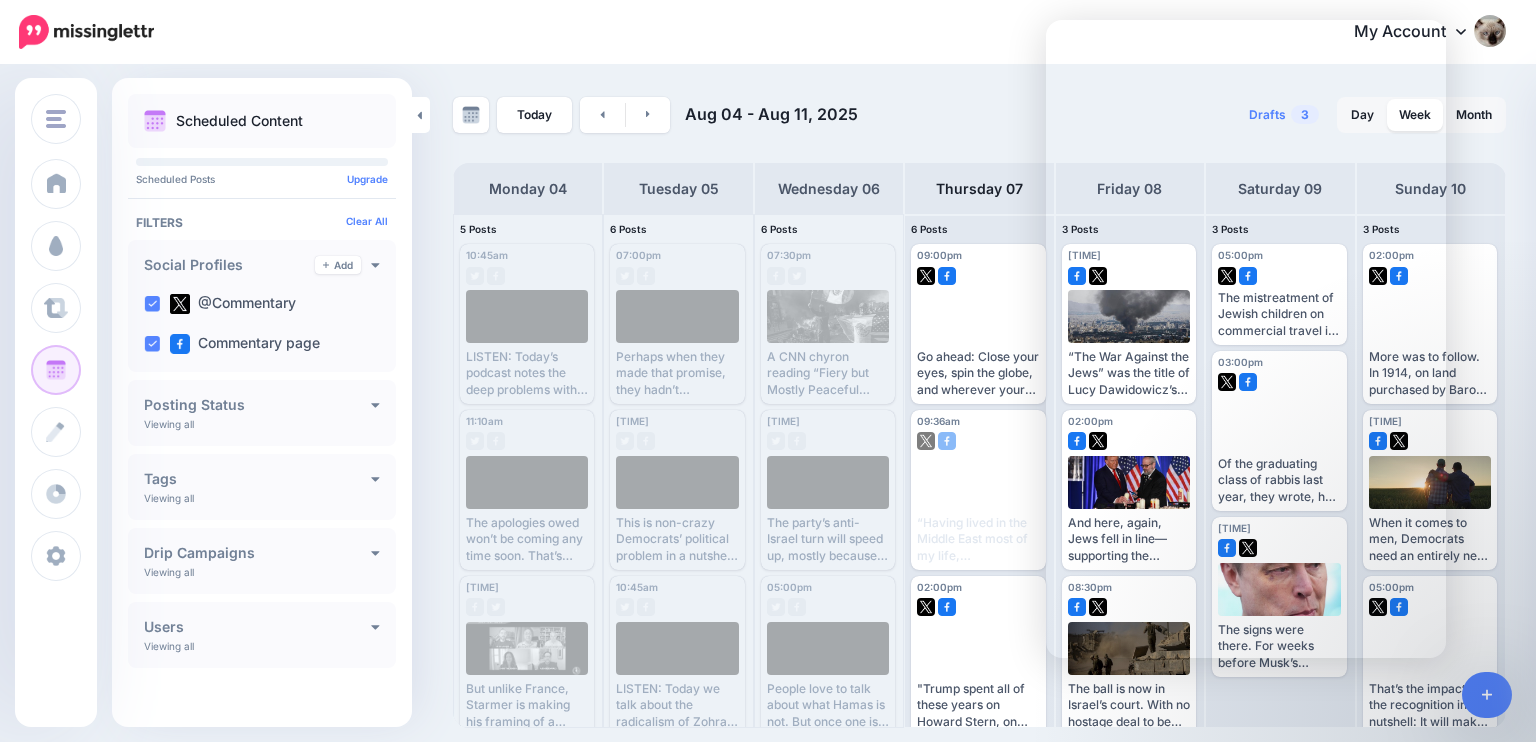 scroll, scrollTop: 0, scrollLeft: 0, axis: both 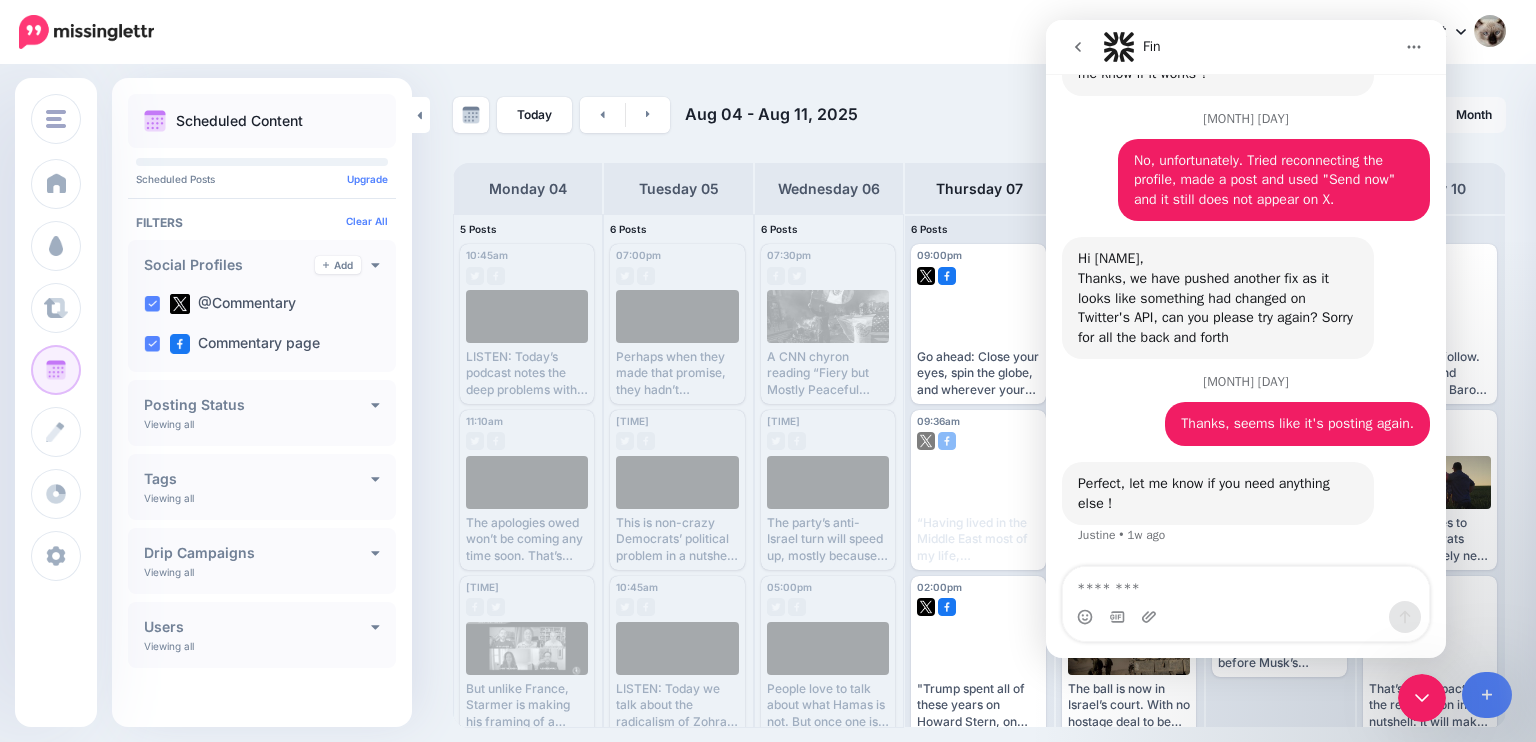 click on "Fin" at bounding box center [1248, 47] 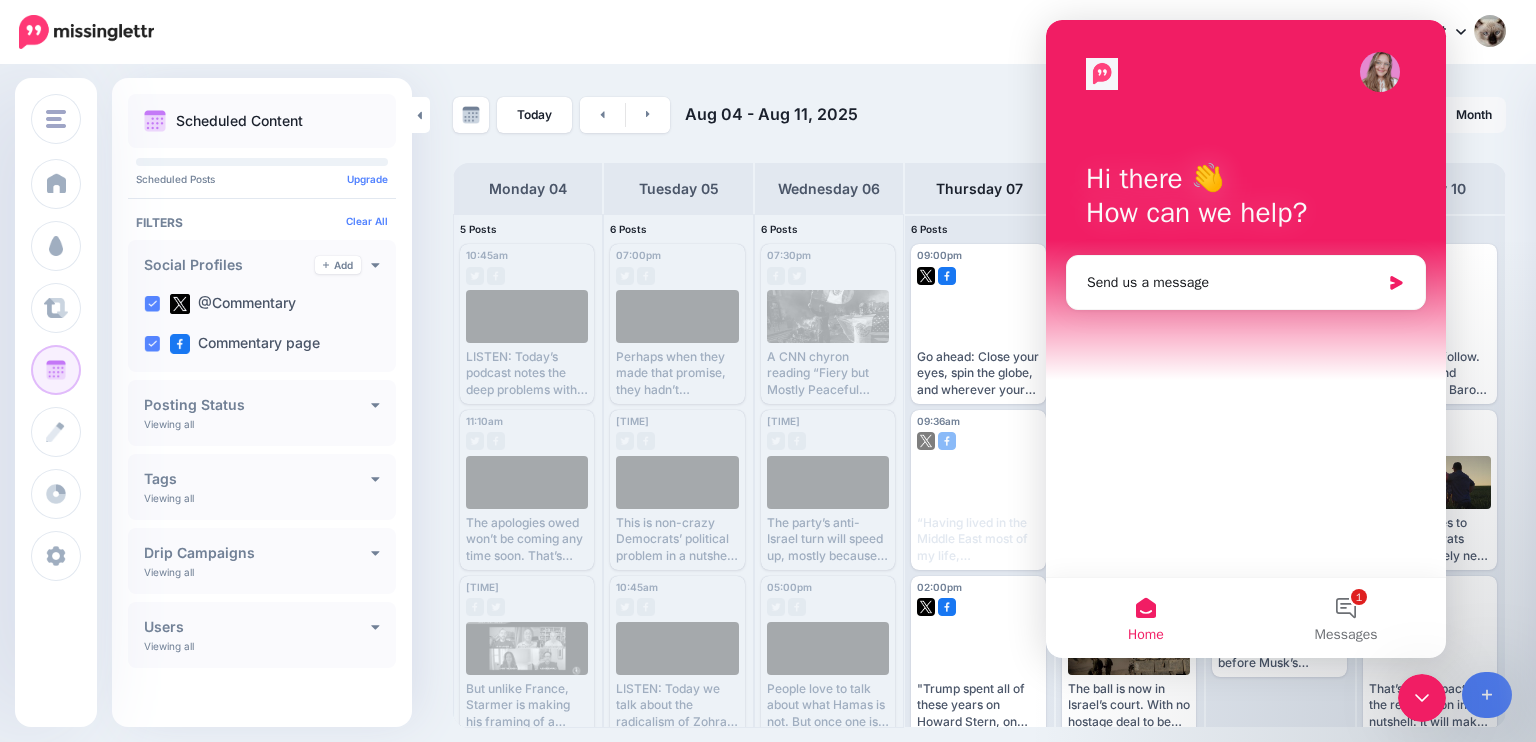 scroll, scrollTop: 0, scrollLeft: 0, axis: both 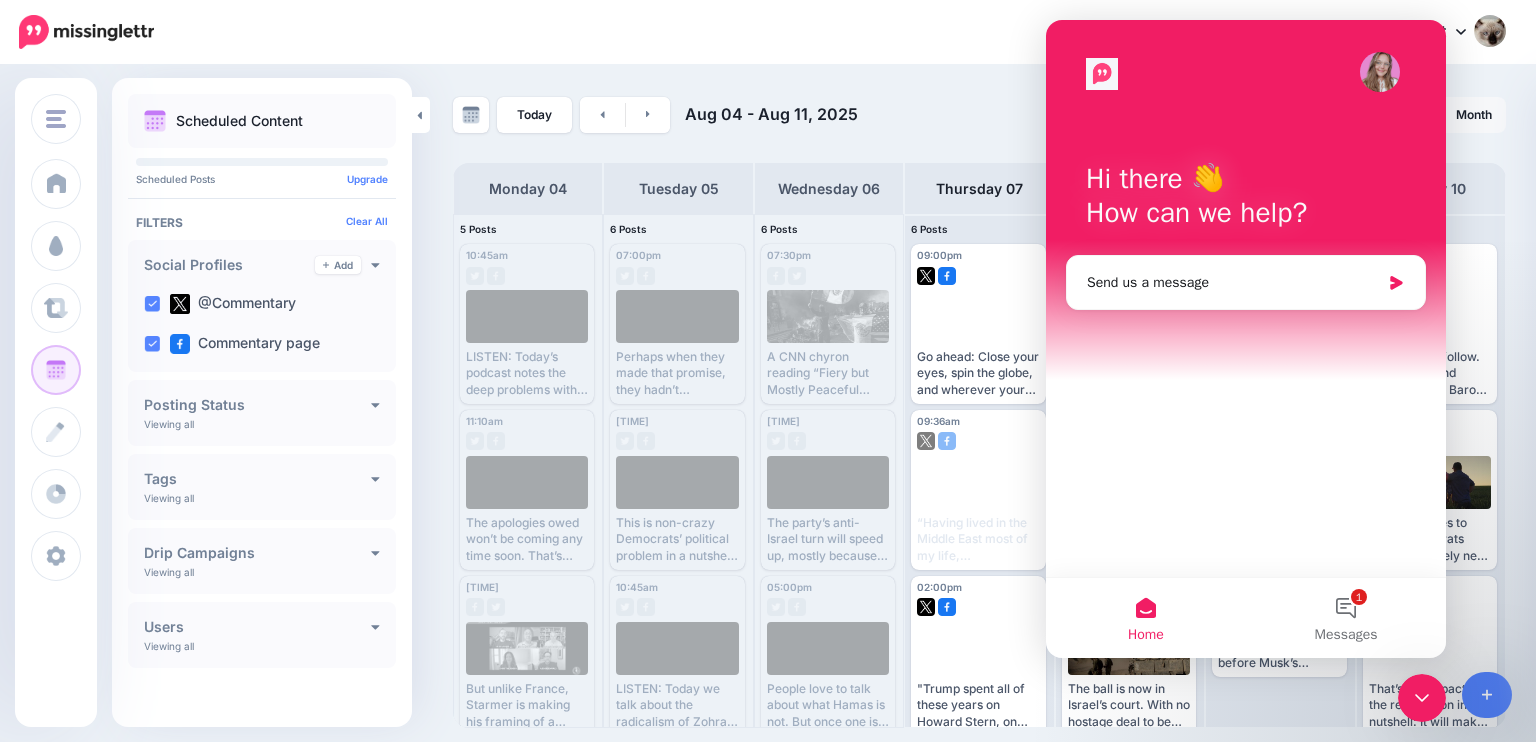 click at bounding box center [1422, 698] 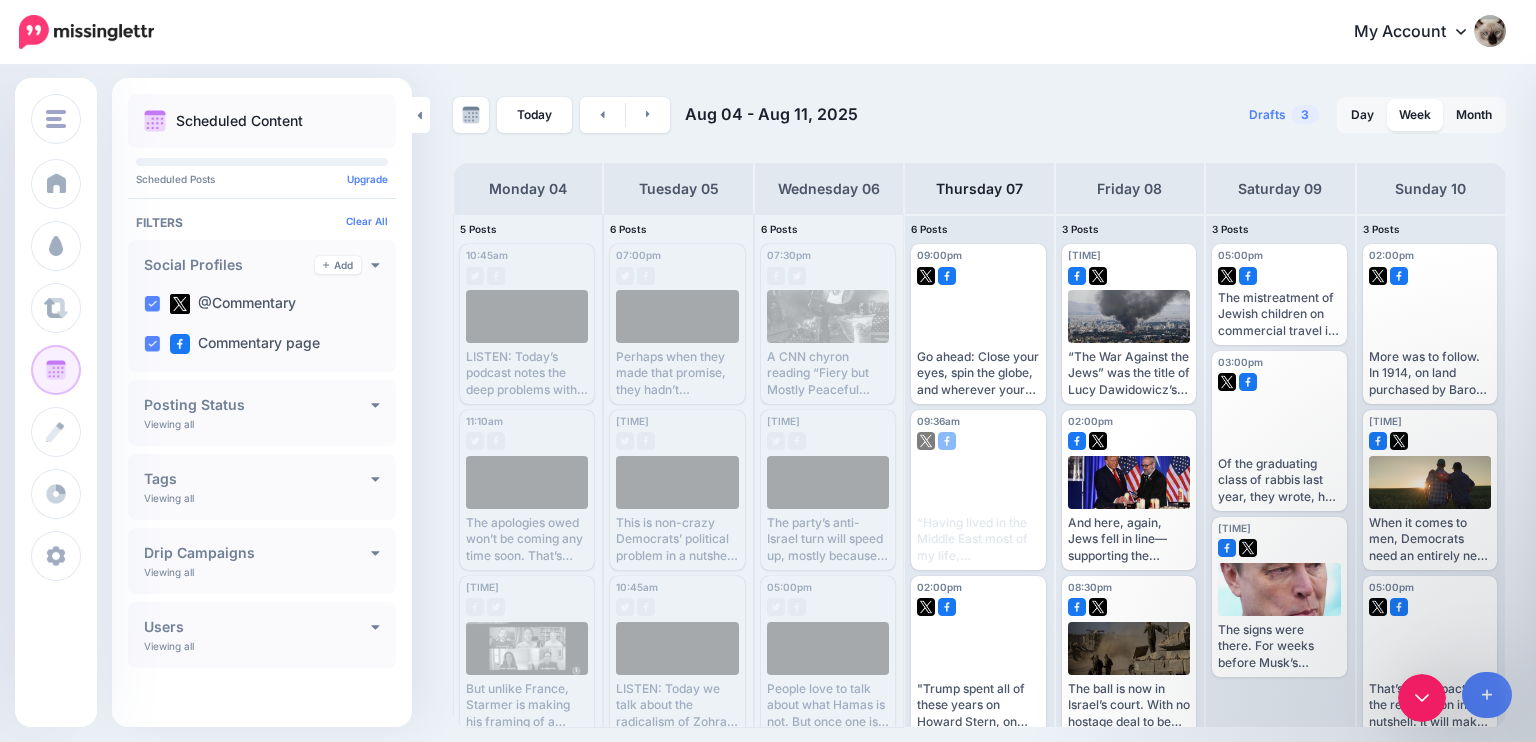 scroll, scrollTop: 0, scrollLeft: 0, axis: both 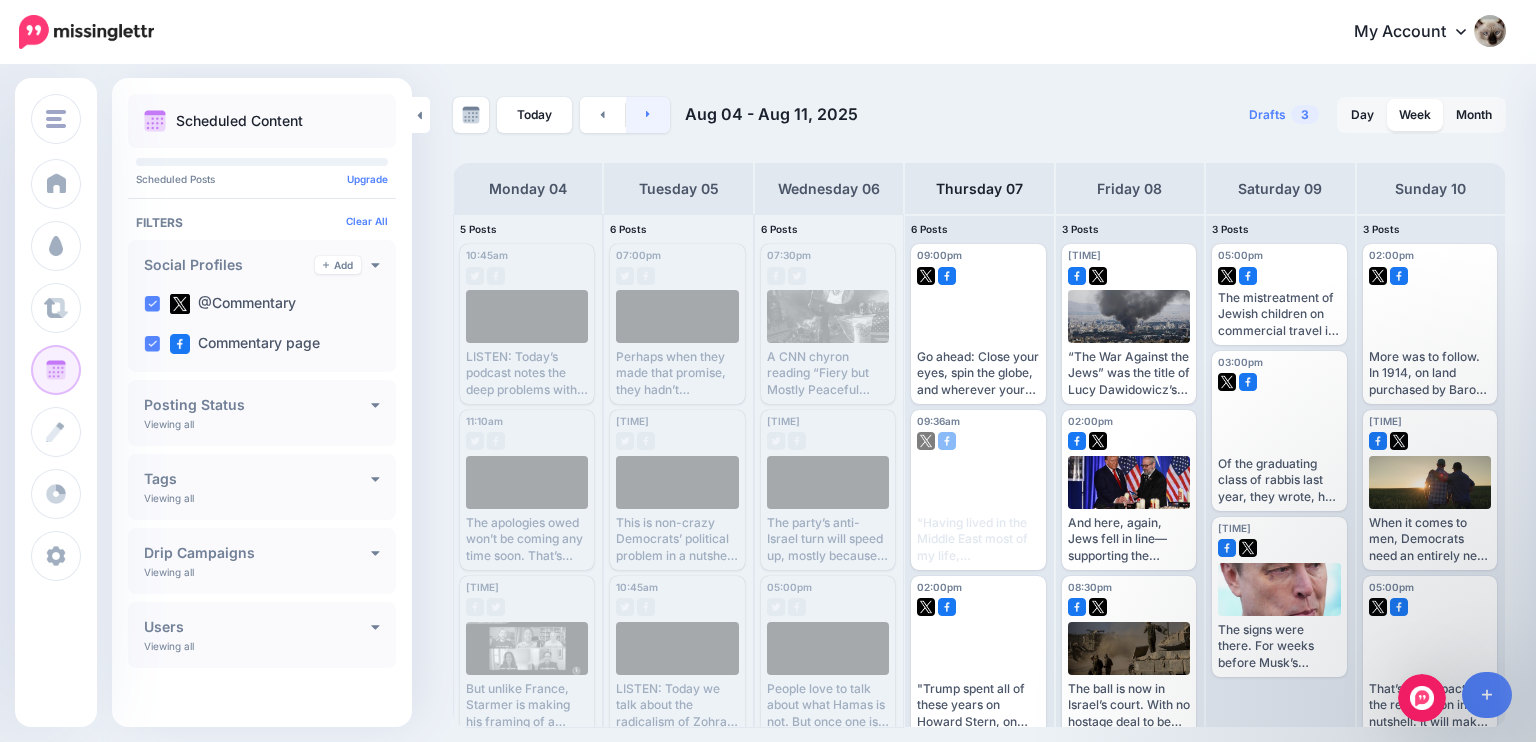 click at bounding box center (648, 115) 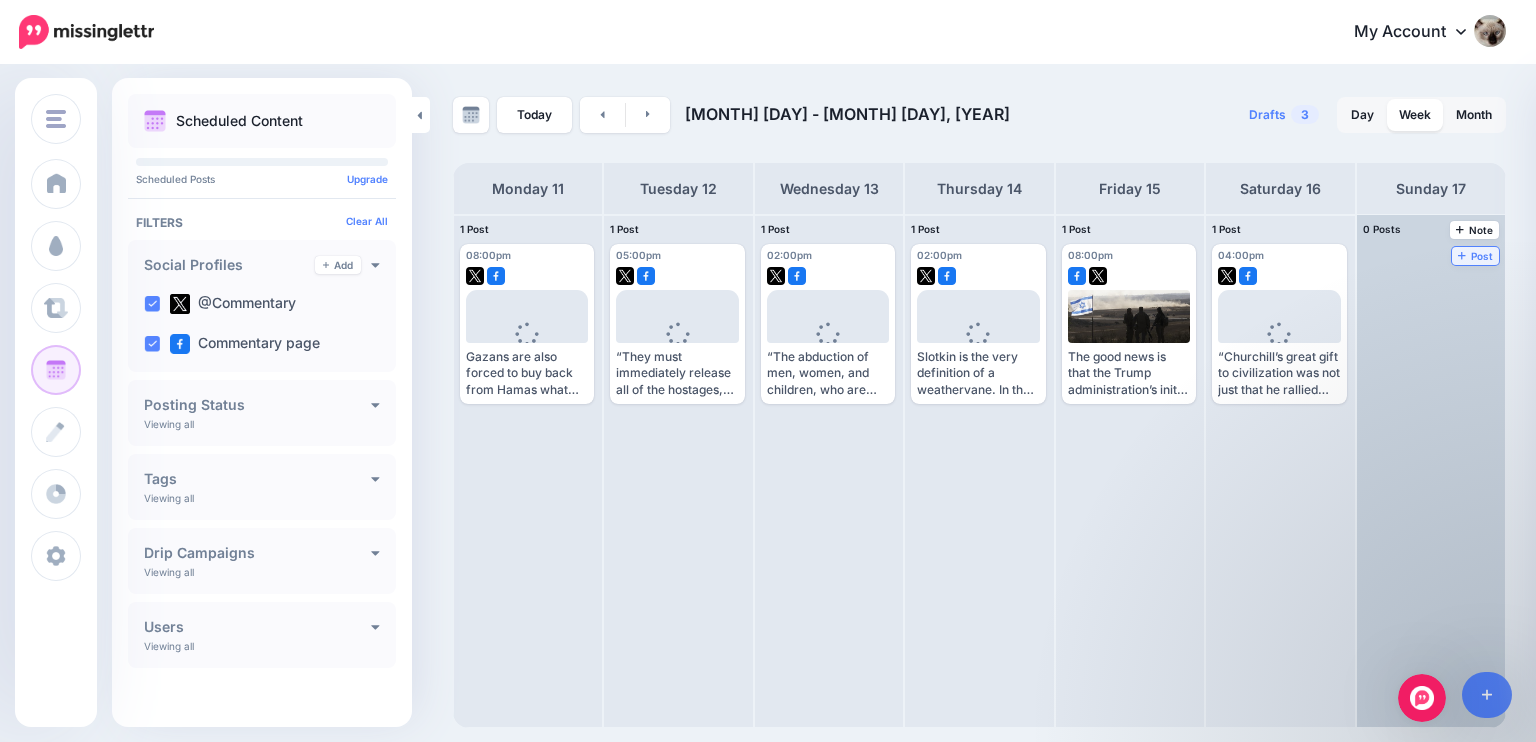 click on "Post" at bounding box center (1475, 256) 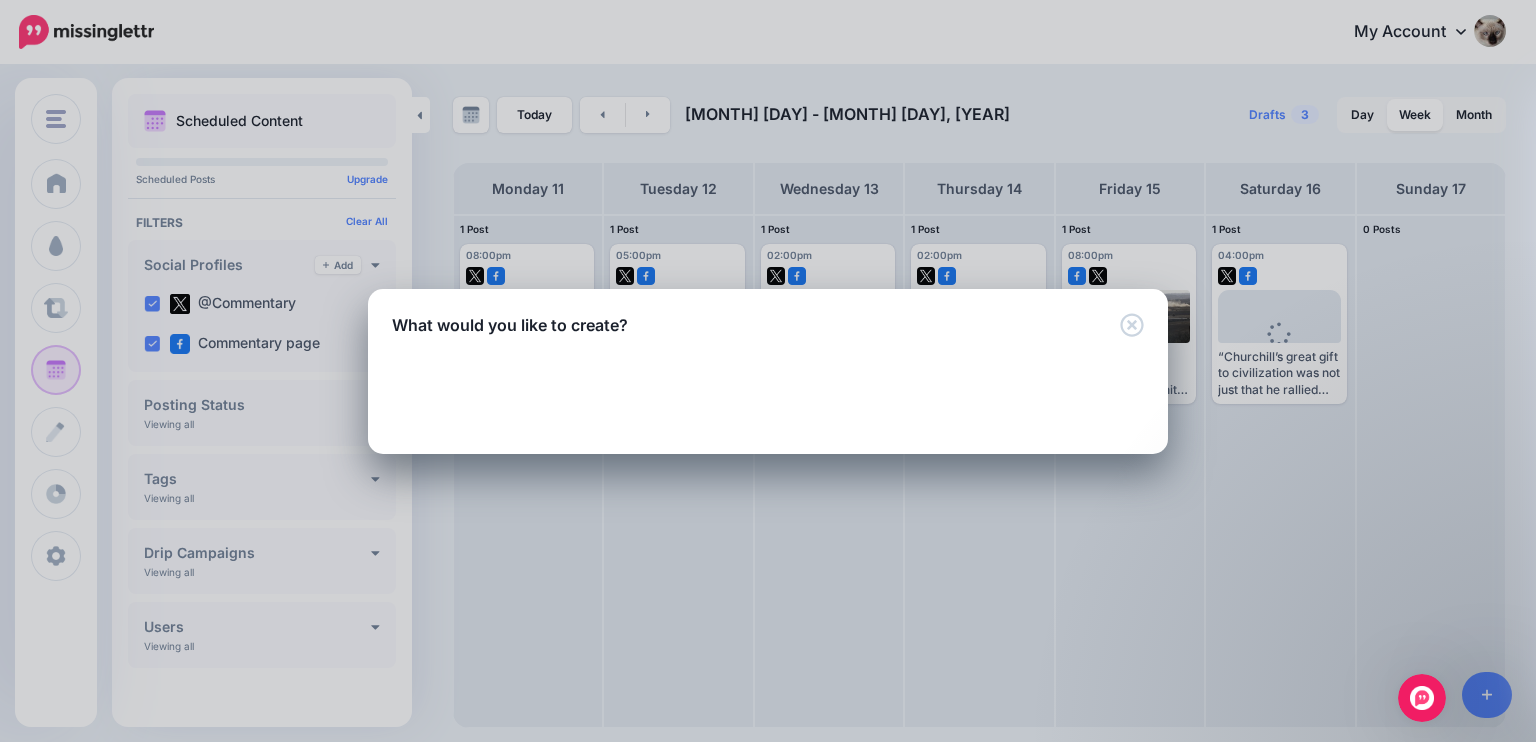 click on "New Post" at bounding box center (768, 401) 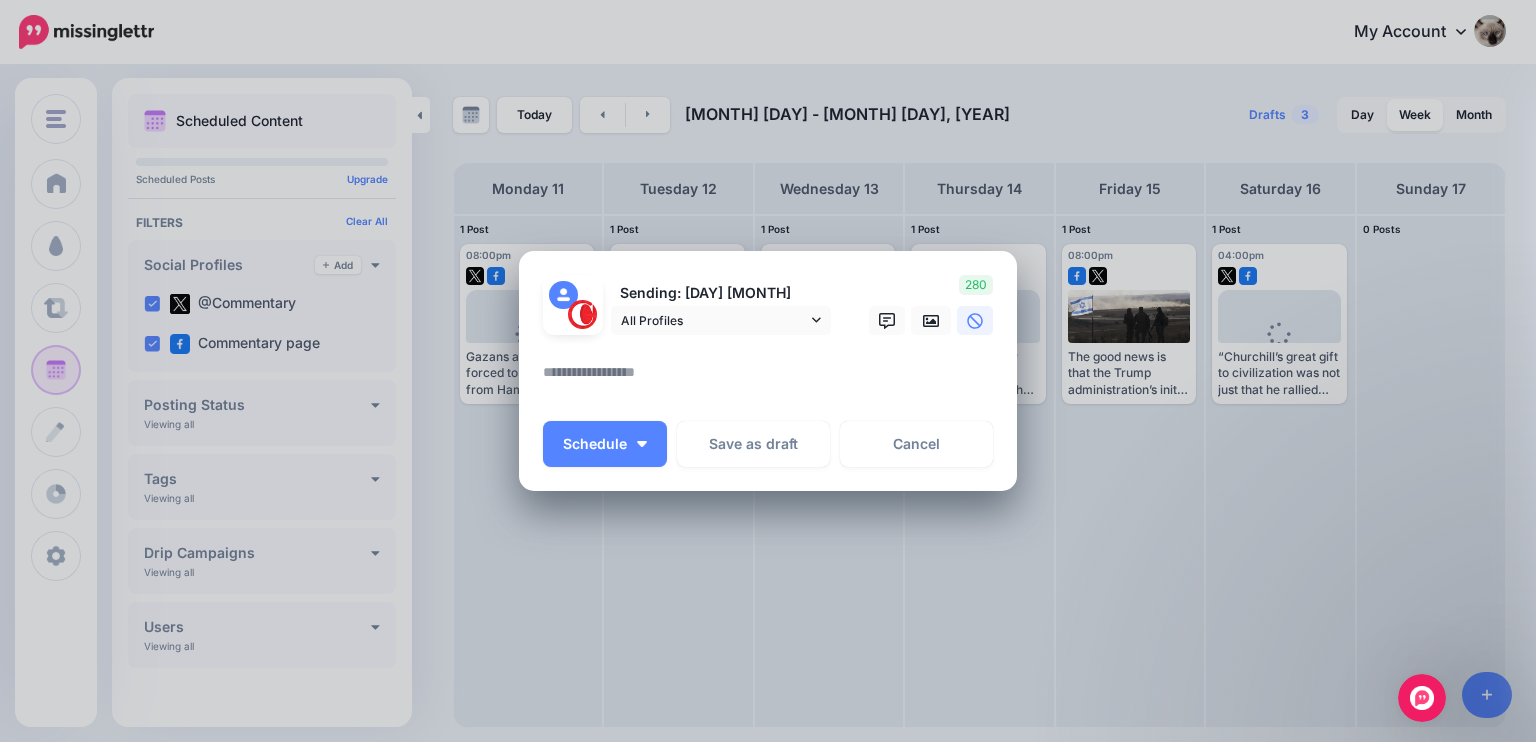 click at bounding box center [773, 379] 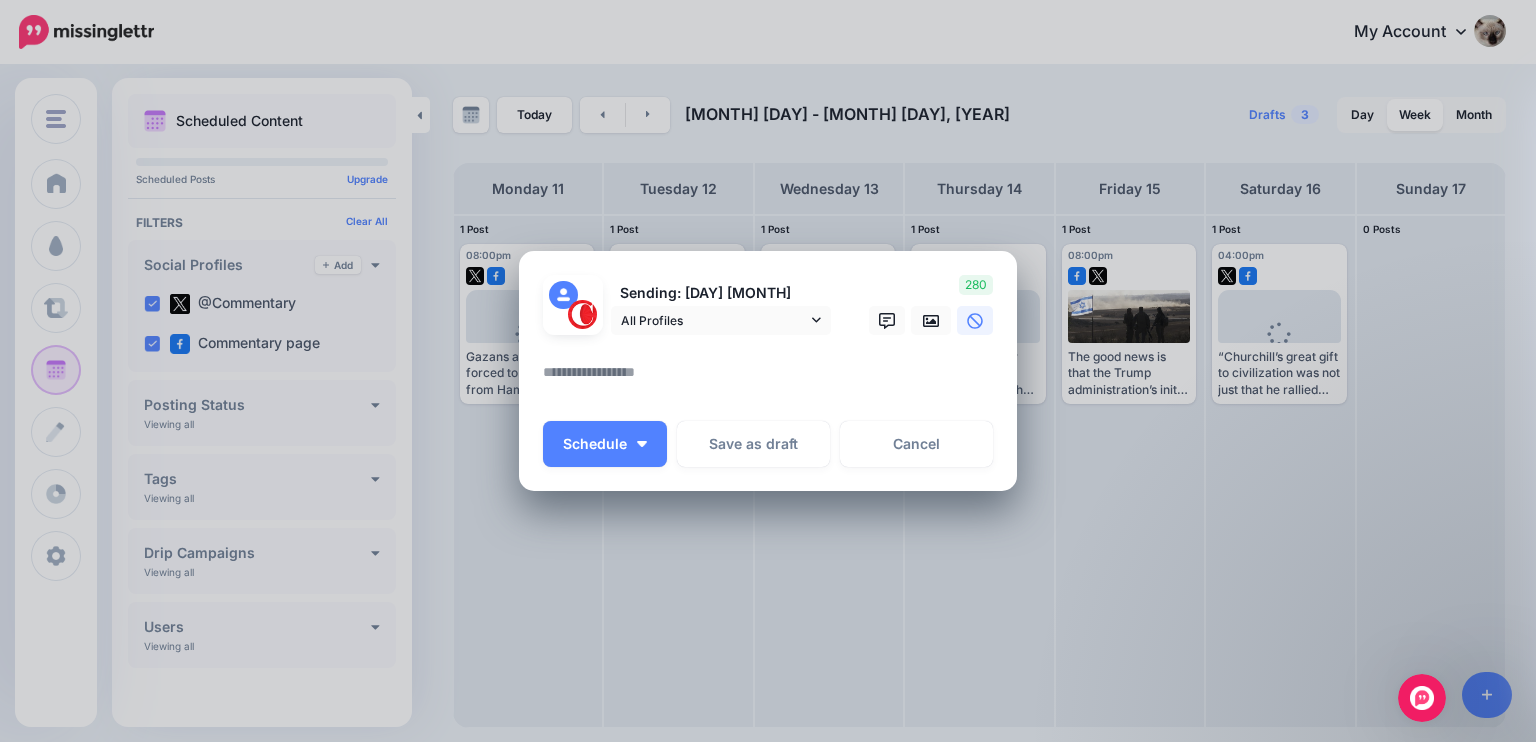 paste on "**********" 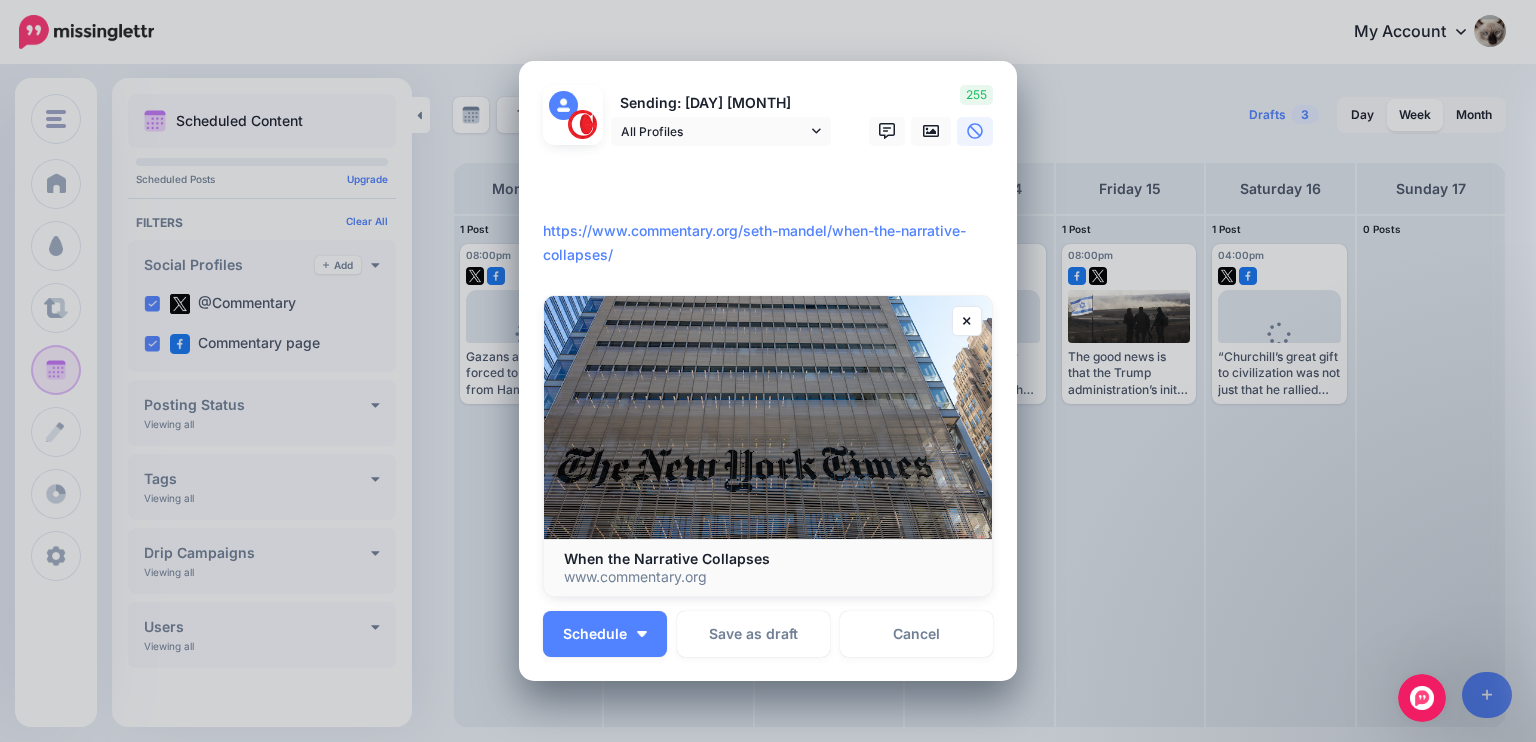 click on "**********" at bounding box center [773, 219] 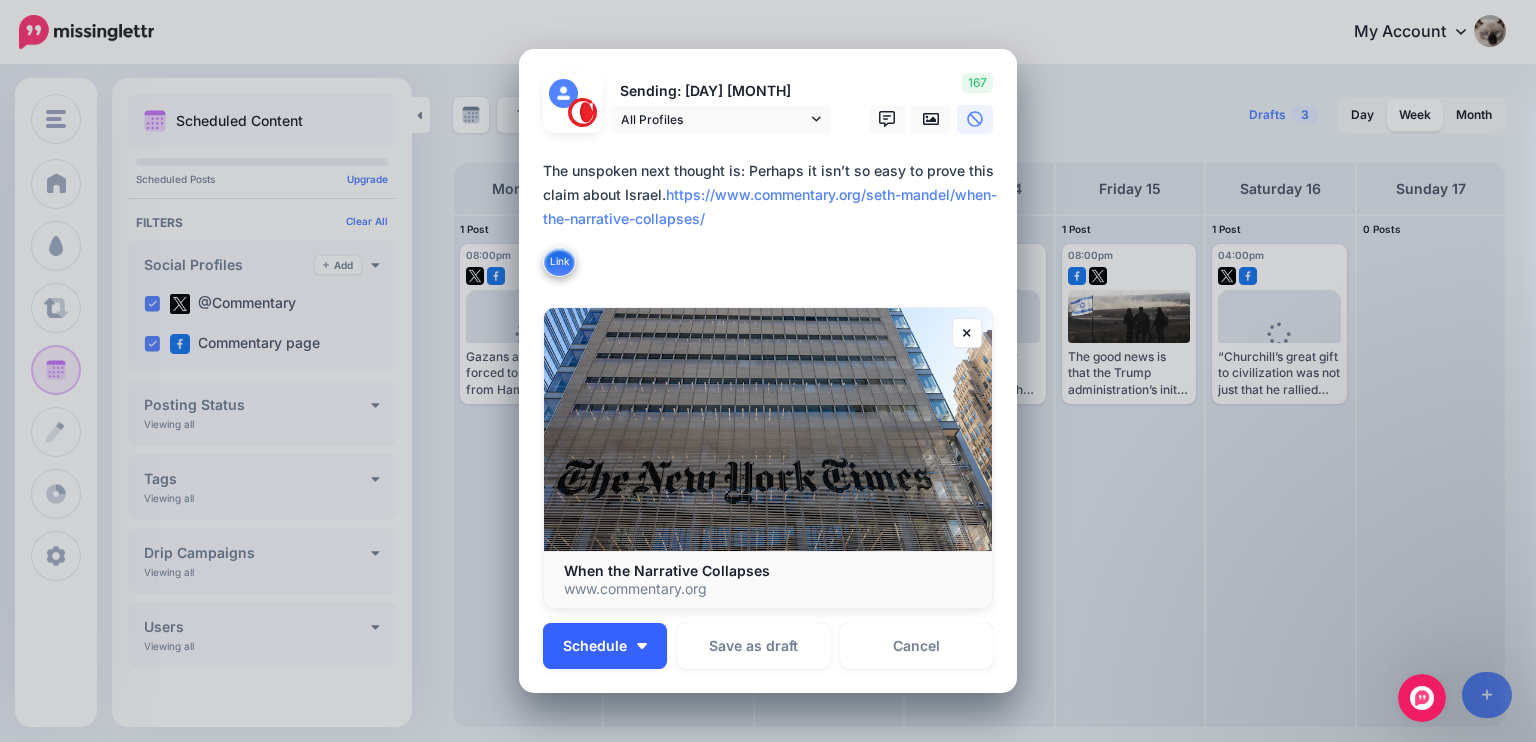 type on "**********" 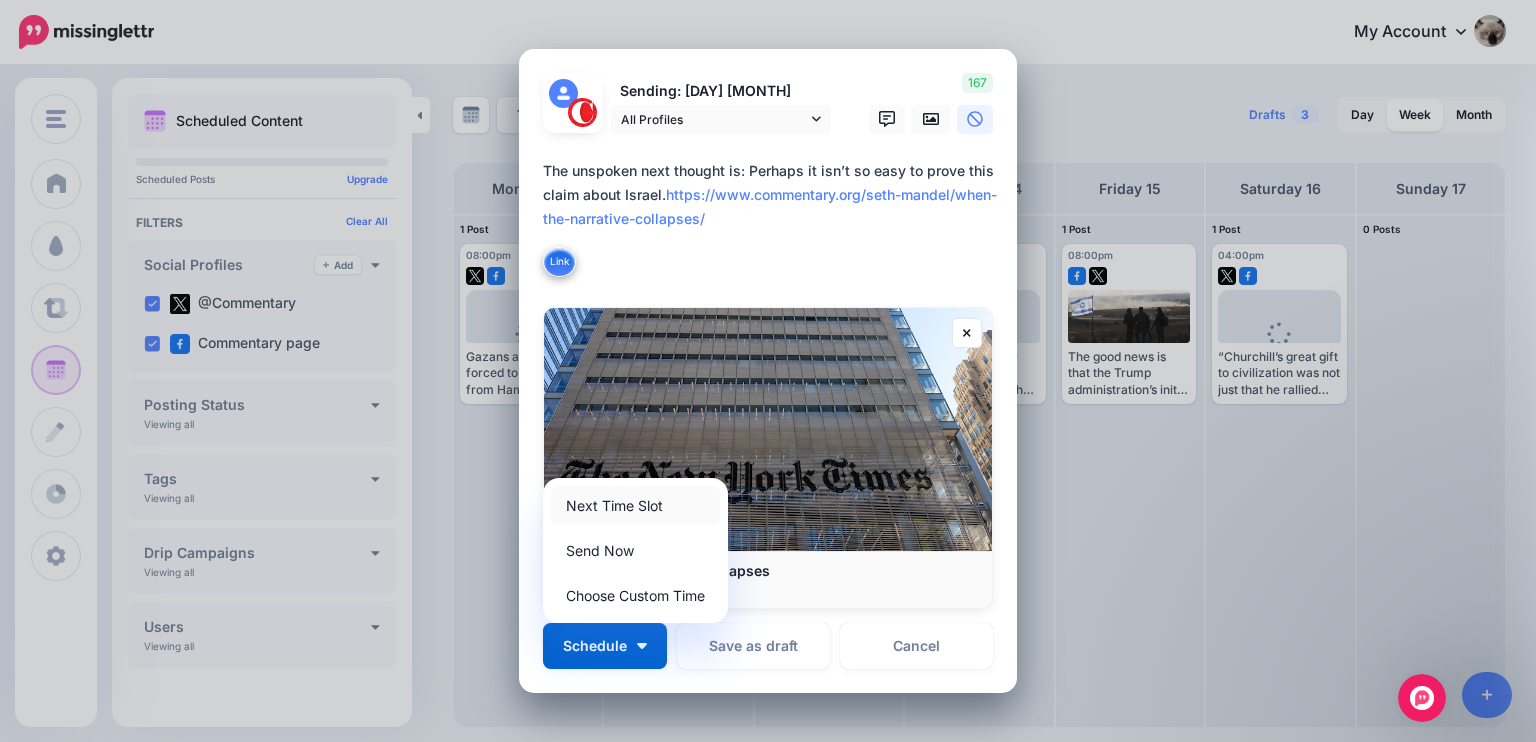 click on "Next Time Slot" at bounding box center (635, 505) 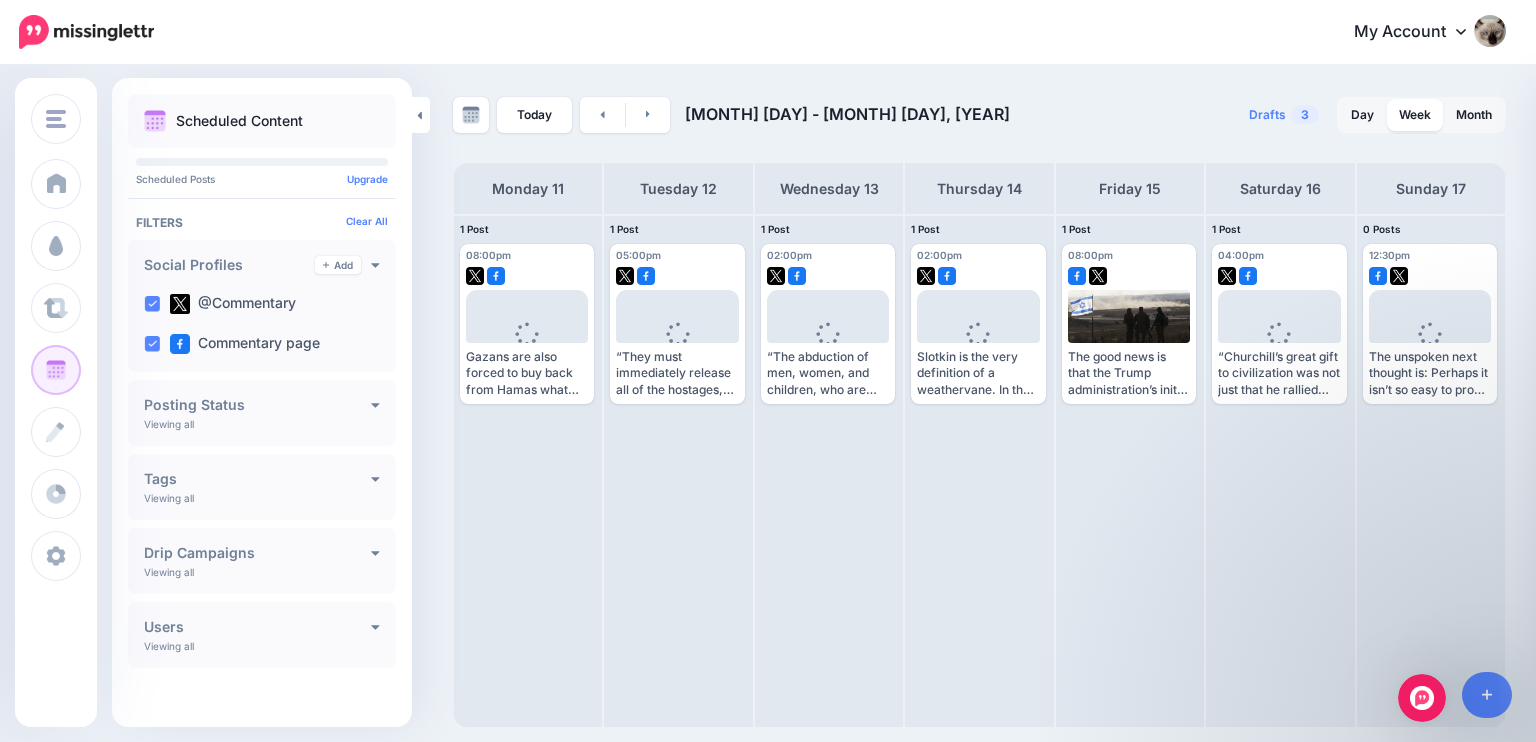 drag, startPoint x: 812, startPoint y: 230, endPoint x: 787, endPoint y: 230, distance: 25 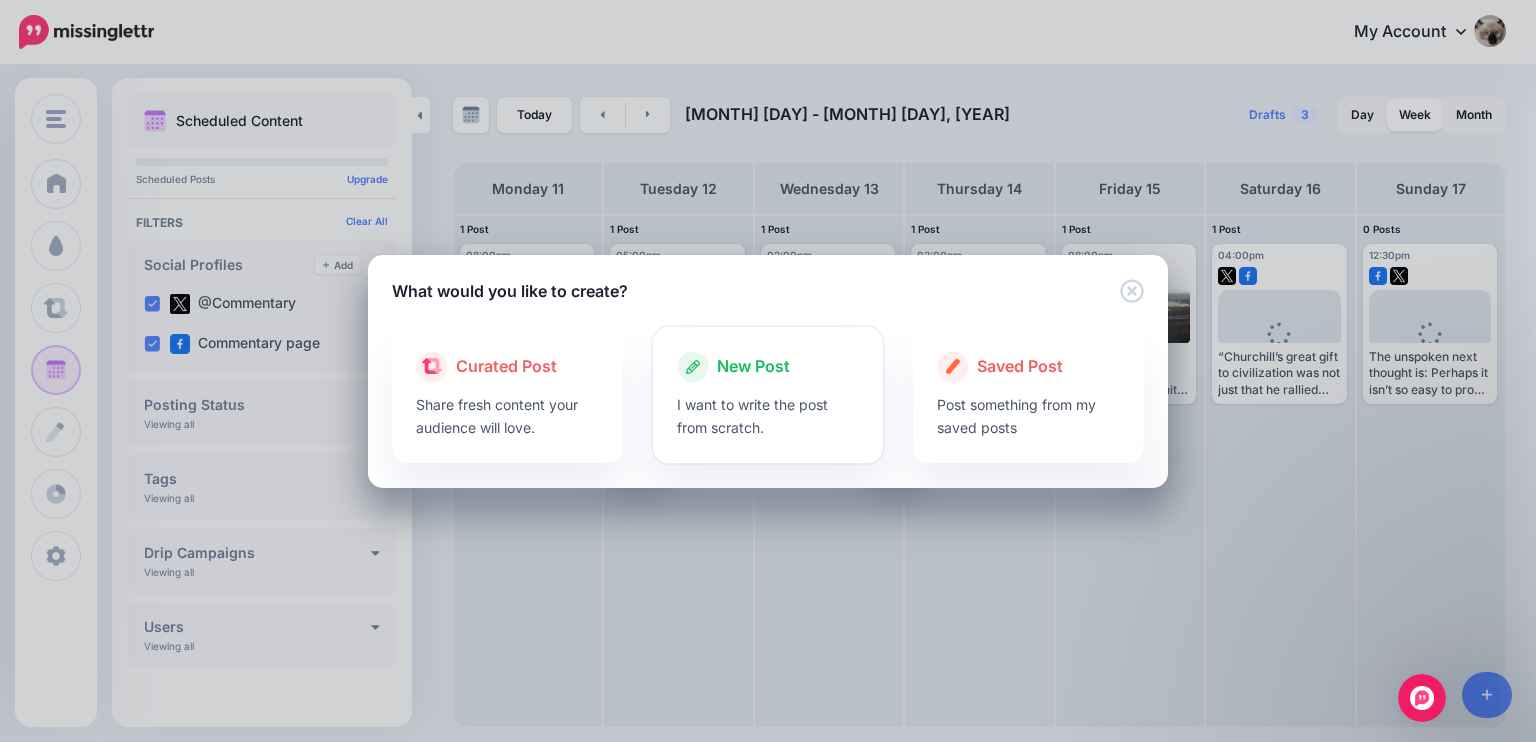 click on "I want to write the post from scratch." at bounding box center [768, 416] 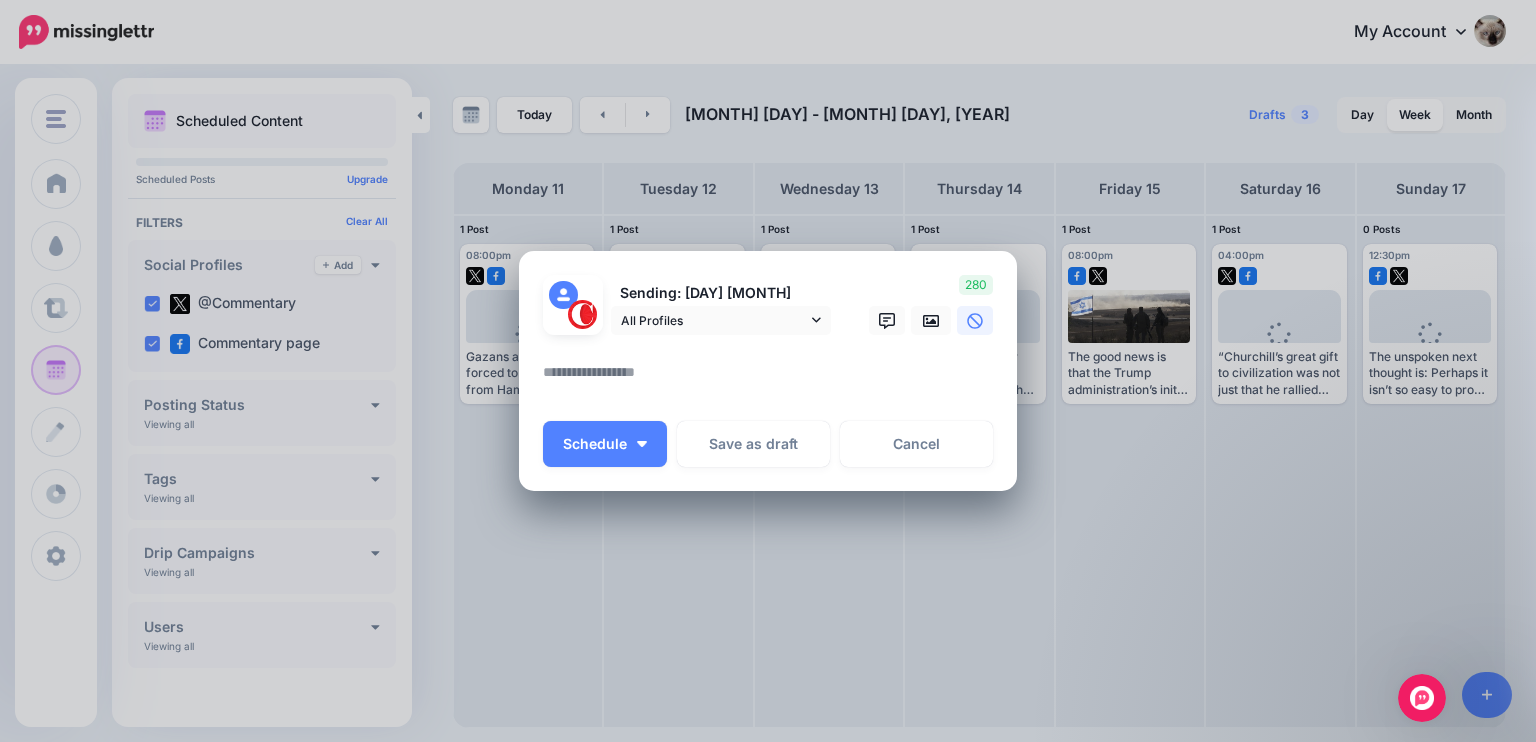 click at bounding box center (773, 379) 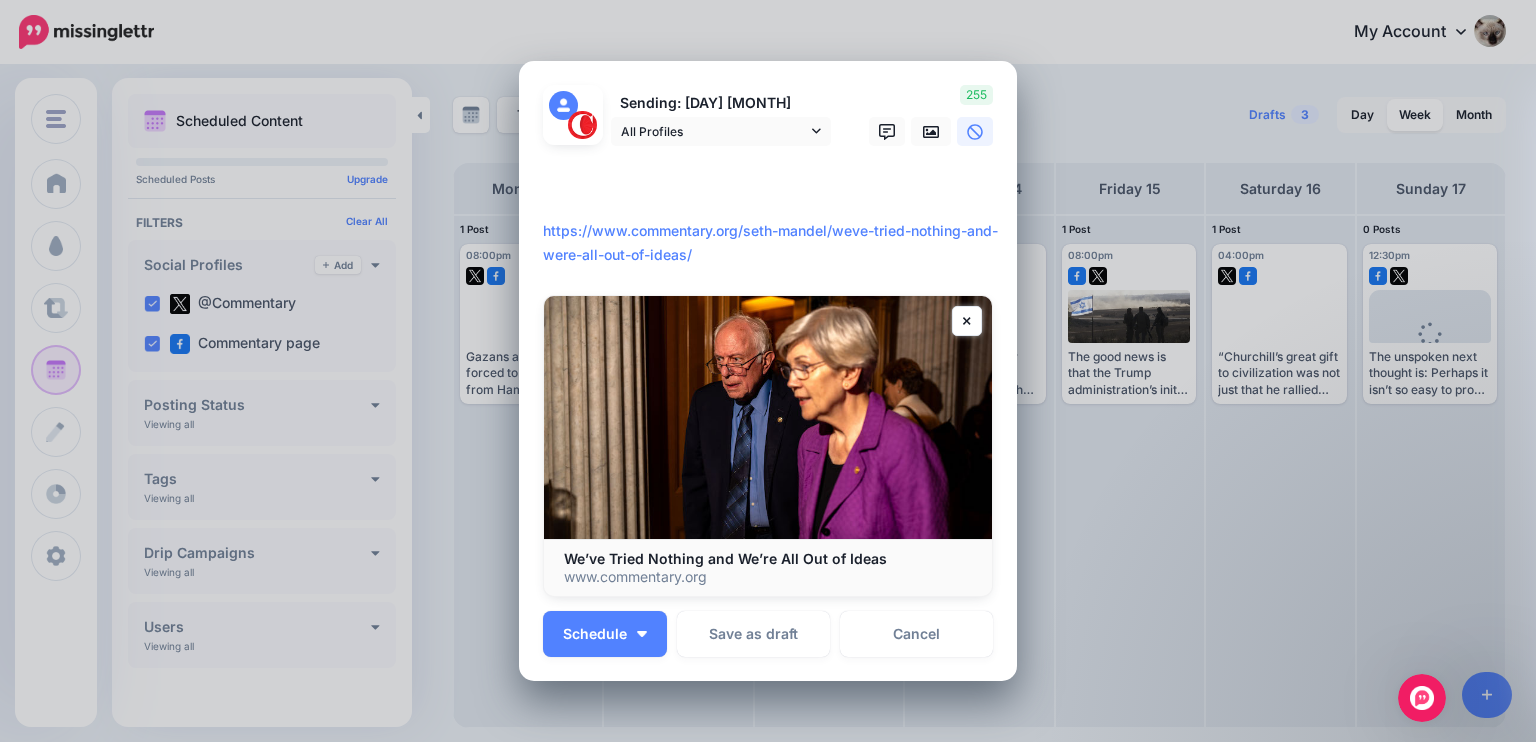 click on "**********" at bounding box center (773, 219) 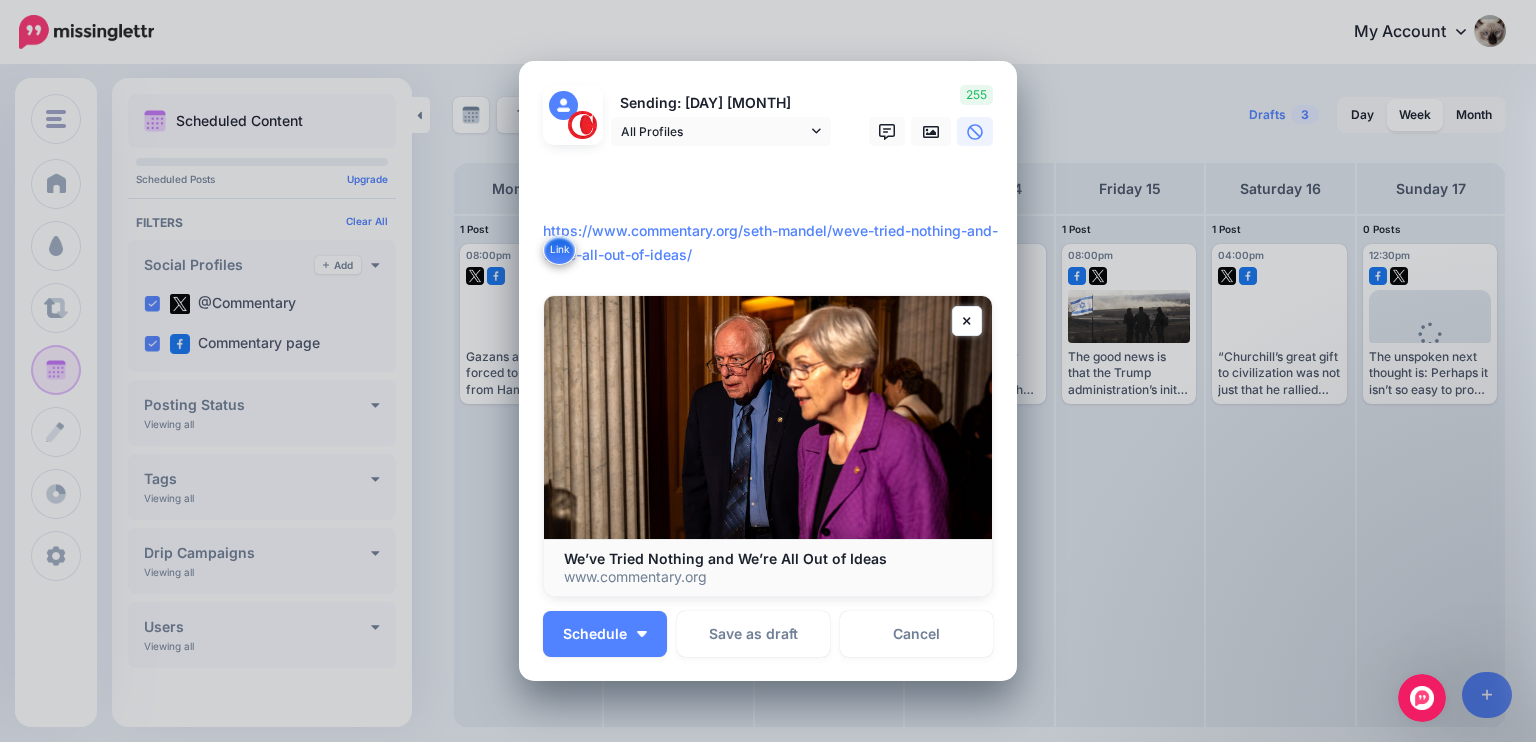 paste on "**********" 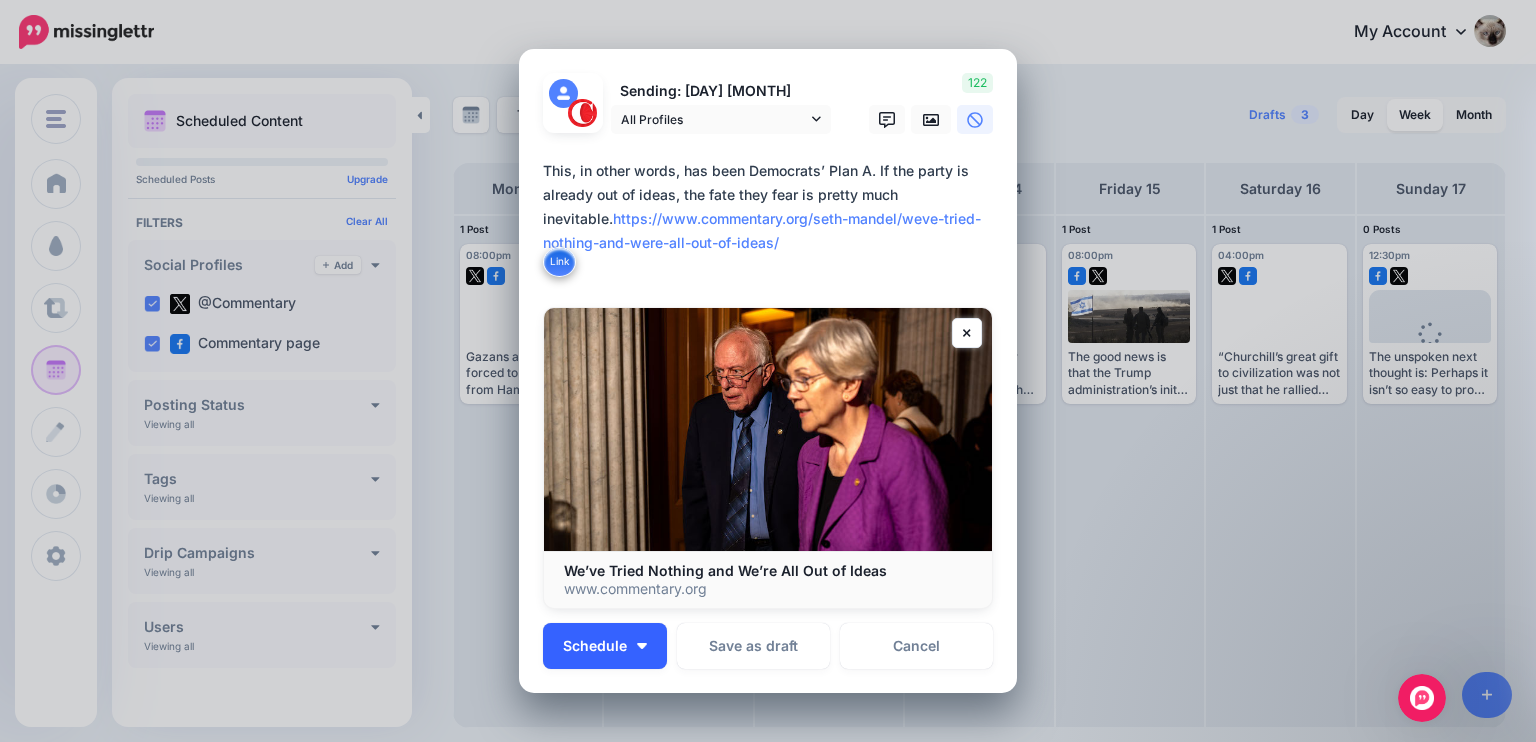 type on "**********" 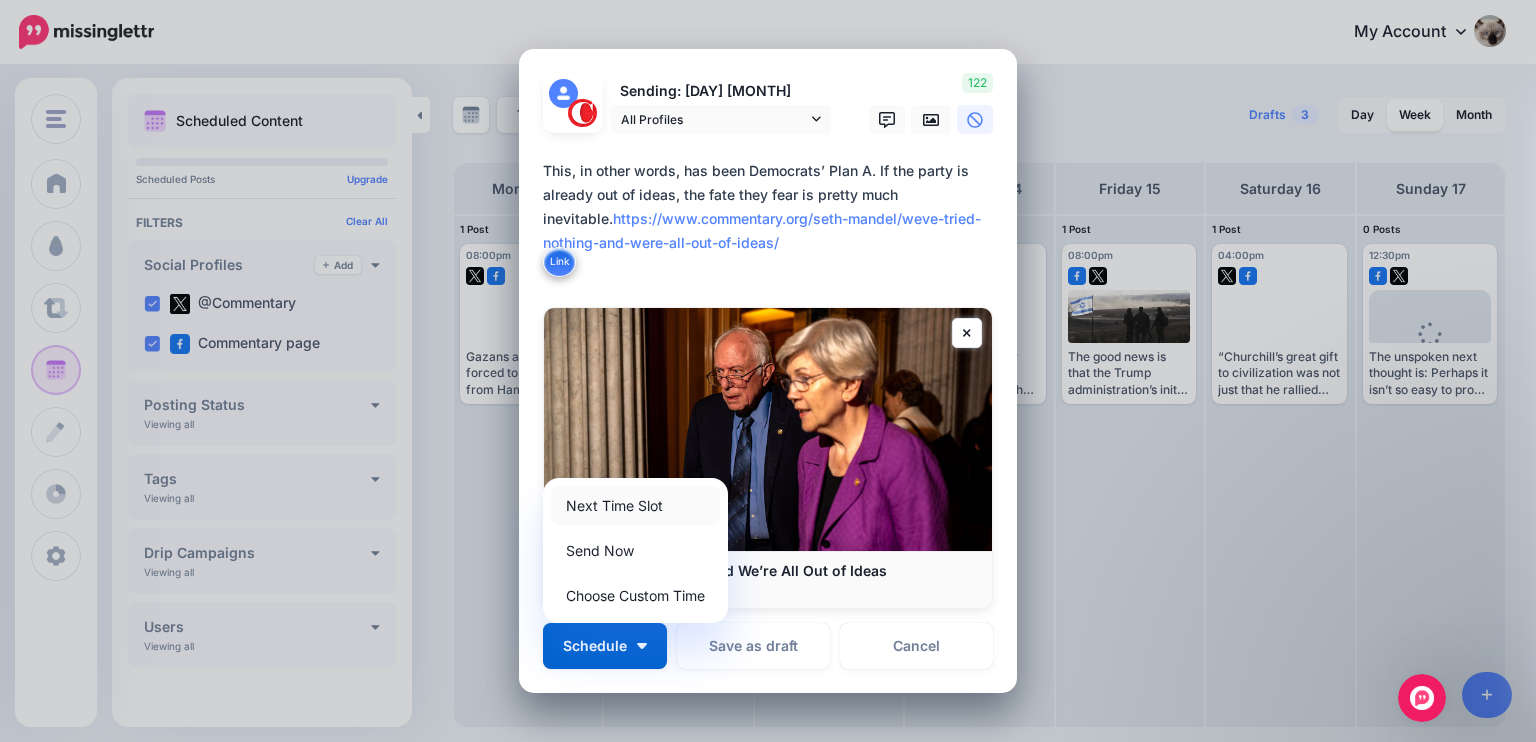 click on "Next Time Slot" at bounding box center [635, 505] 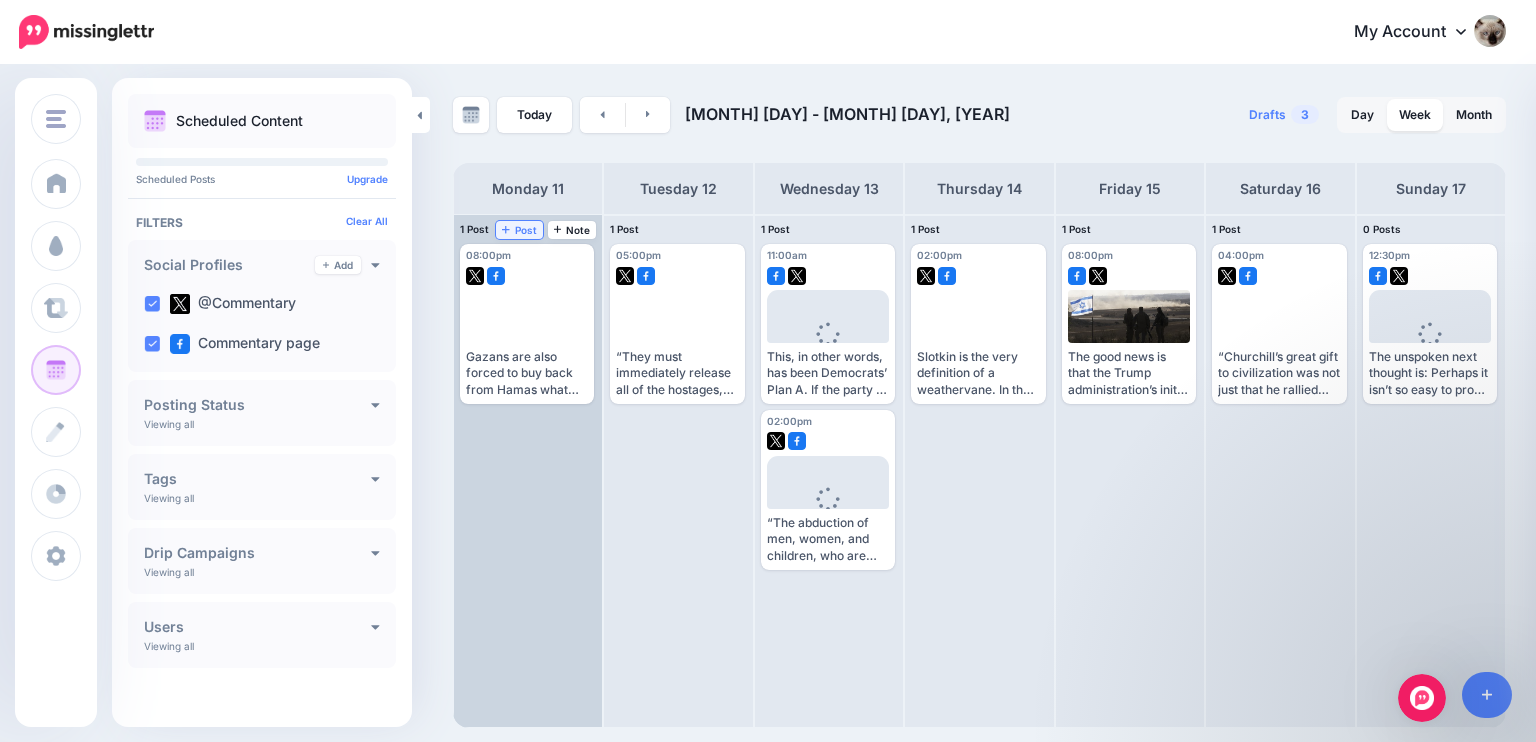 click on "Post" at bounding box center [519, 230] 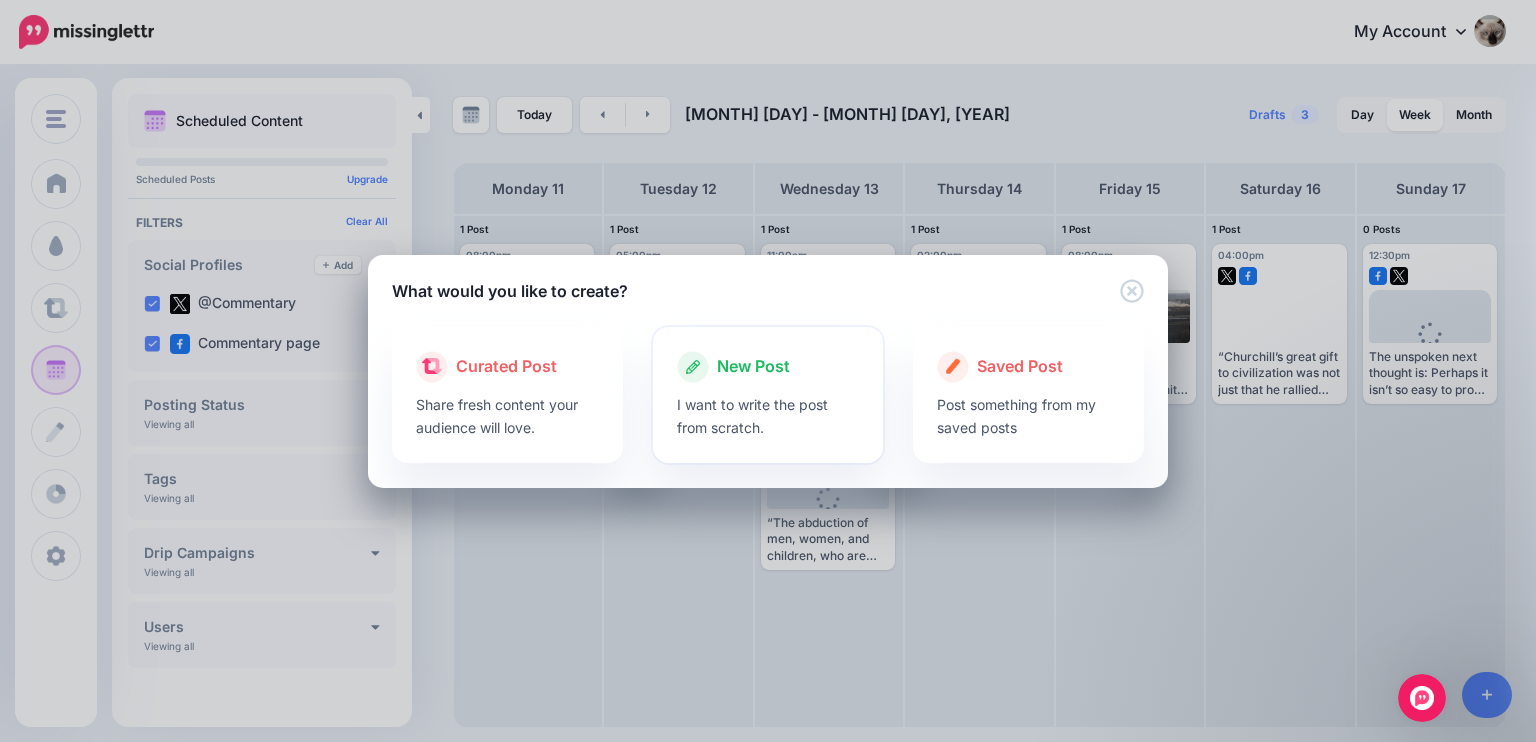 click on "I want to write the post from scratch." at bounding box center (768, 416) 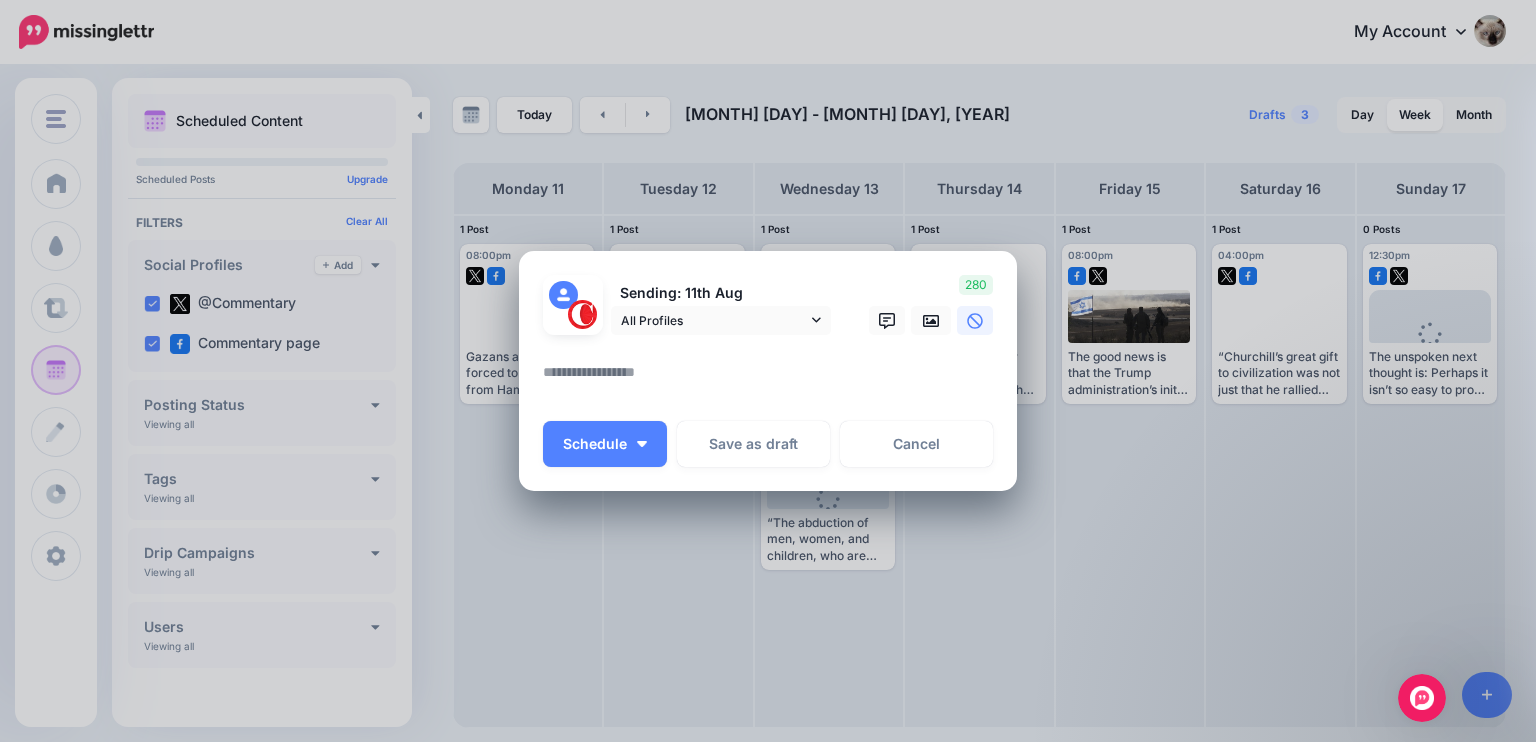 click at bounding box center [773, 379] 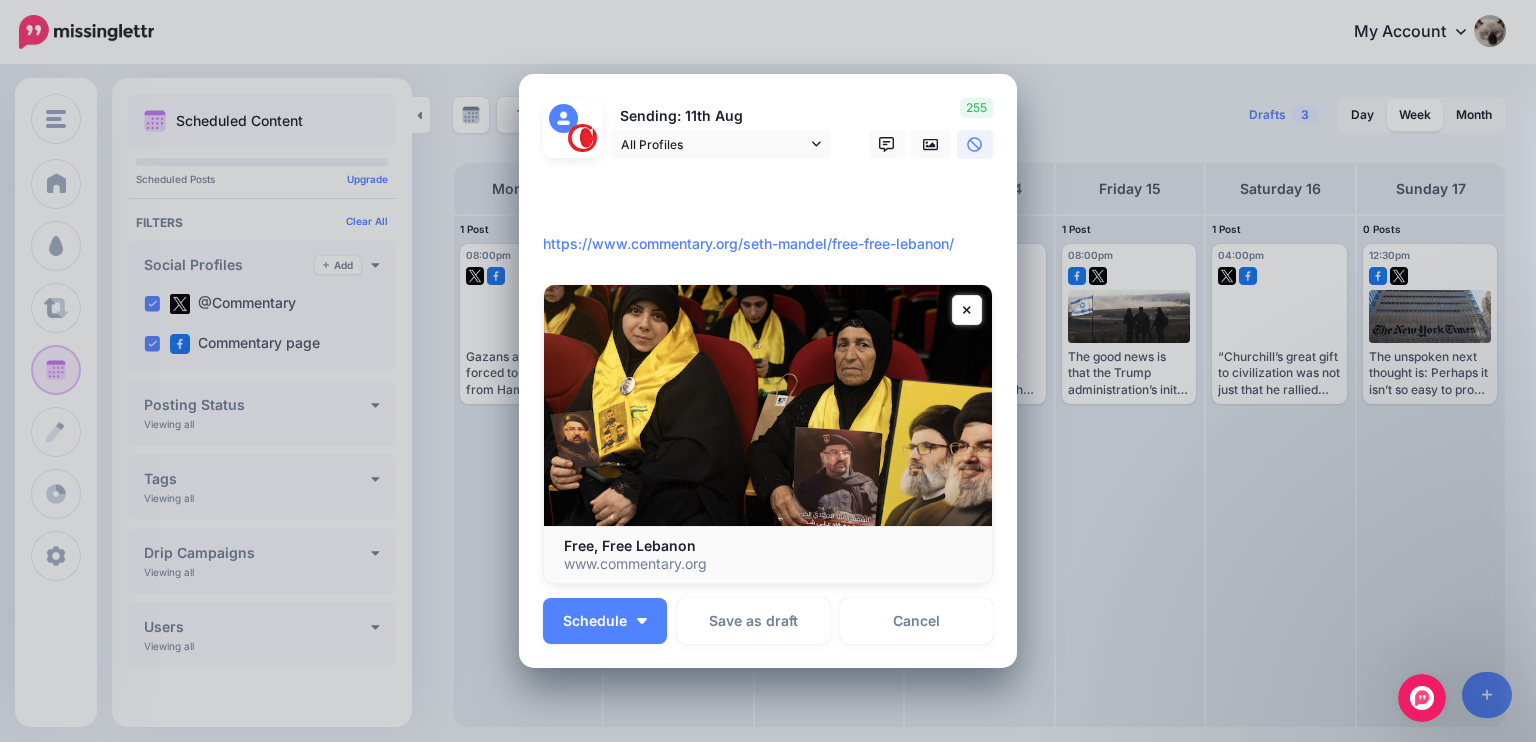 click on "**********" at bounding box center [773, 220] 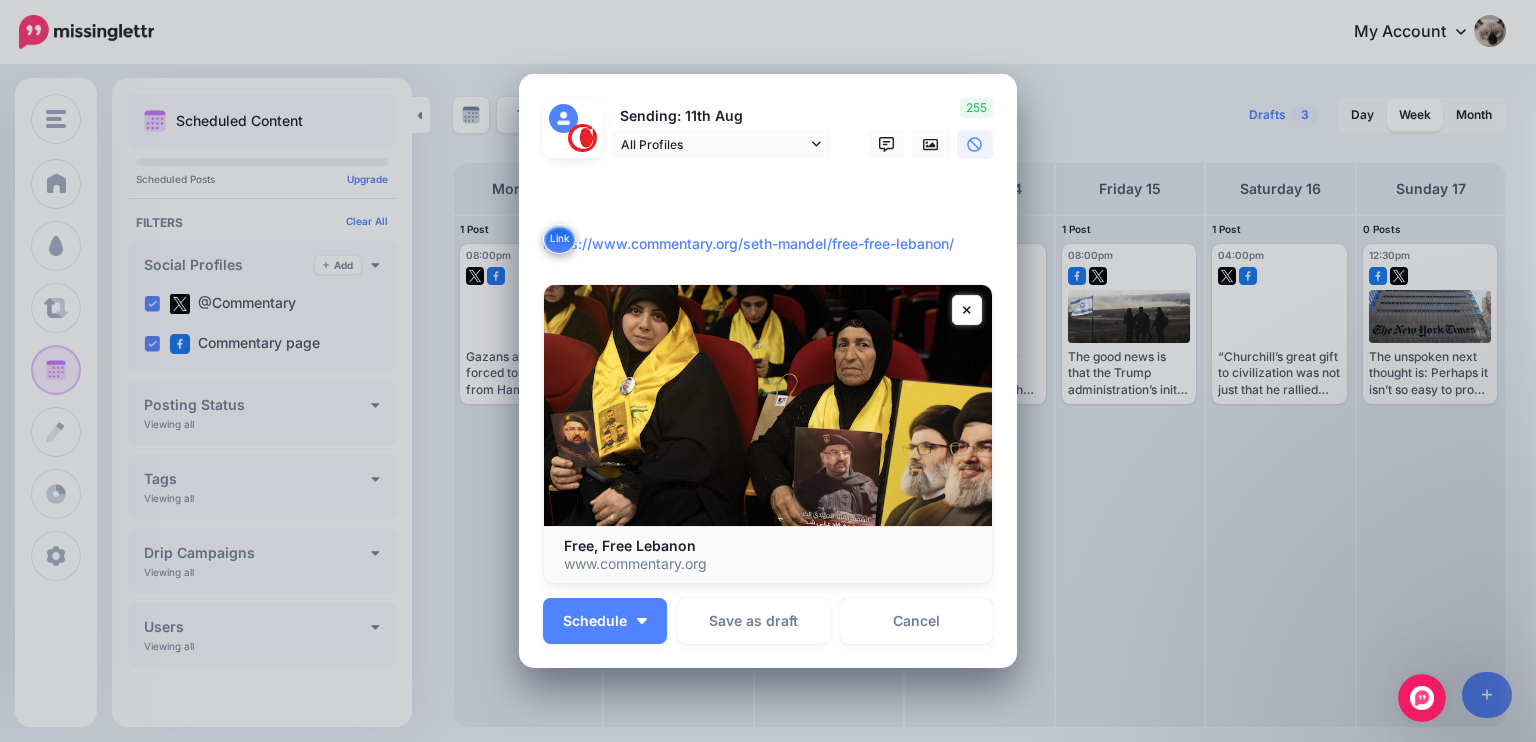 paste on "**********" 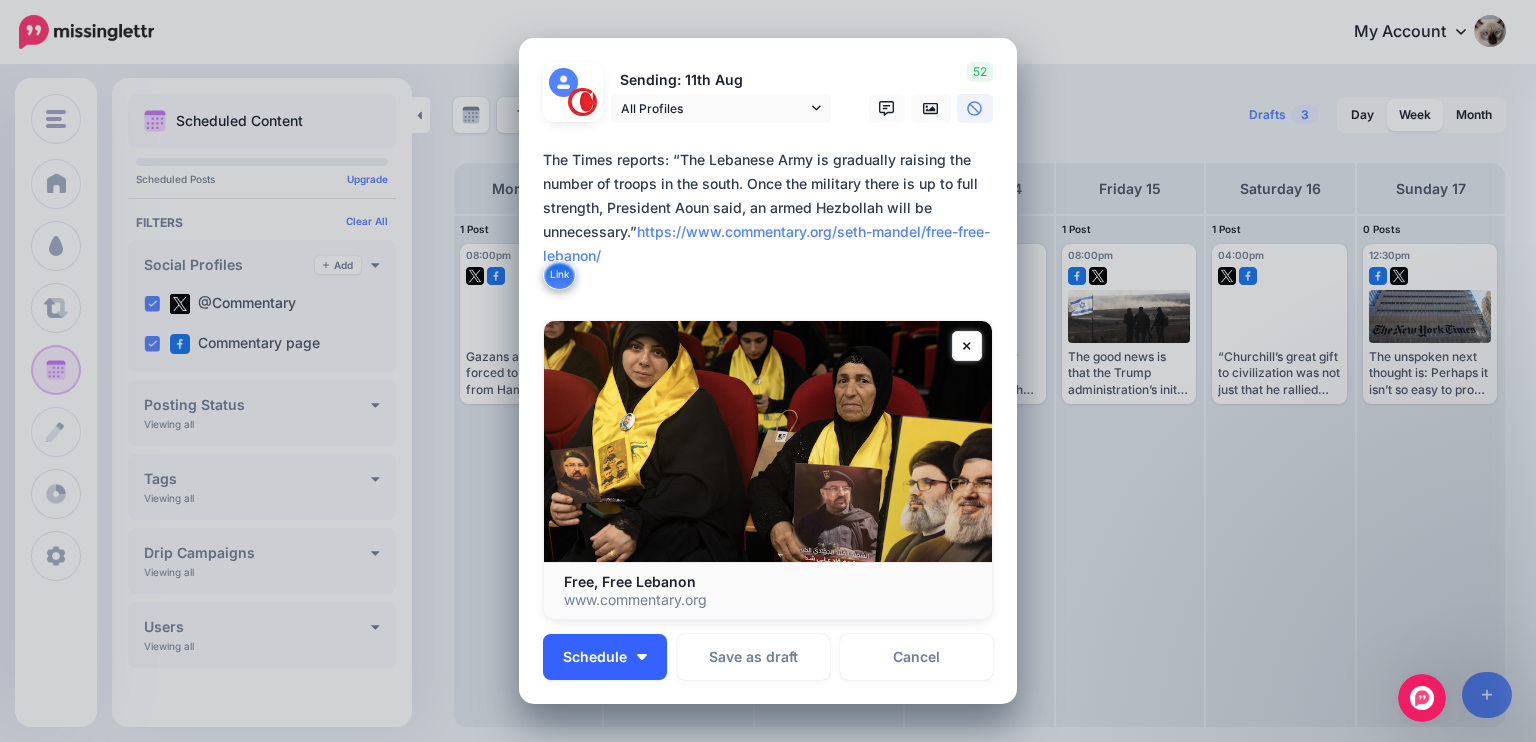 type on "**********" 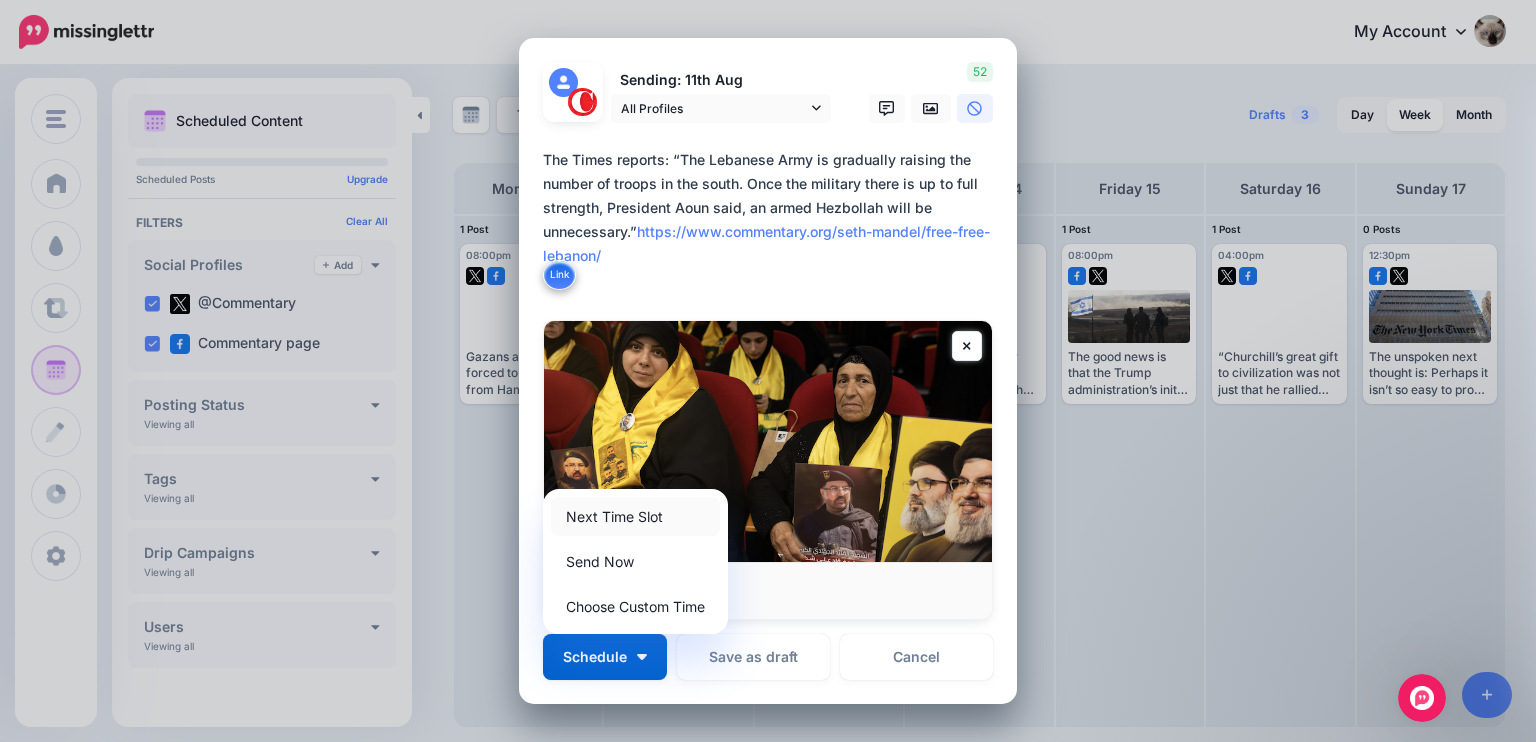 click on "Next Time Slot" at bounding box center (635, 516) 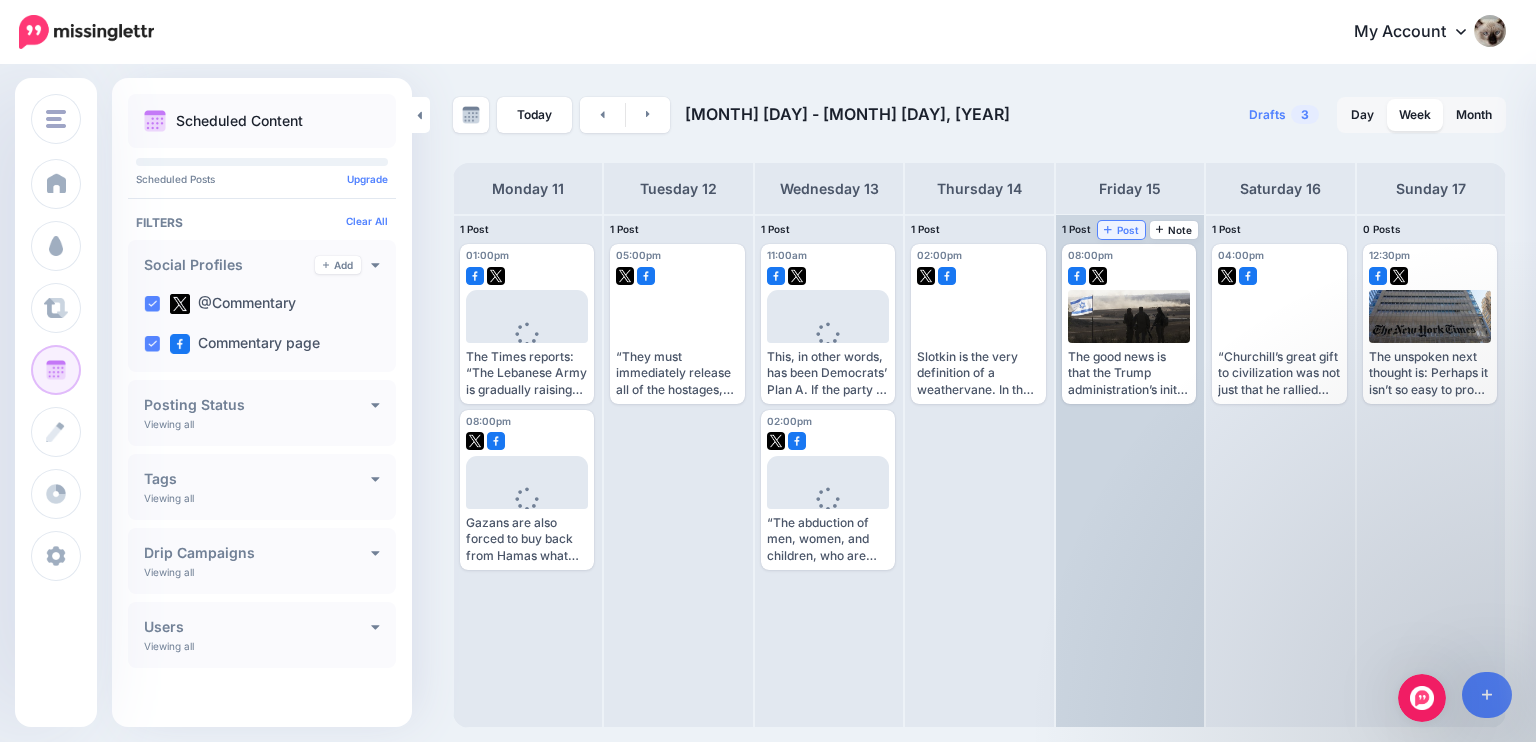 click on "Post" at bounding box center [1121, 230] 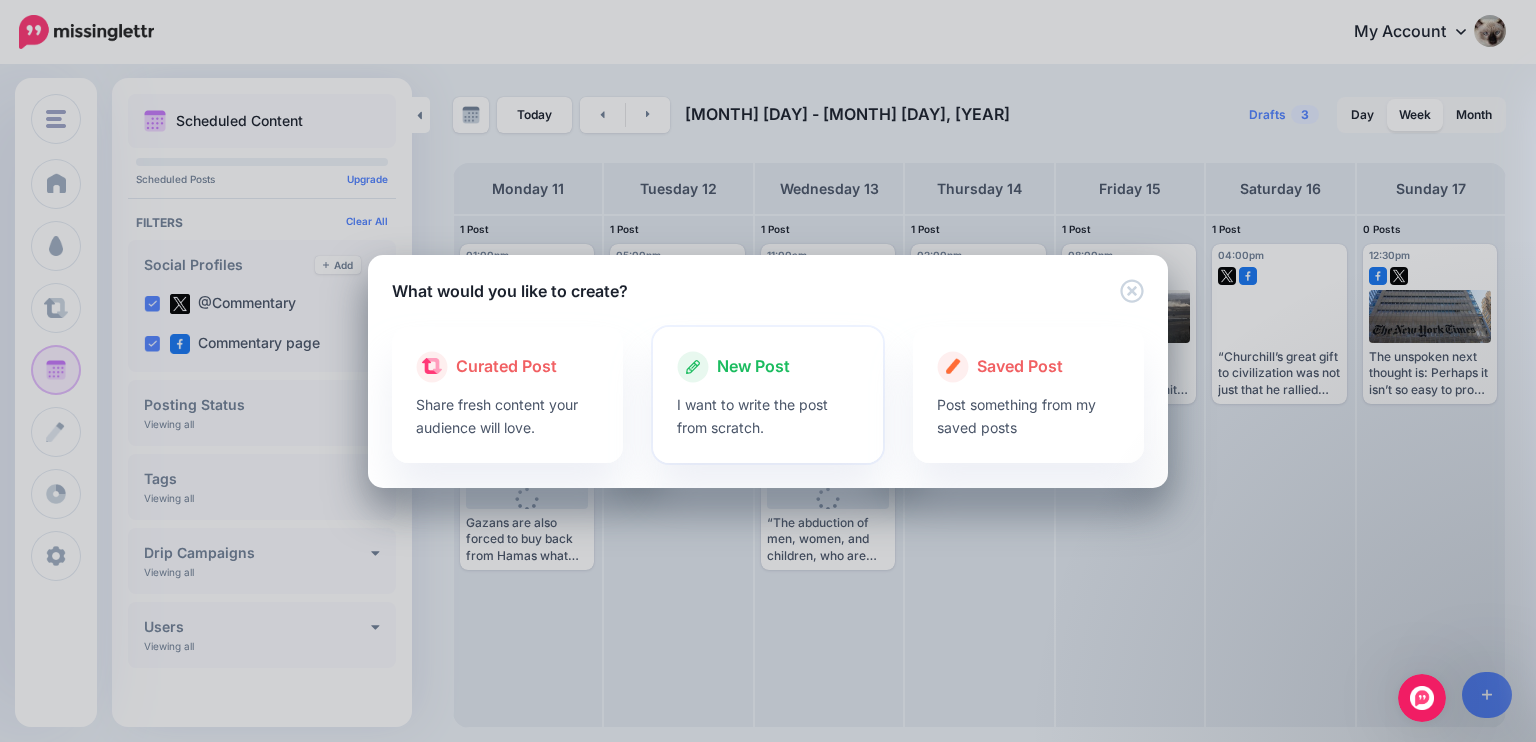 click at bounding box center [768, 388] 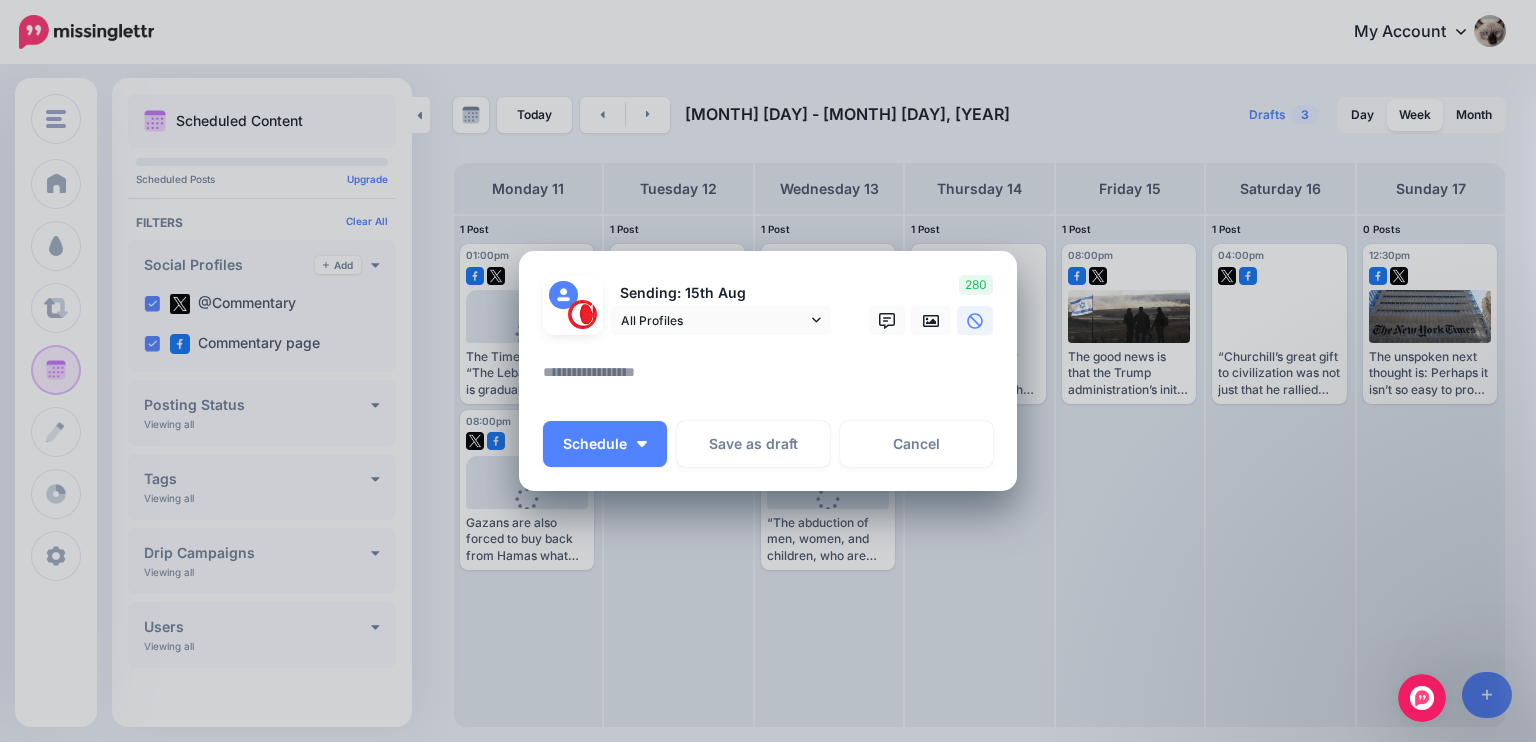 click at bounding box center (773, 379) 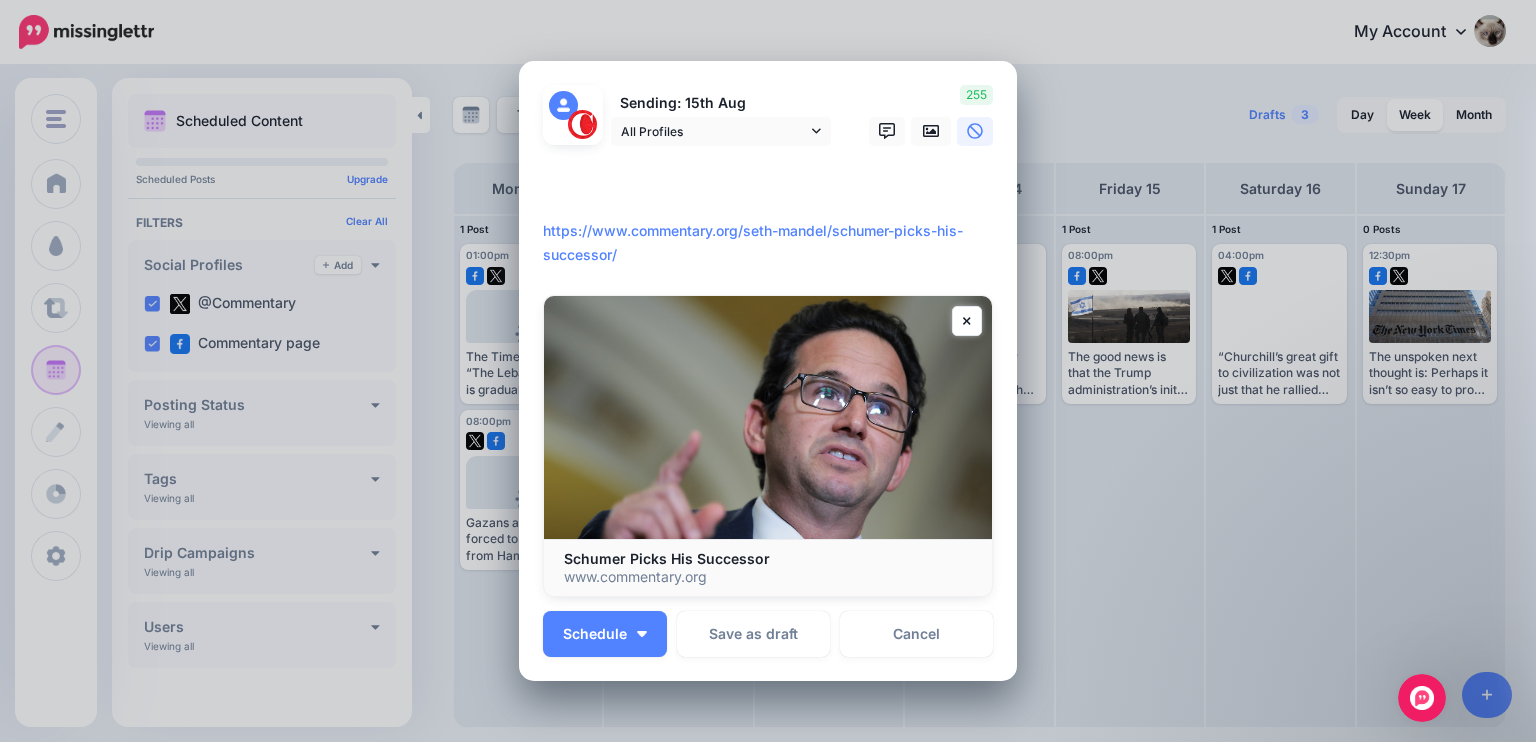 click on "**********" at bounding box center [773, 219] 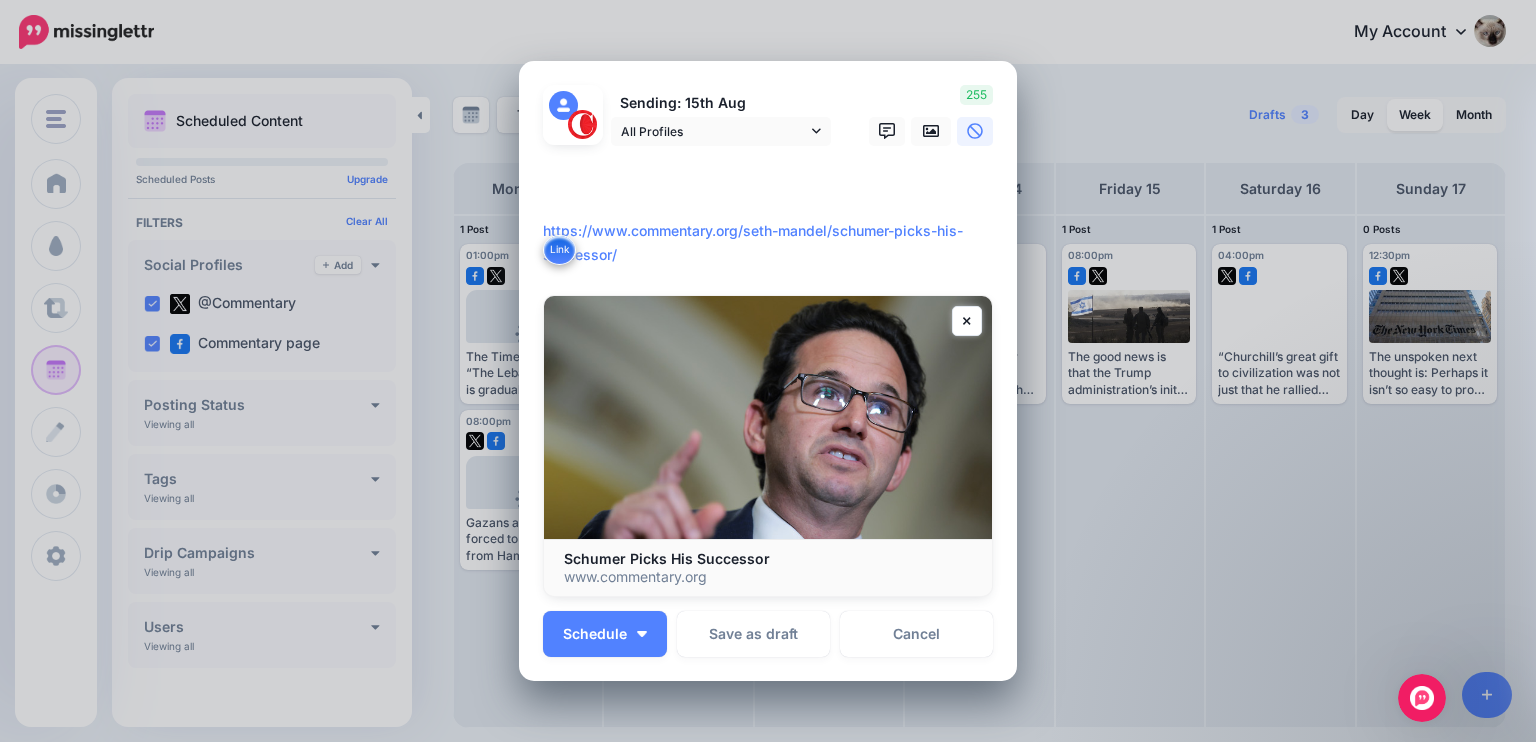 paste on "**********" 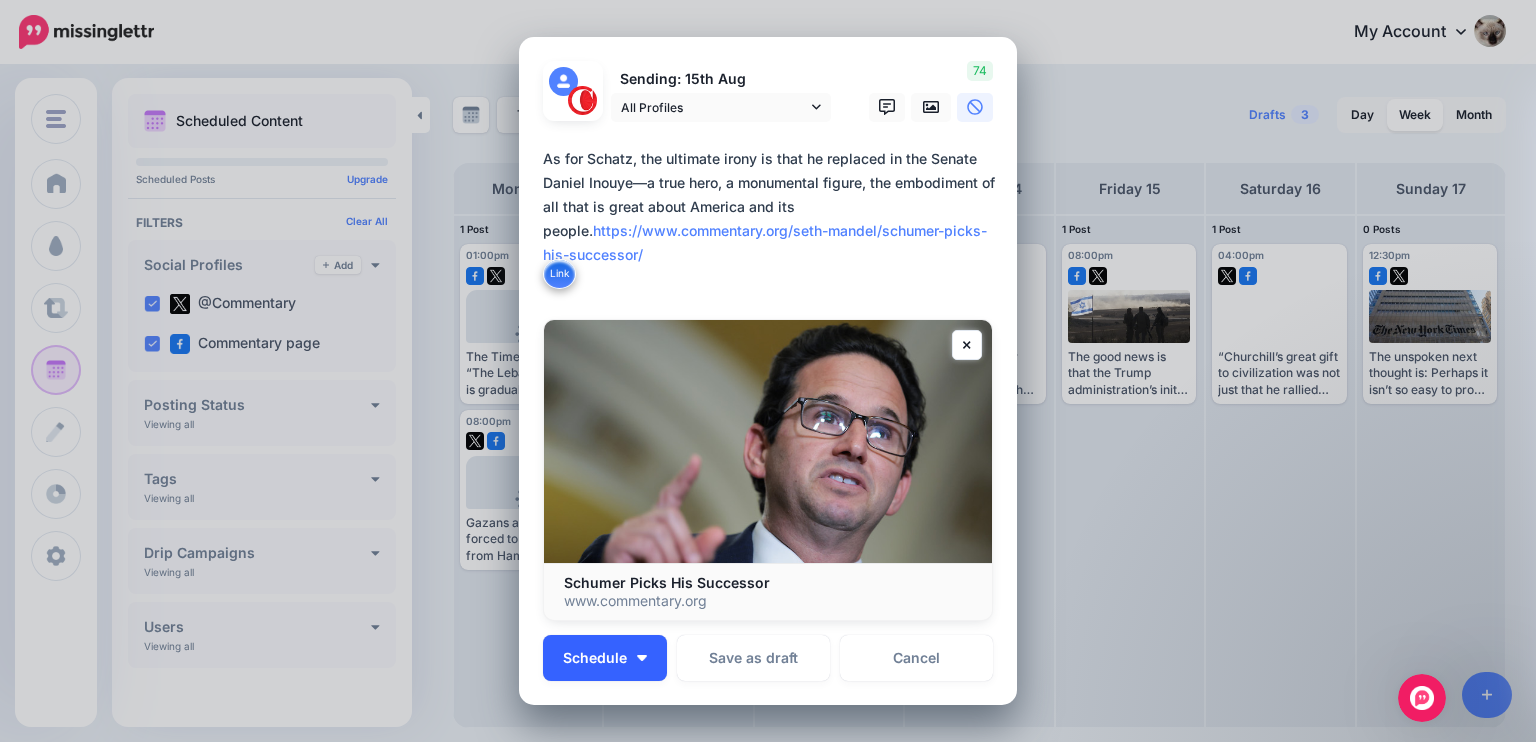 type on "**********" 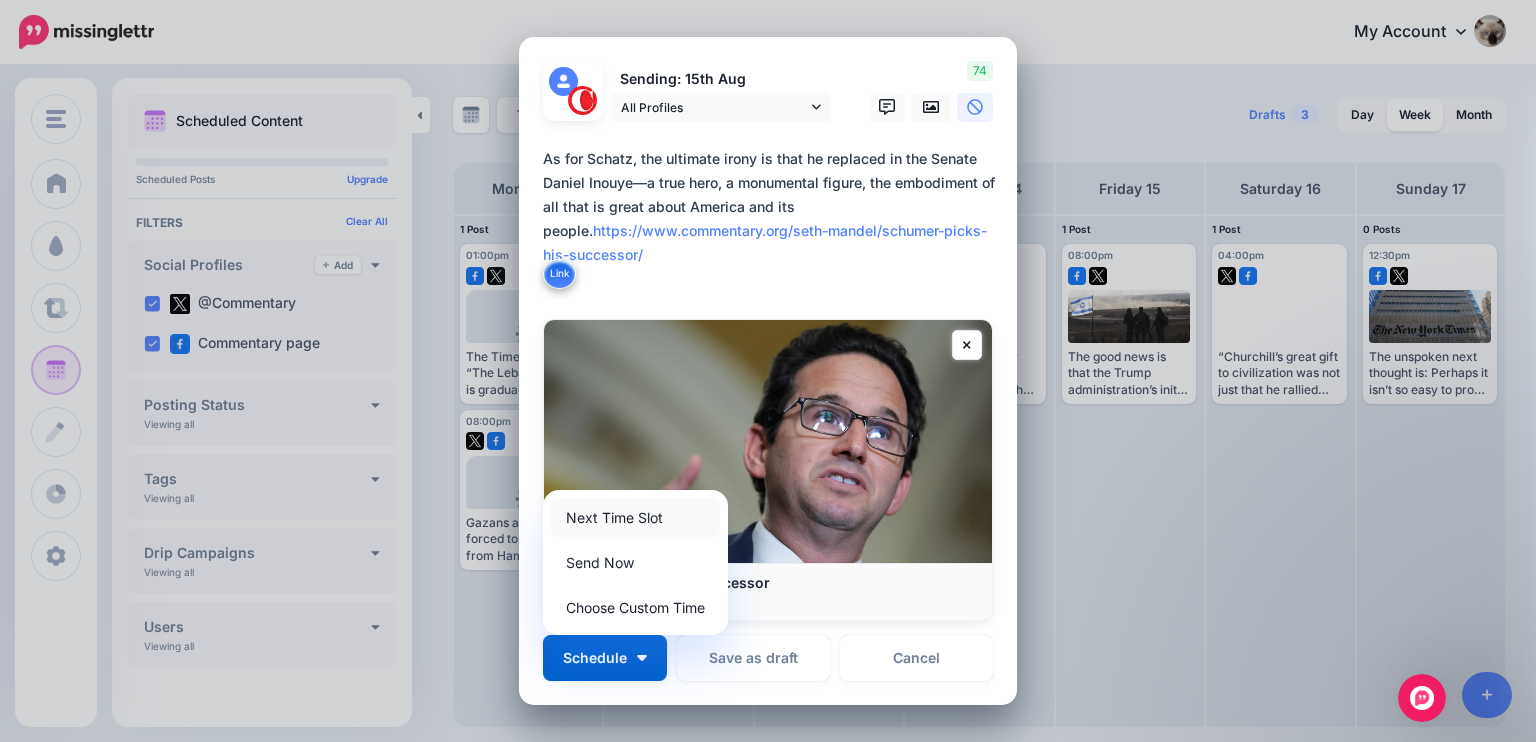 click on "Next Time Slot" at bounding box center (635, 517) 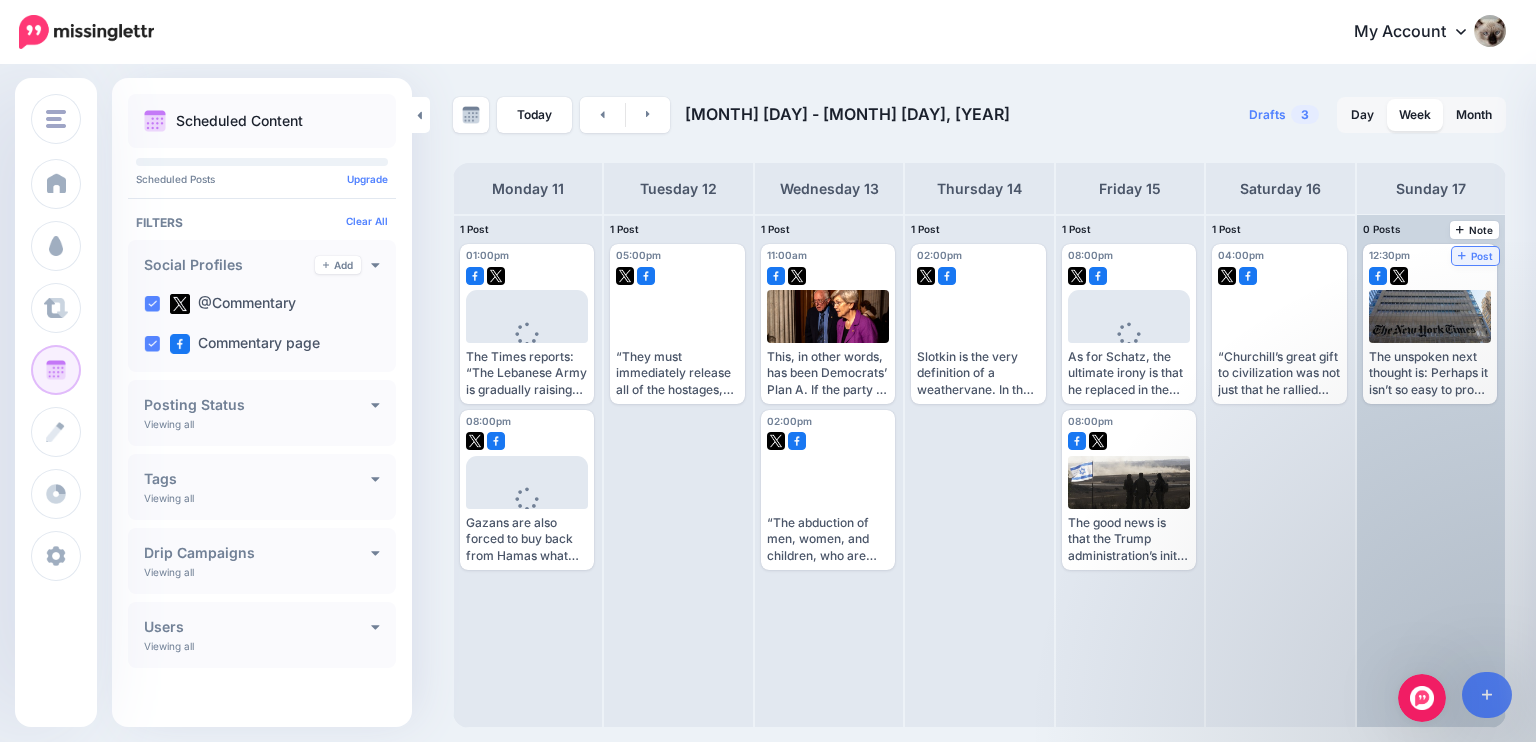 click on "Post" at bounding box center [1475, 256] 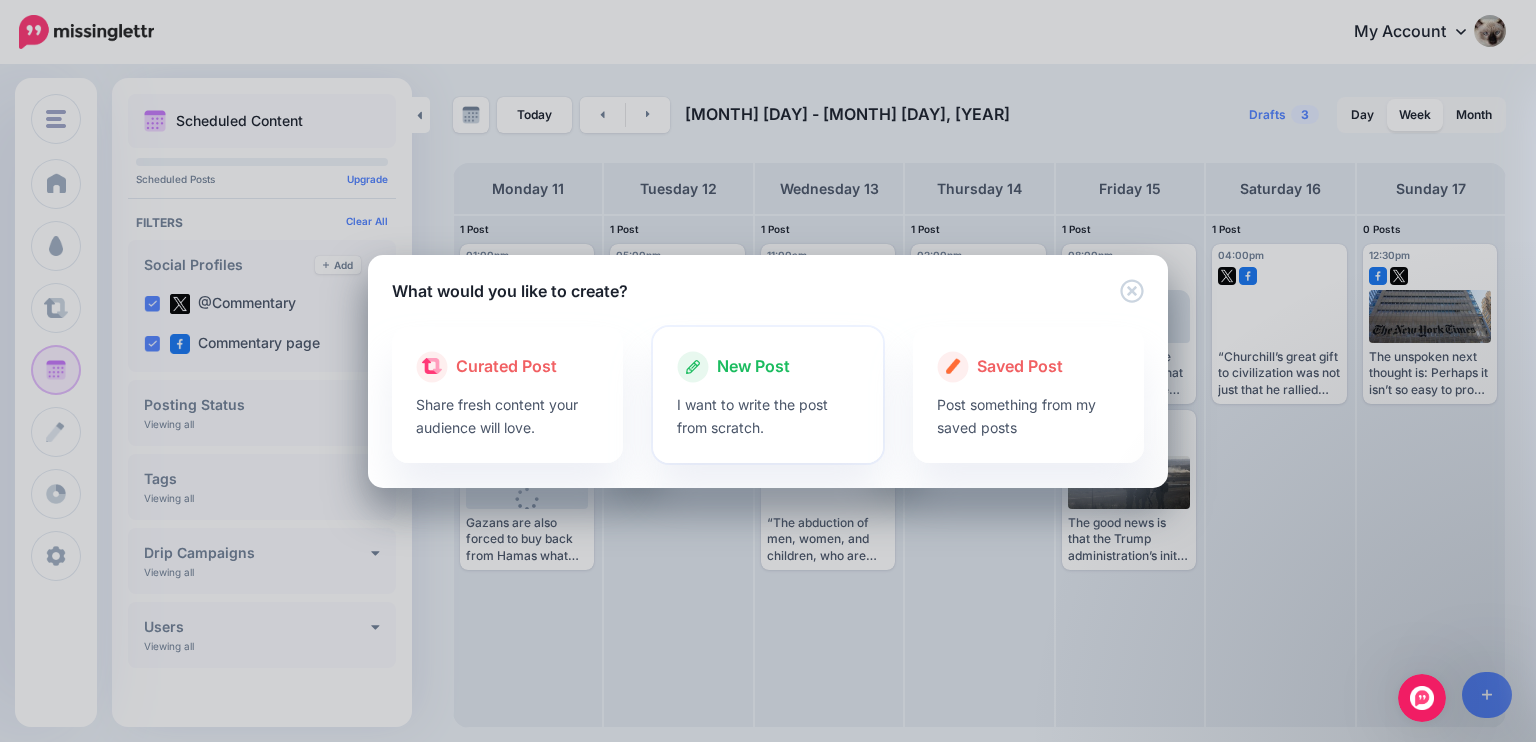 click on "I want to write the post from scratch." at bounding box center [768, 416] 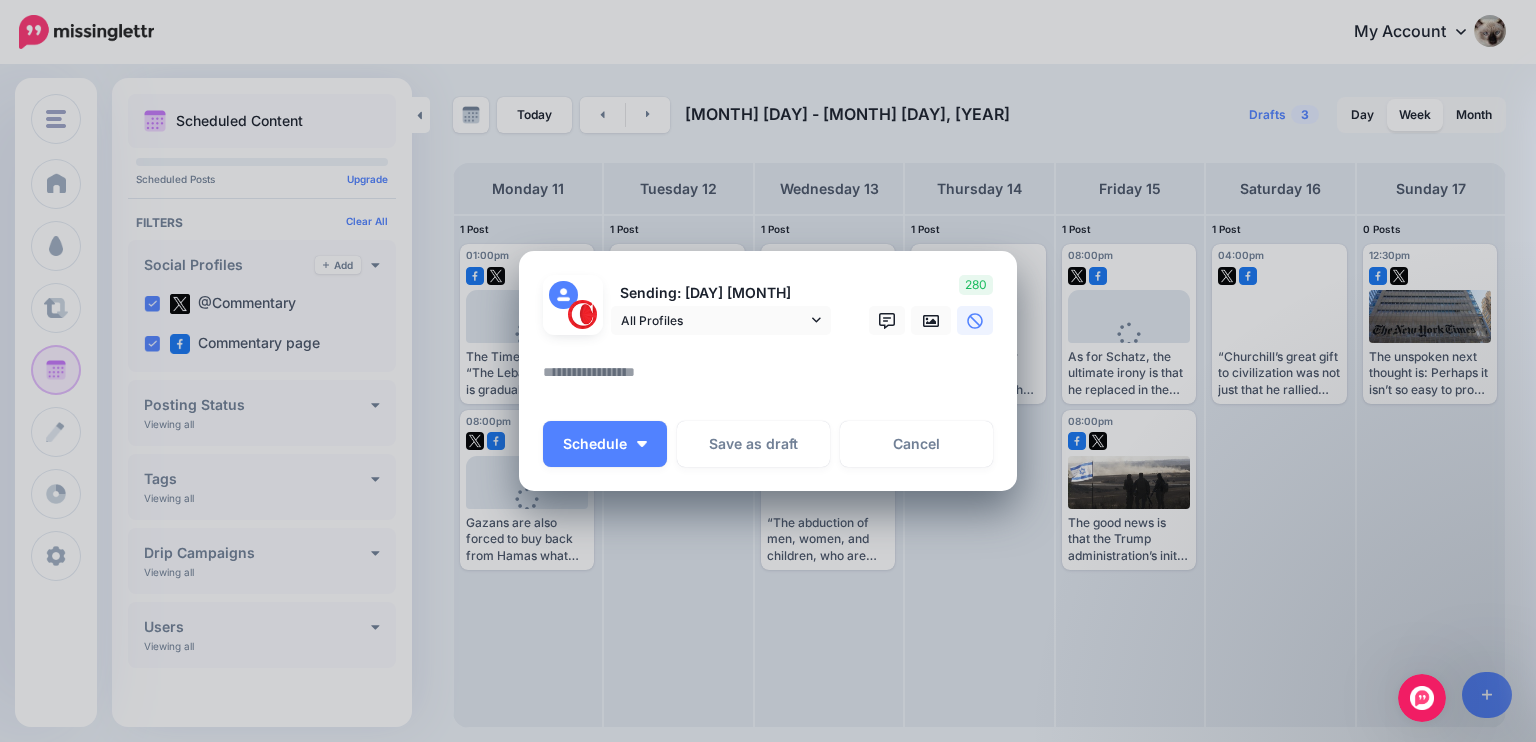 click at bounding box center (773, 379) 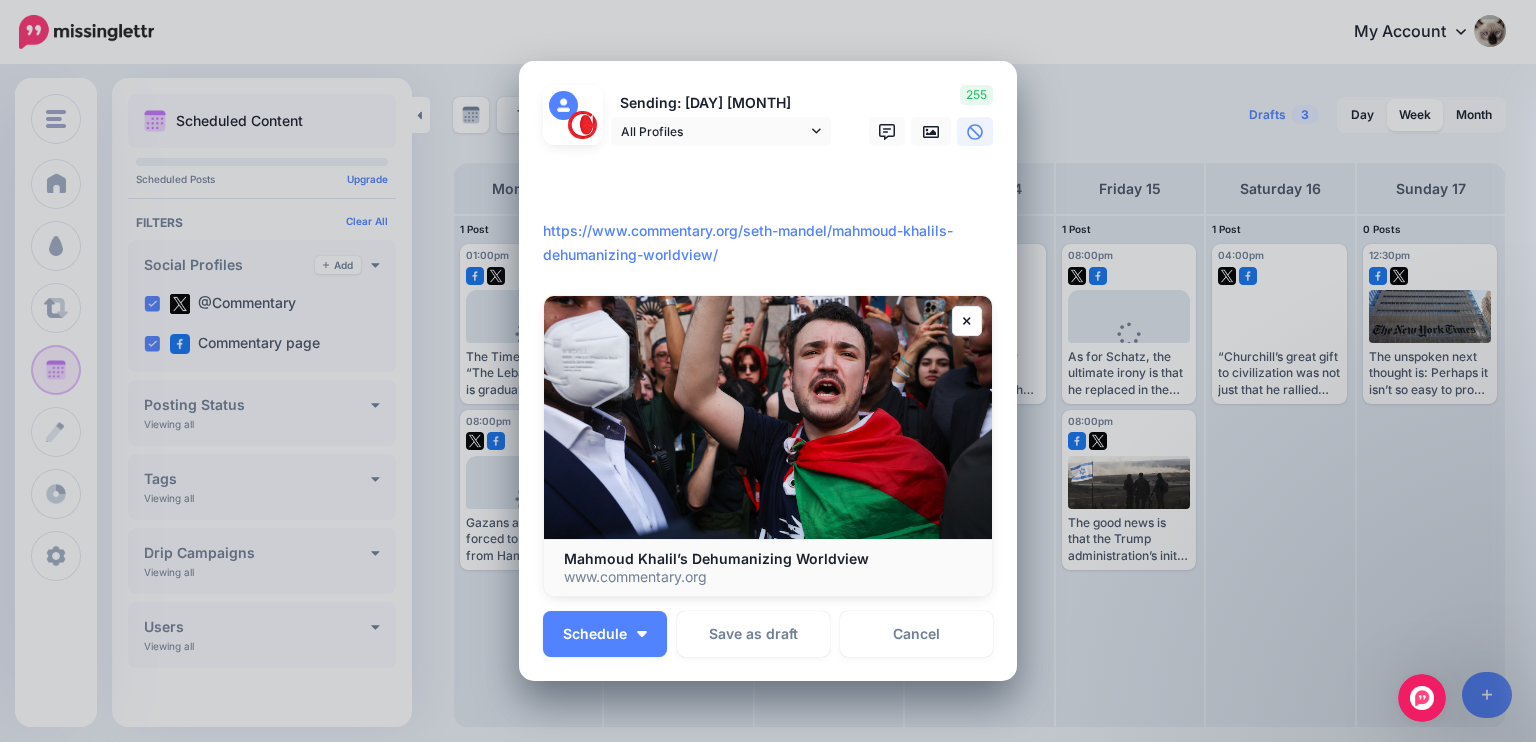click on "**********" at bounding box center [773, 219] 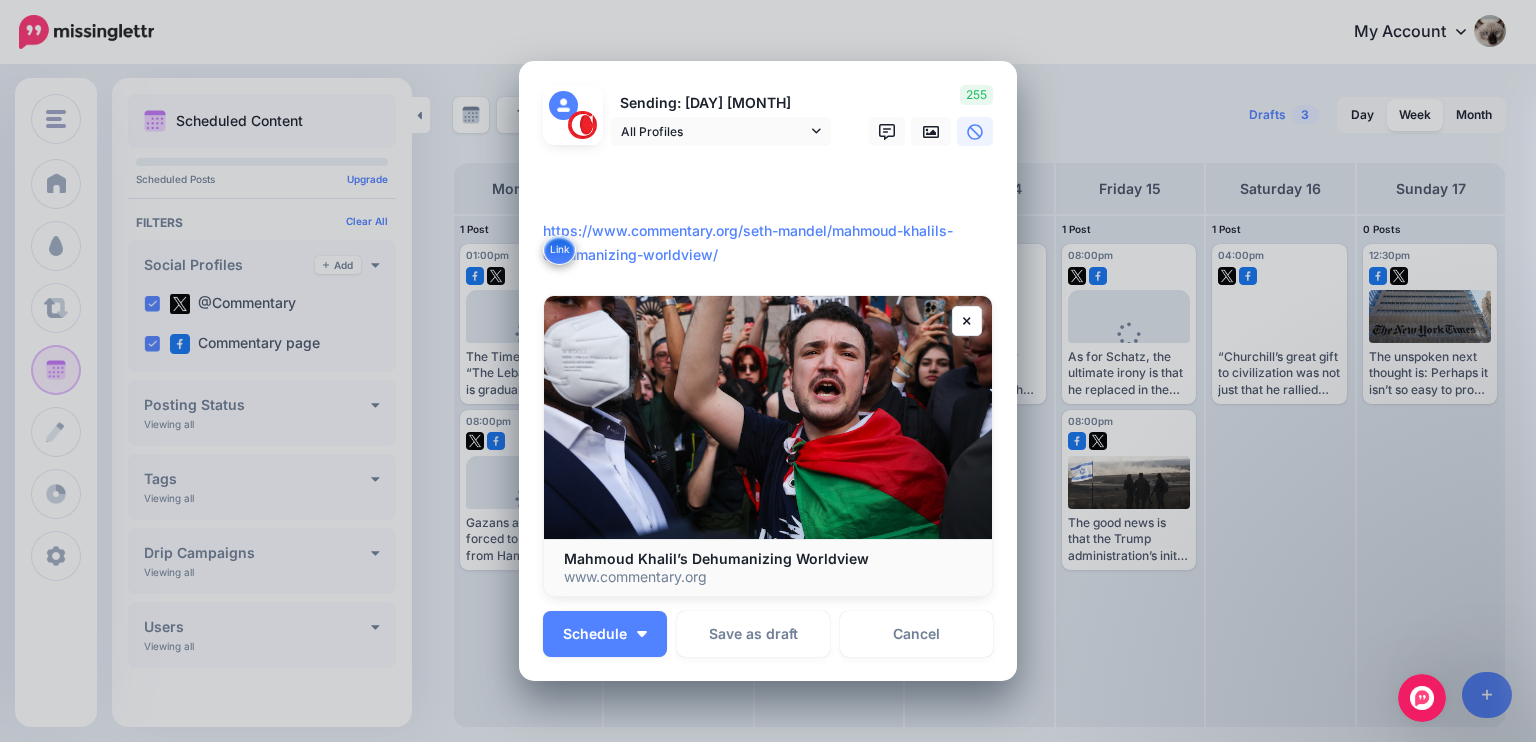 click on "**********" at bounding box center [773, 219] 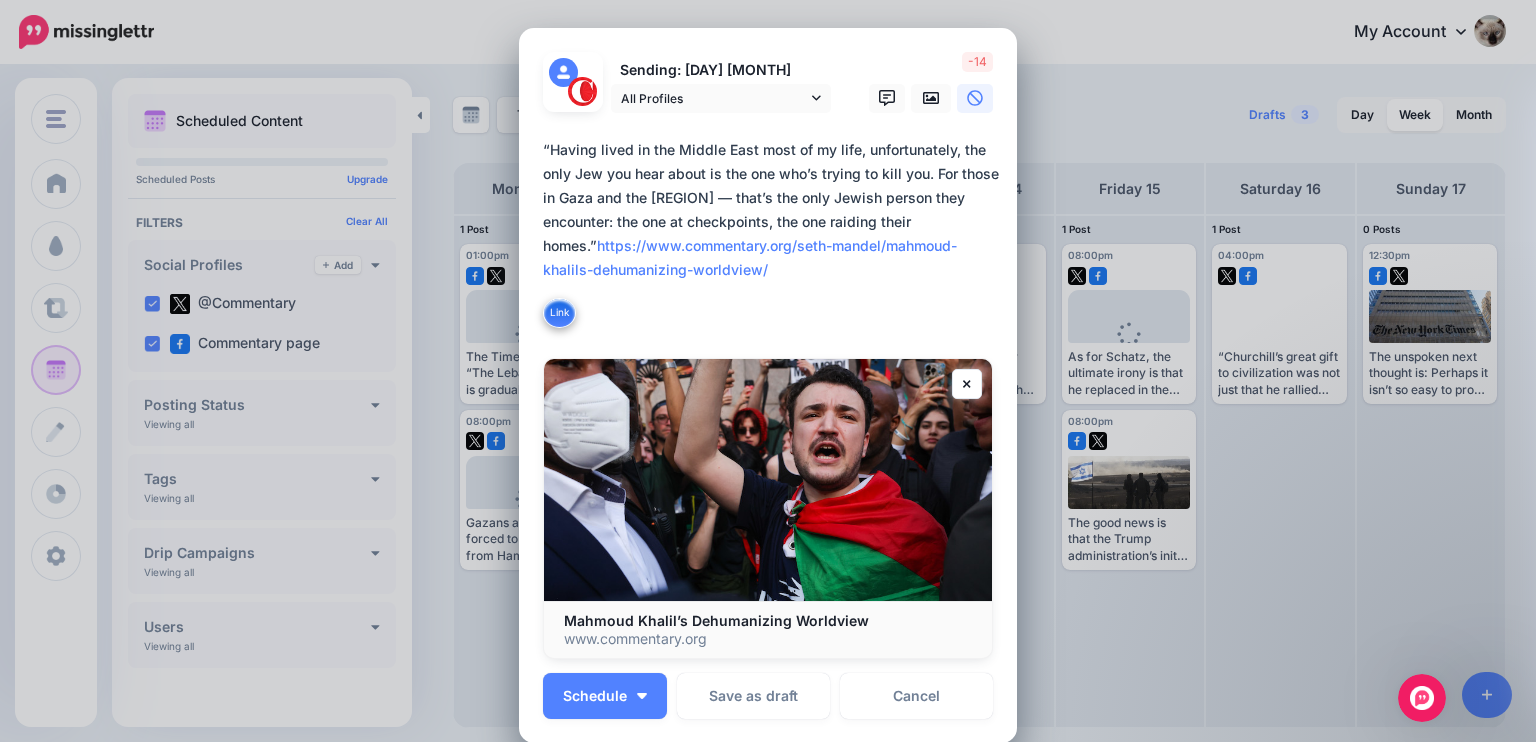click on "**********" at bounding box center [773, 234] 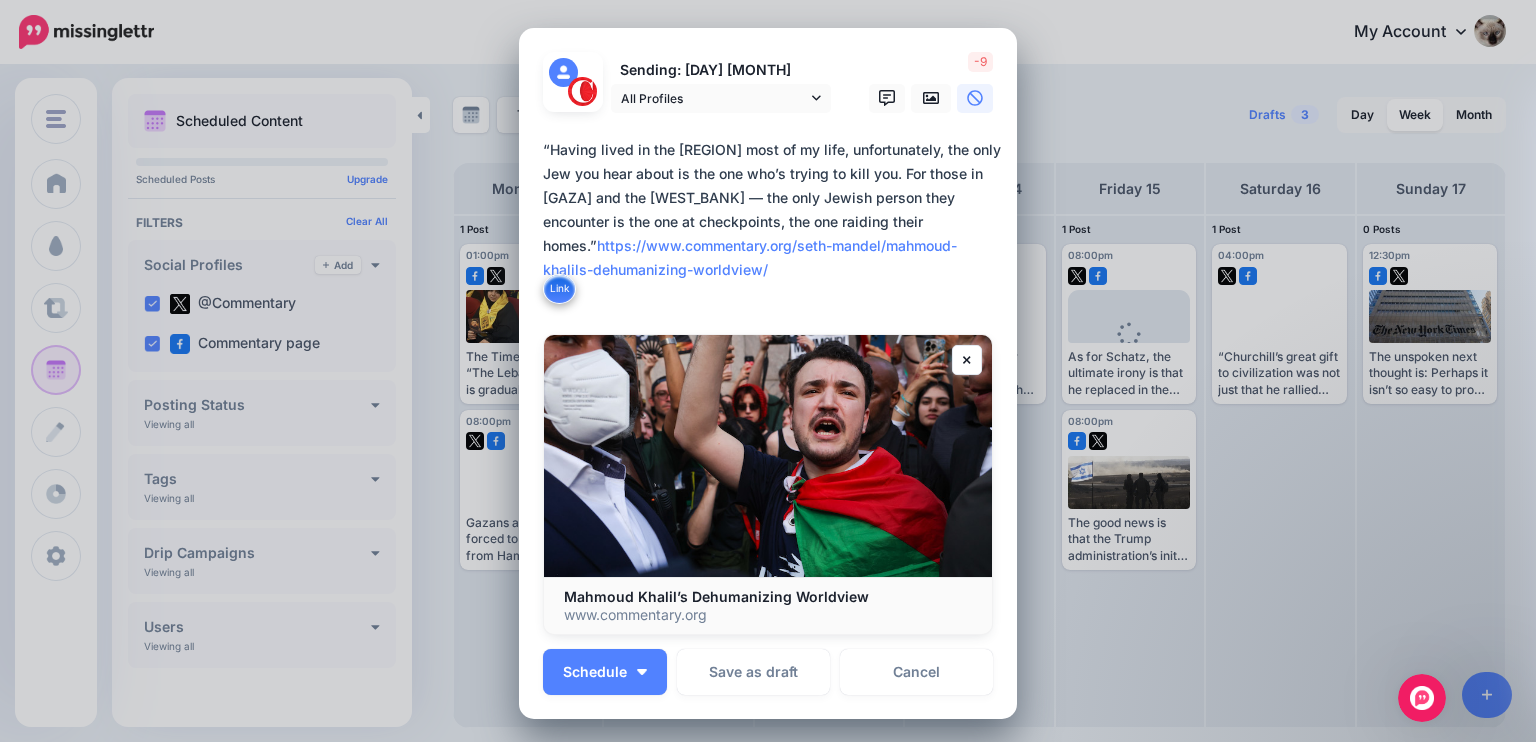 click on "**********" at bounding box center [773, 222] 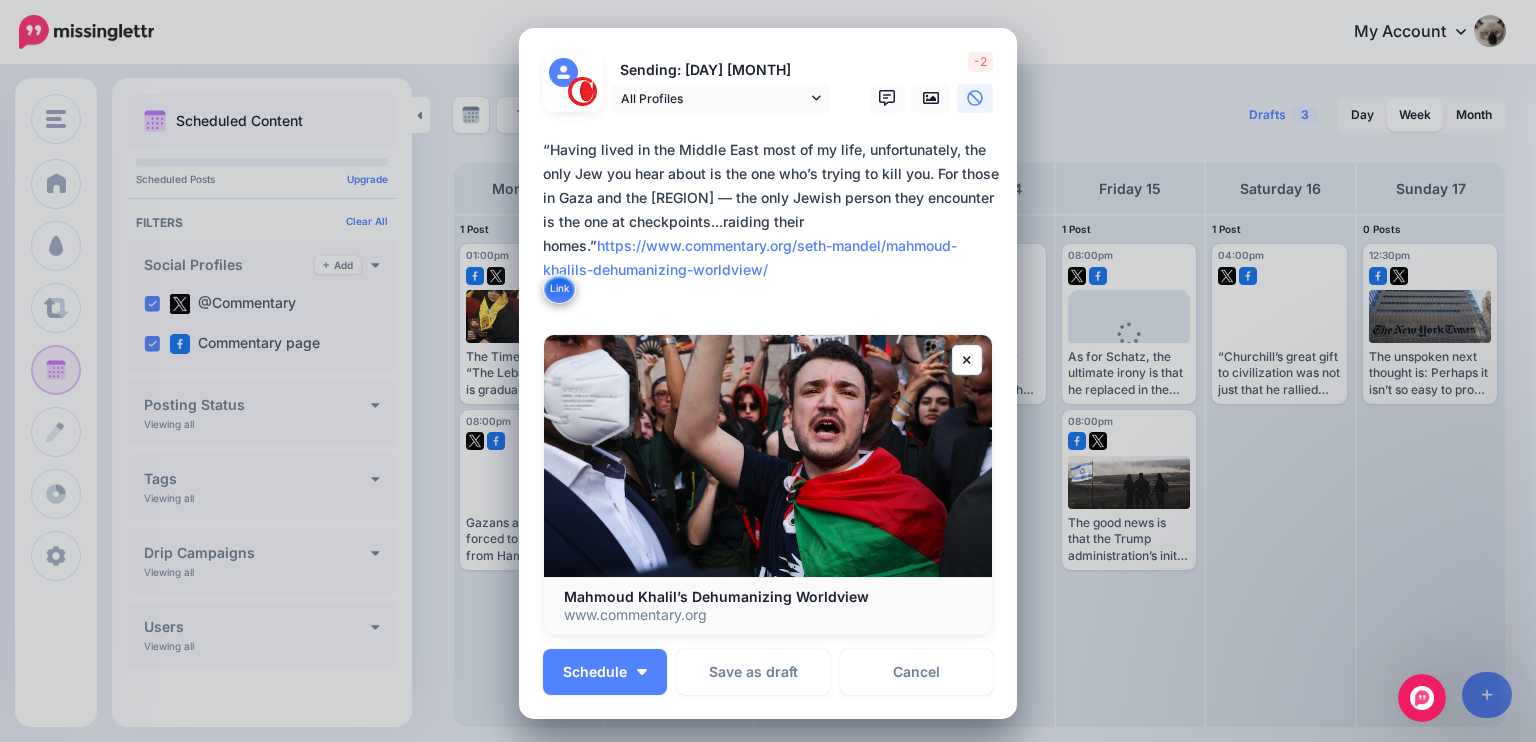 click on "**********" at bounding box center (773, 222) 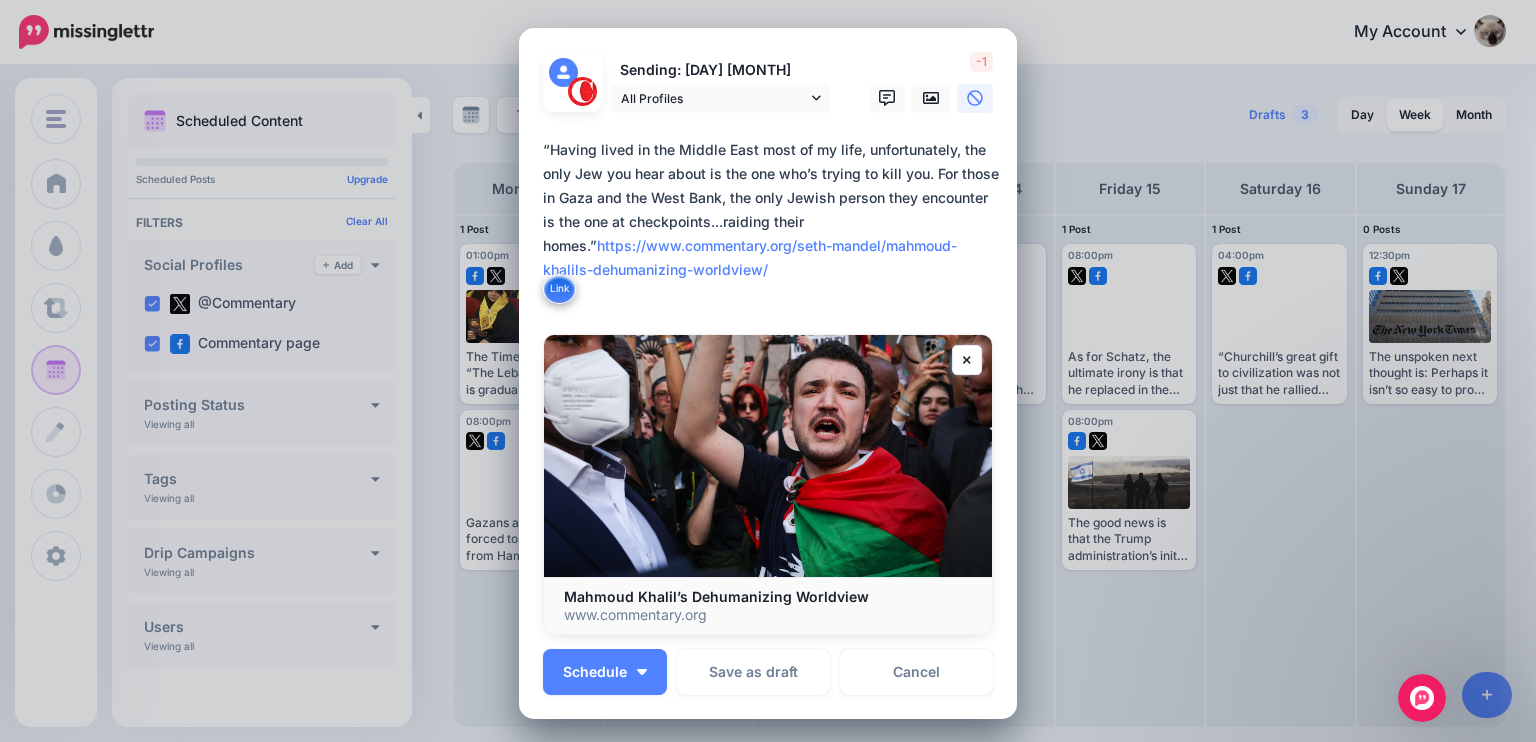 click on "**********" at bounding box center (773, 222) 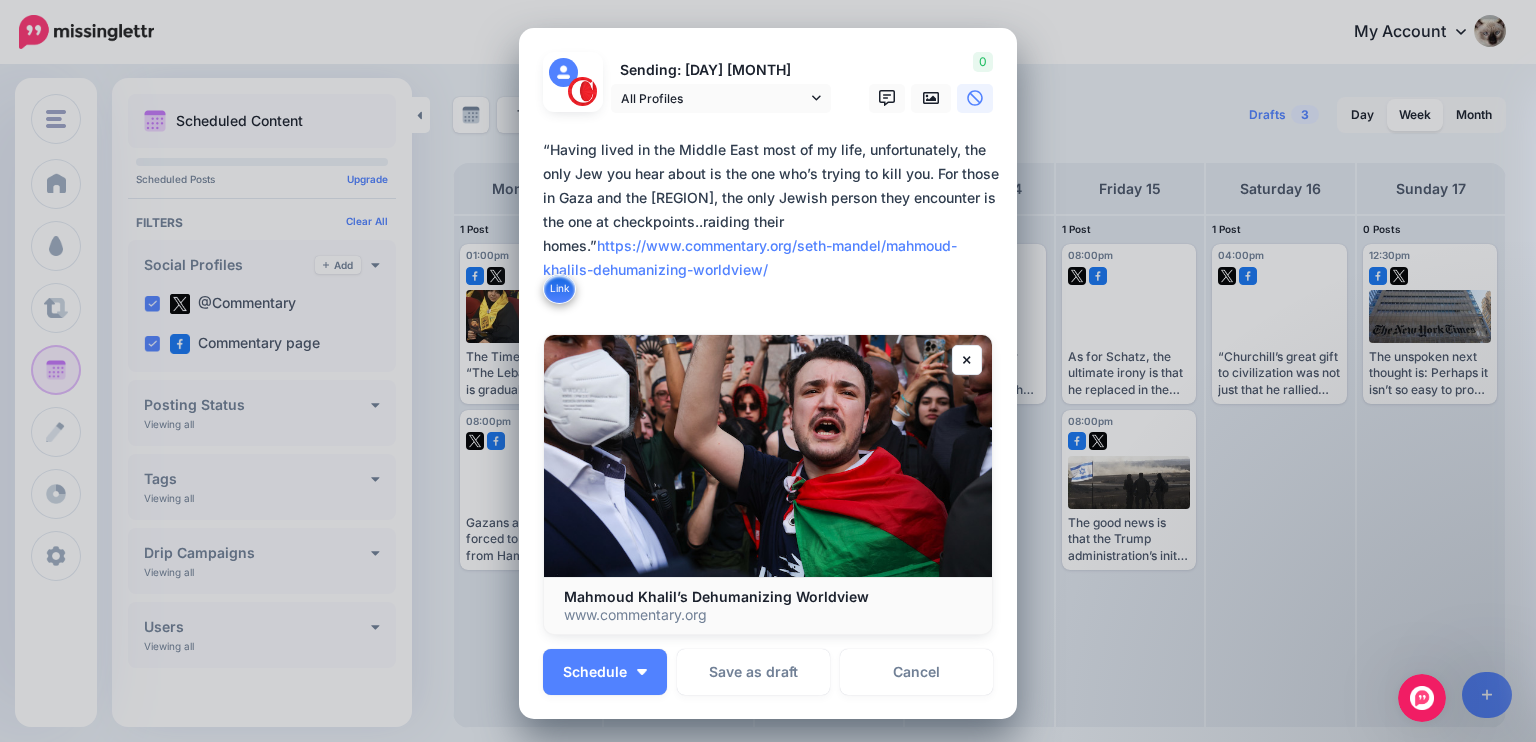 click on "**********" at bounding box center [773, 222] 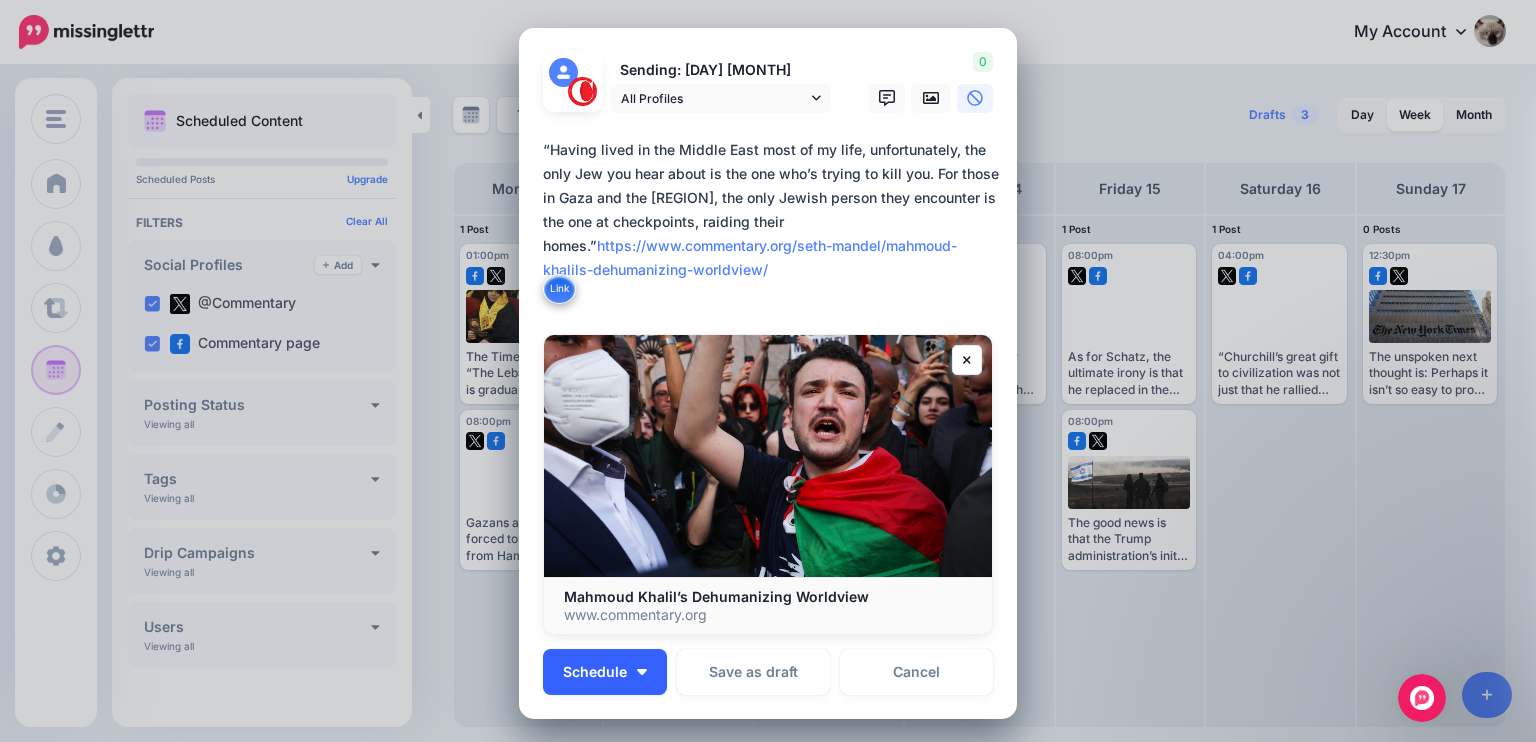 type on "**********" 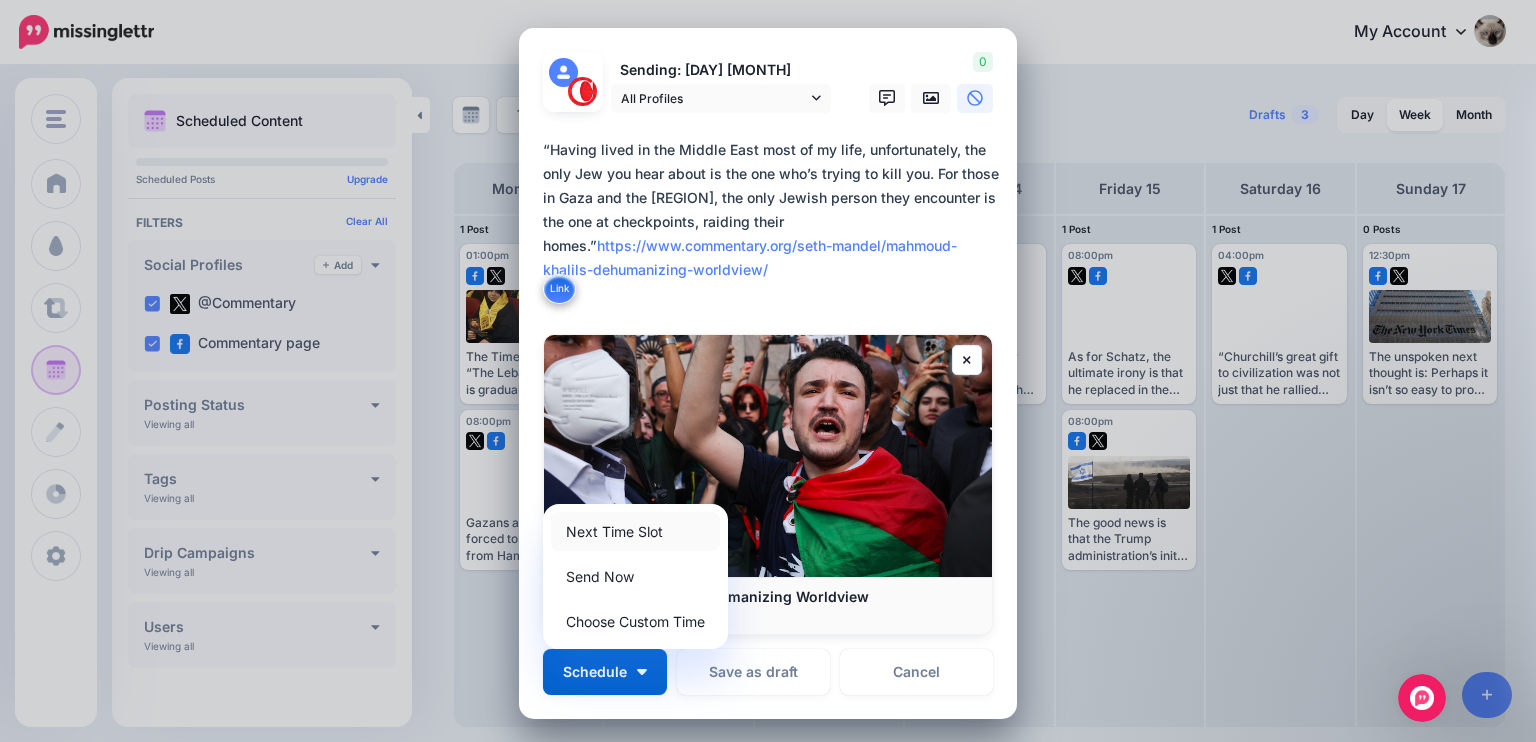 click on "Next Time Slot" at bounding box center (635, 531) 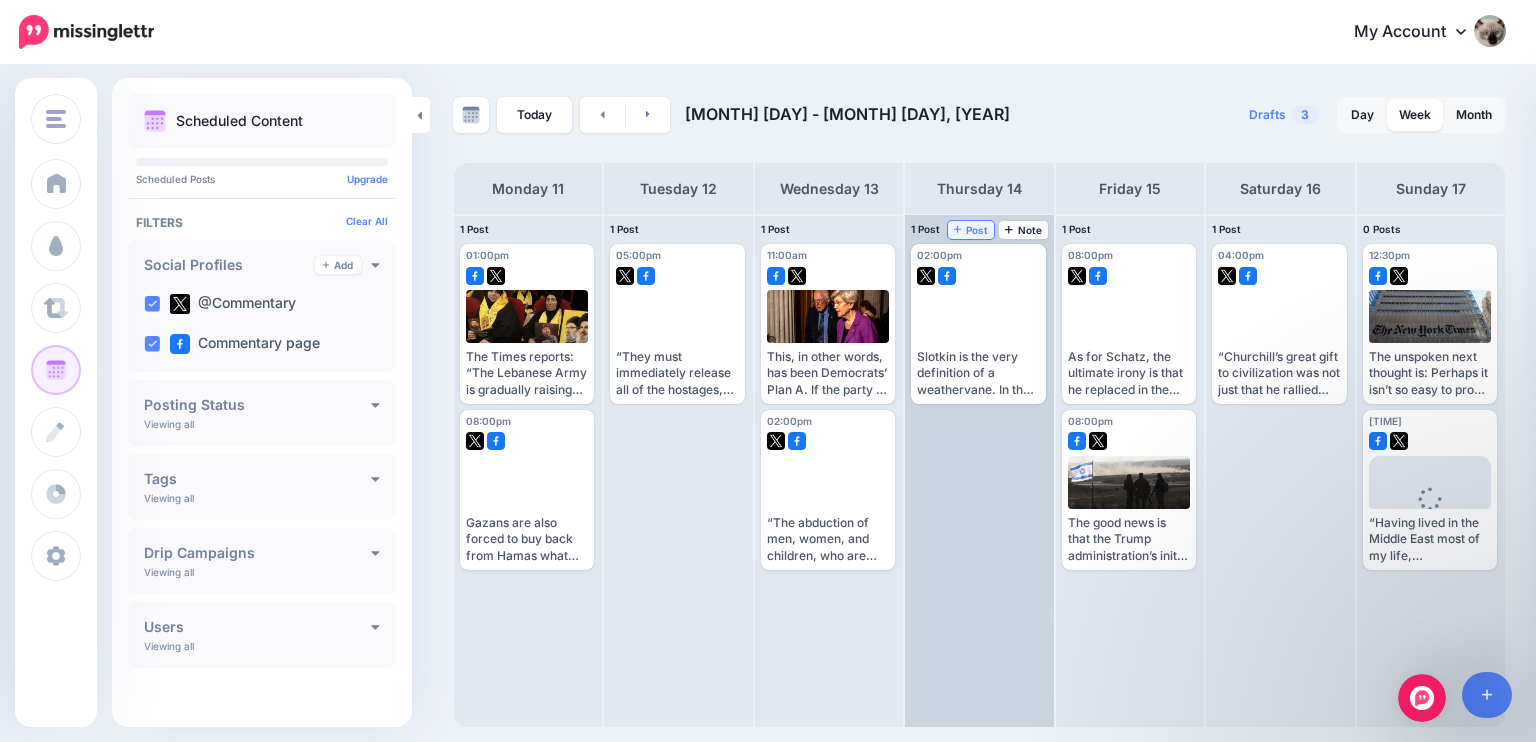 click on "Post" at bounding box center (971, 230) 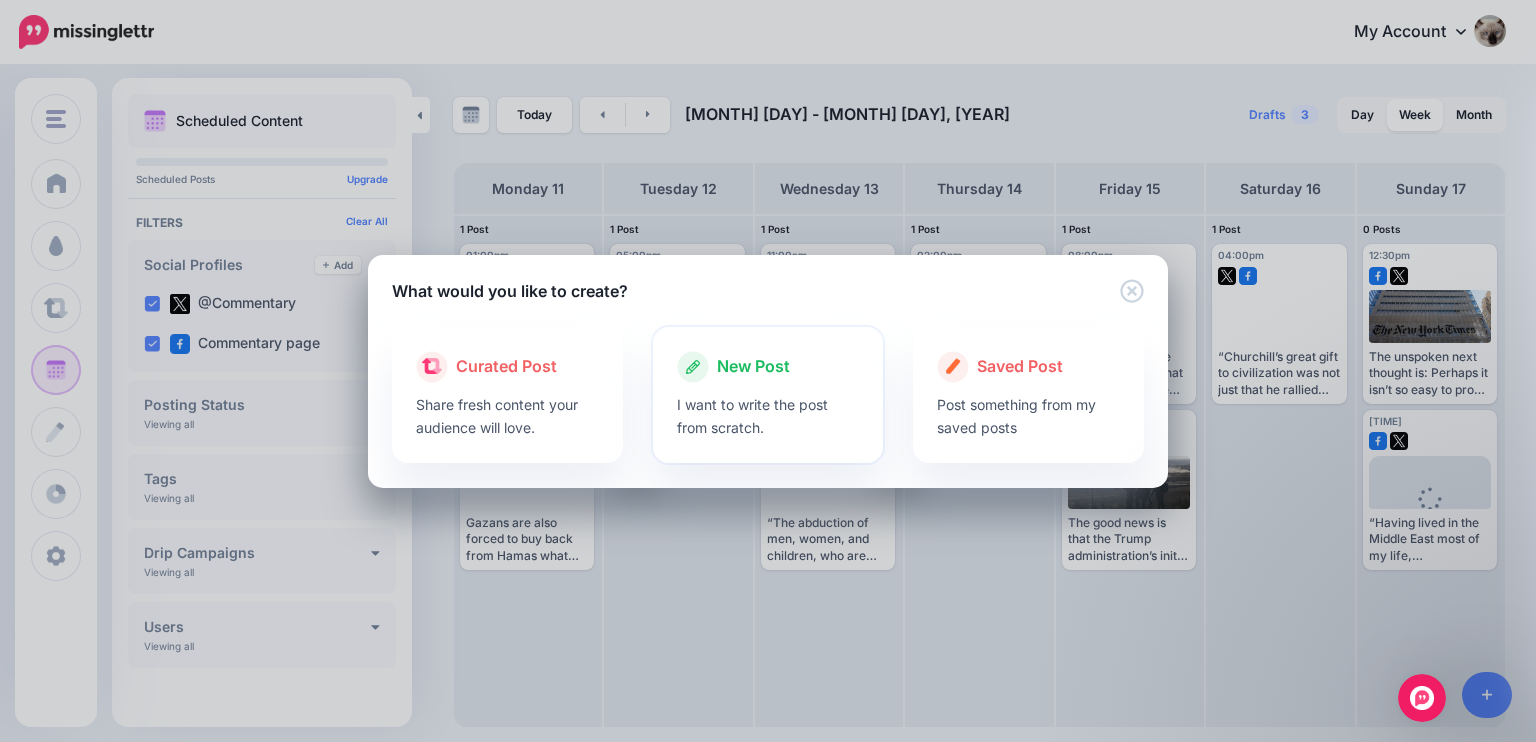click on "New Post
I want to write the post from scratch." at bounding box center [768, 395] 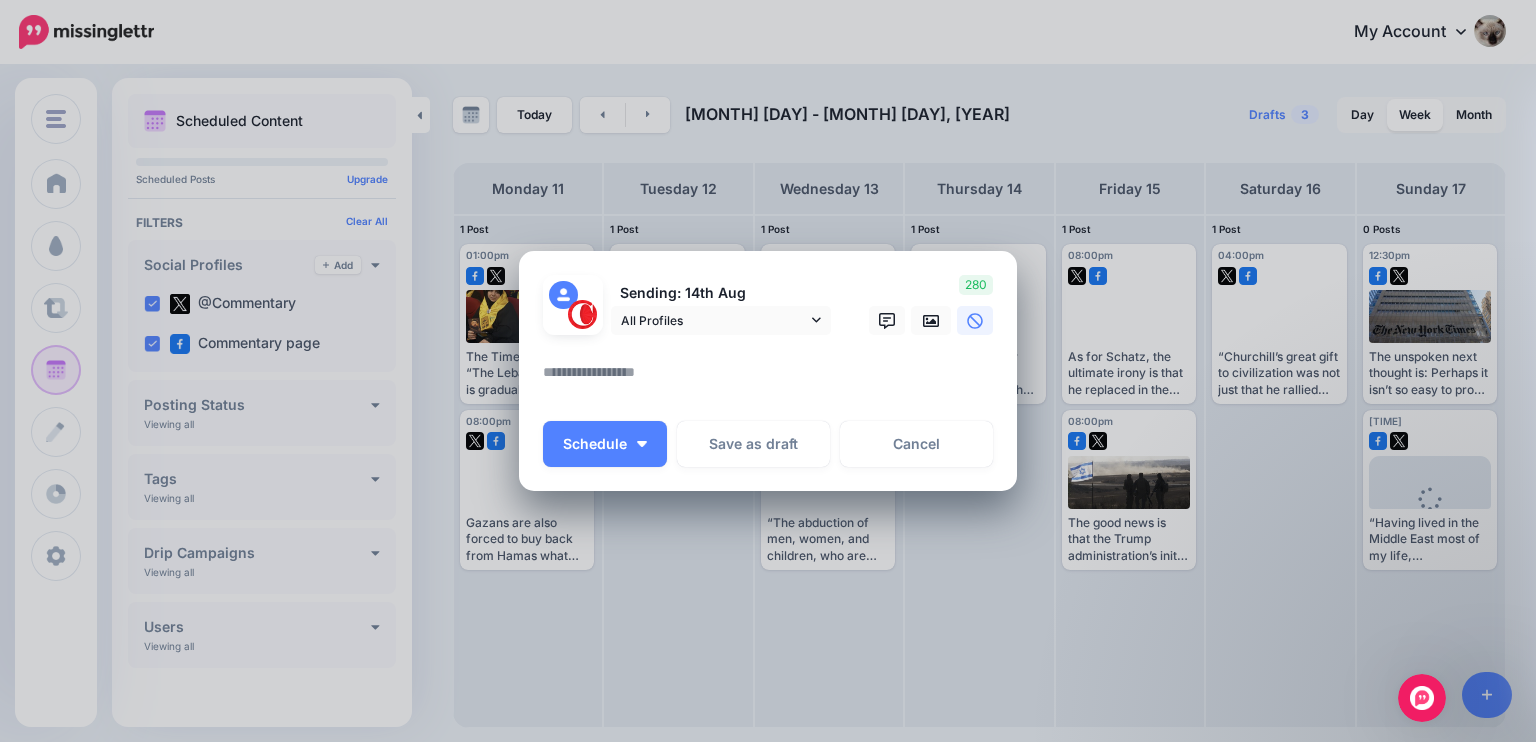 click at bounding box center [773, 379] 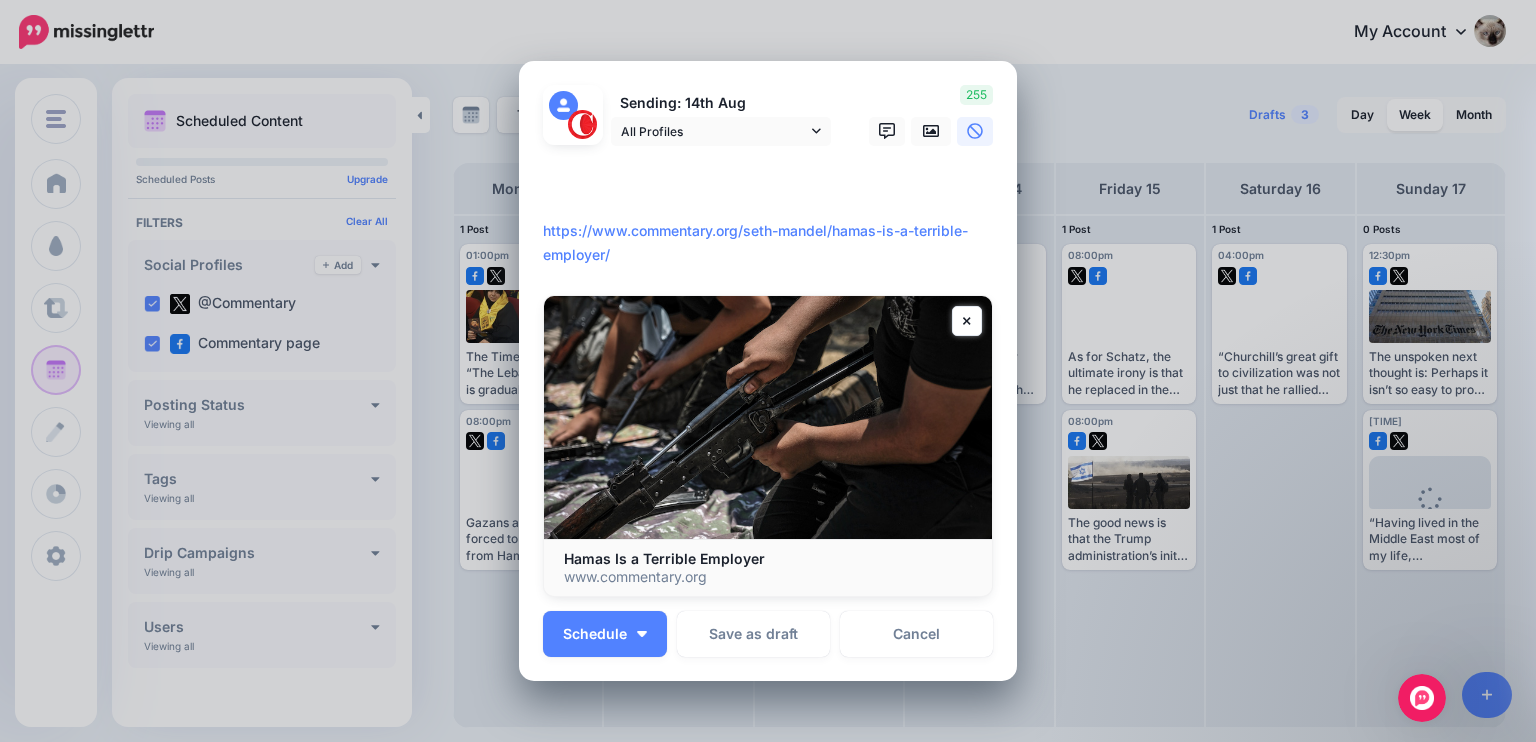 click on "**********" at bounding box center [773, 219] 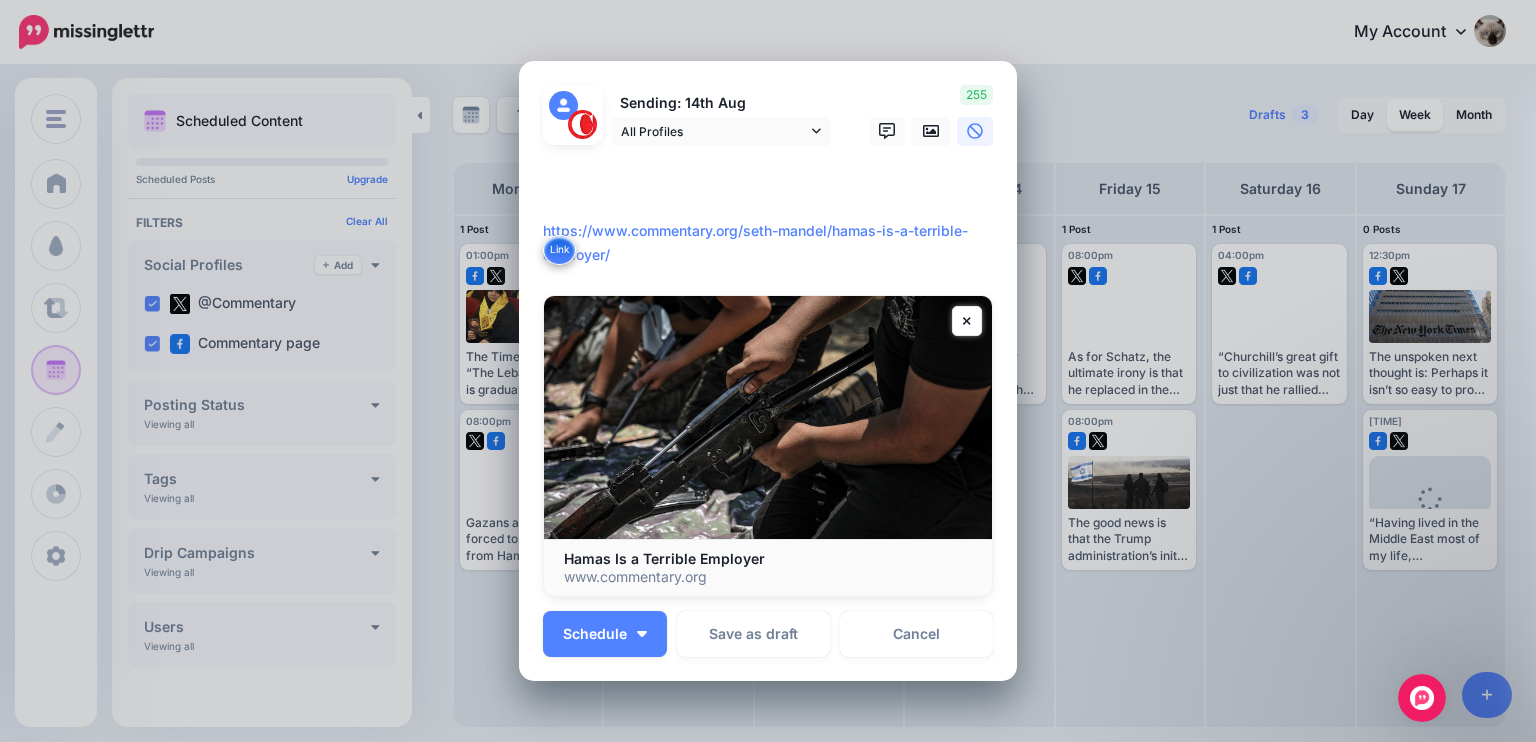 paste on "**********" 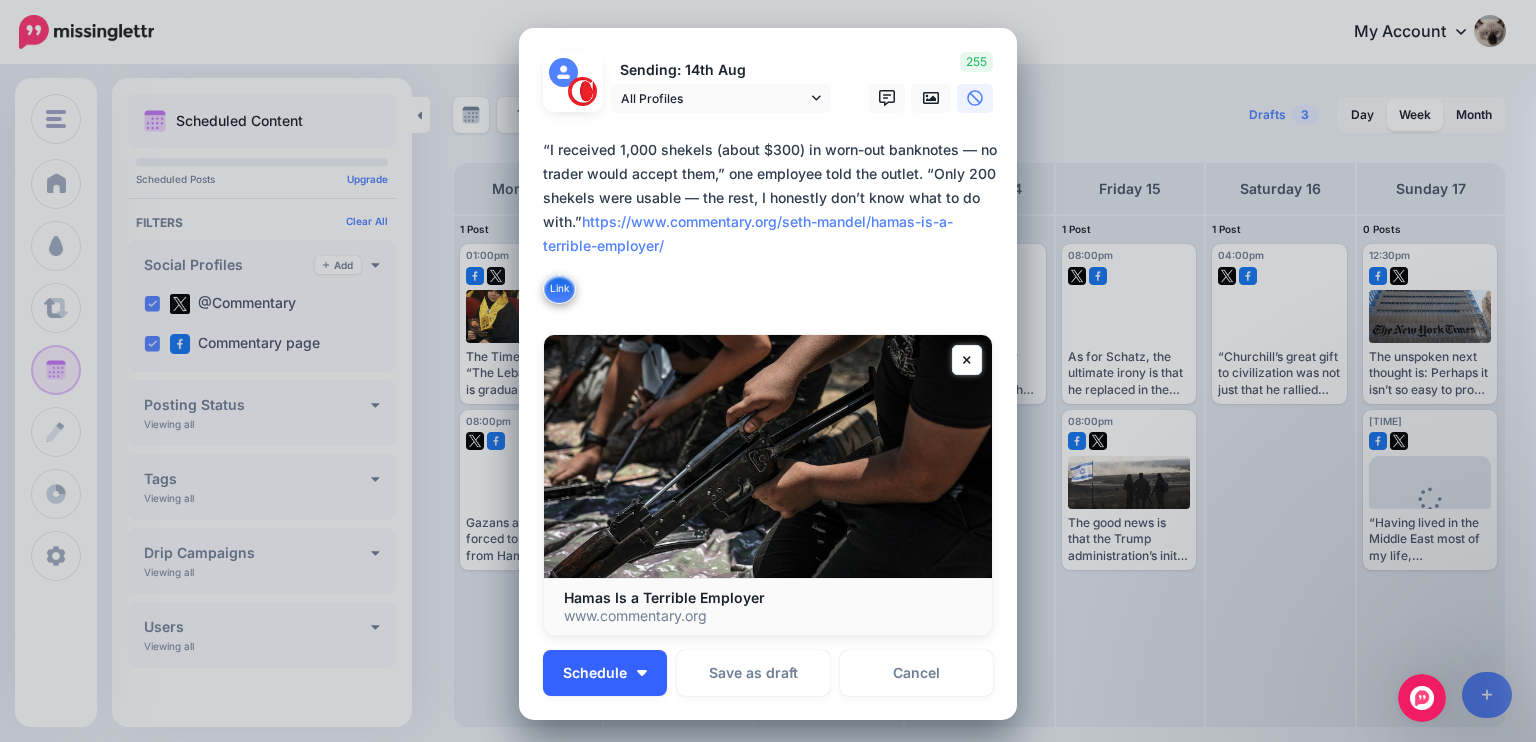 type on "**********" 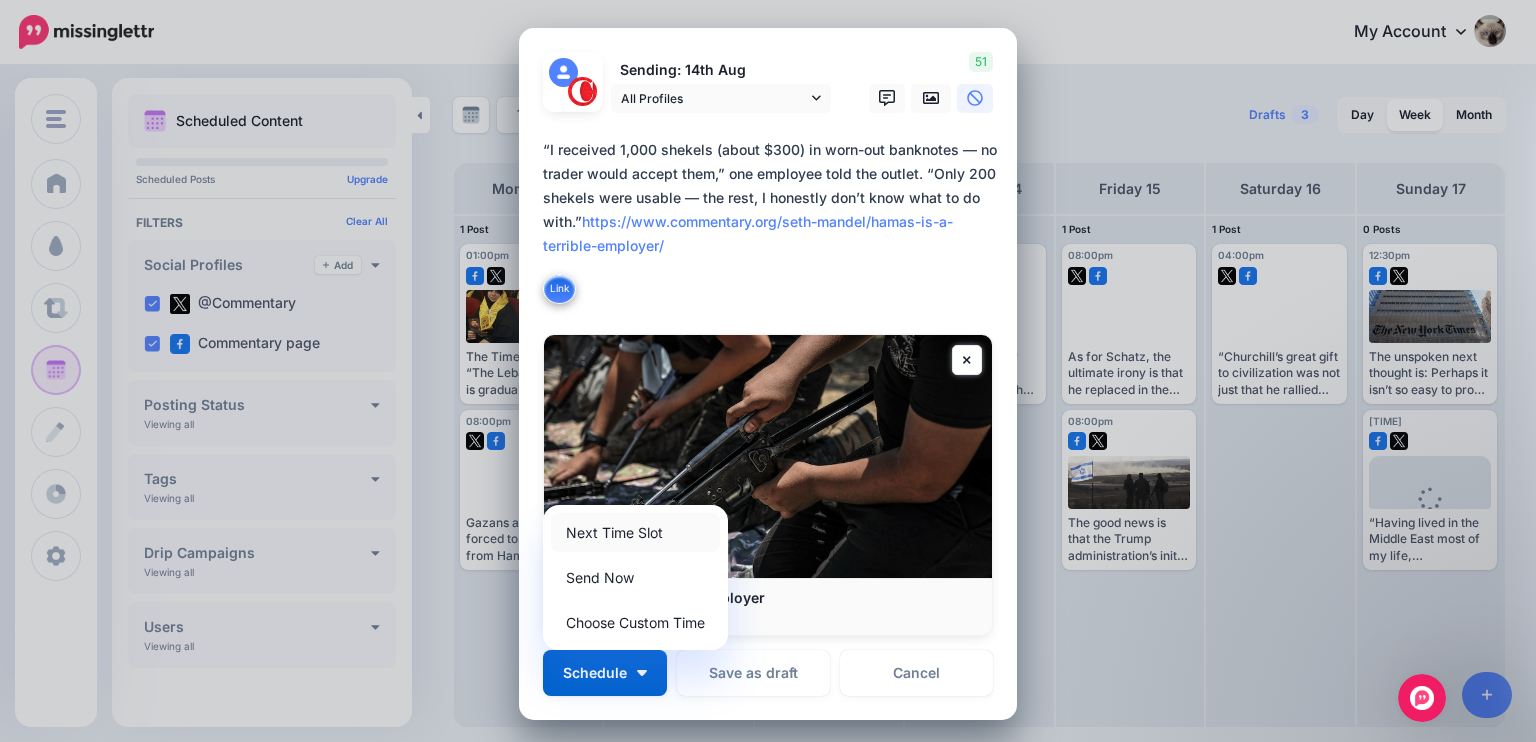click on "Next Time Slot" at bounding box center [635, 532] 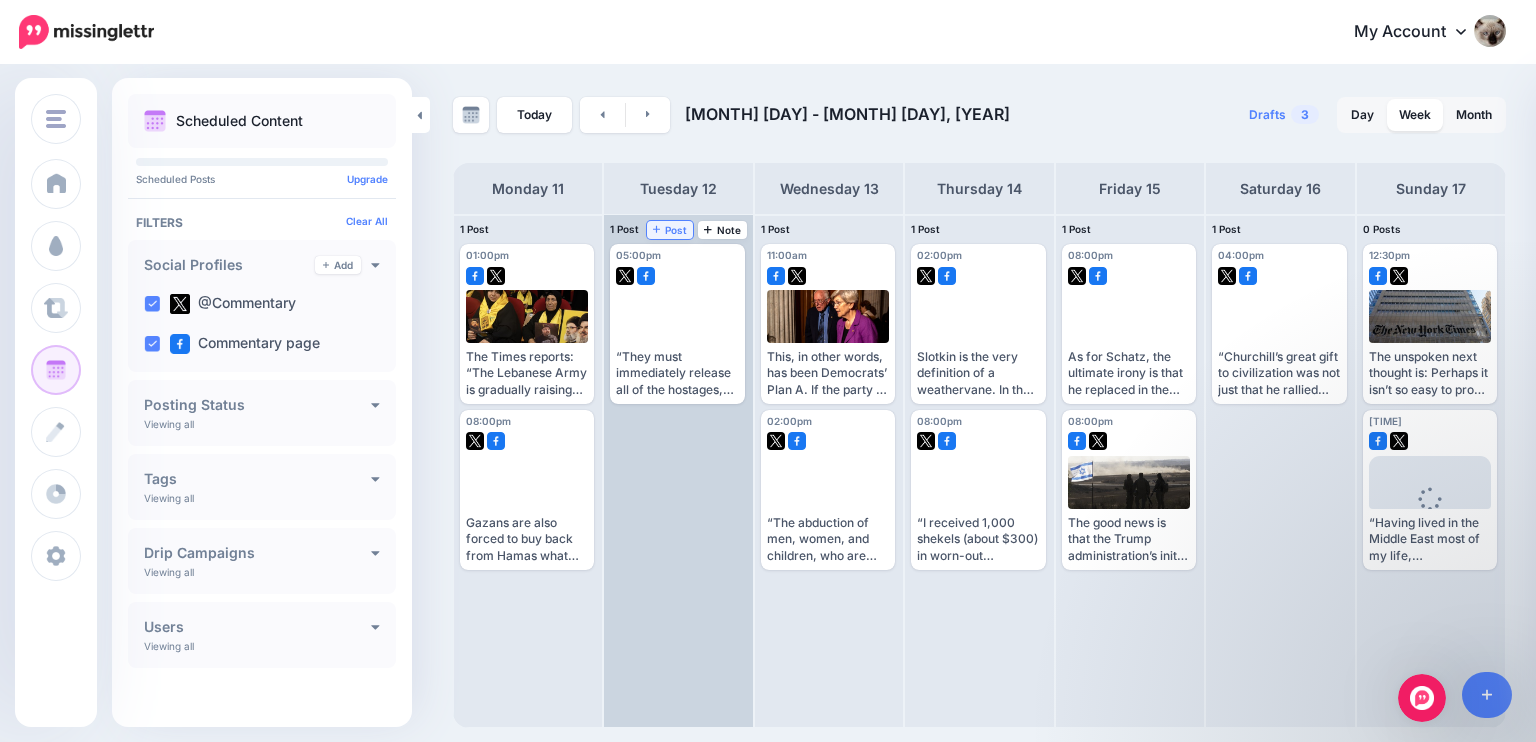 click on "Post" at bounding box center [670, 230] 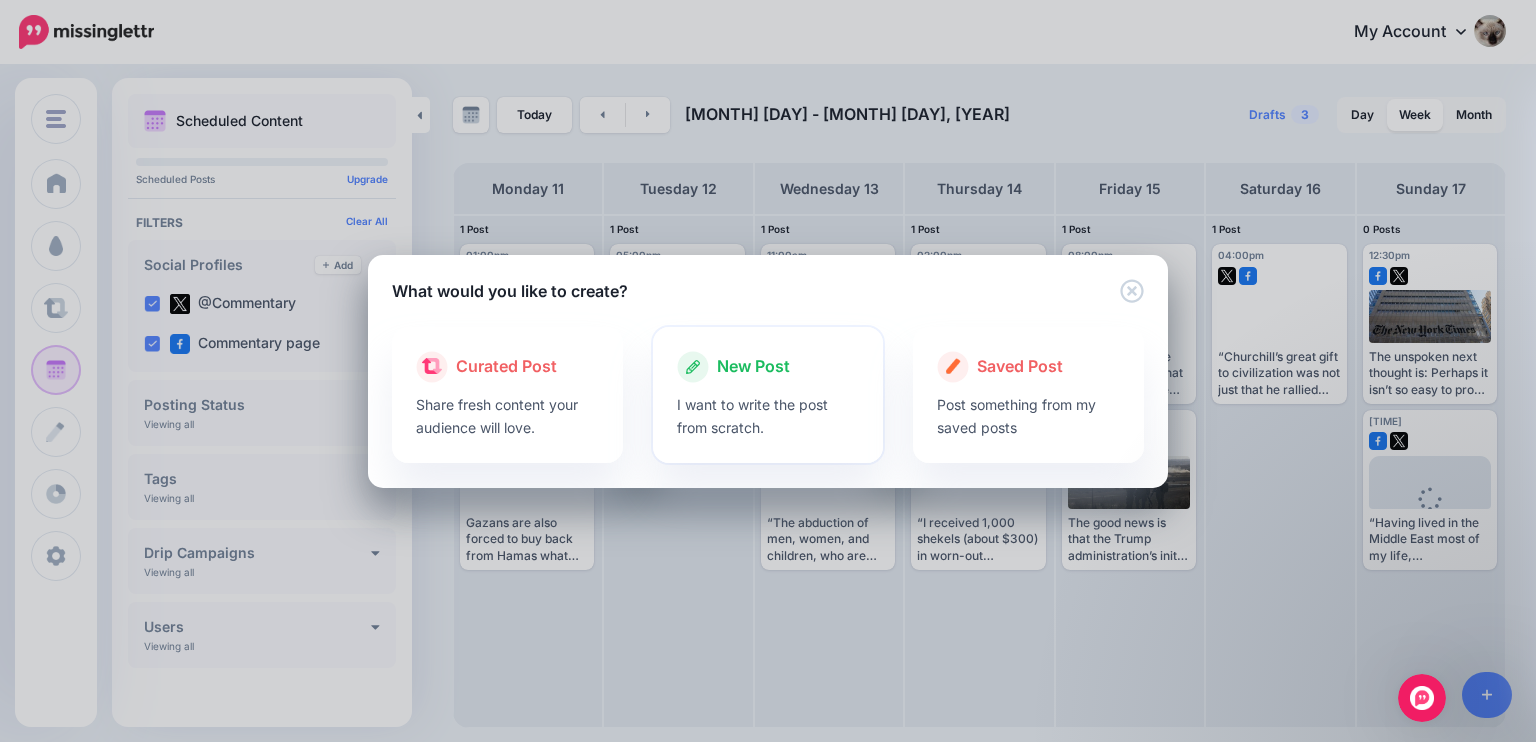 click on "I want to write the post from scratch." at bounding box center [768, 416] 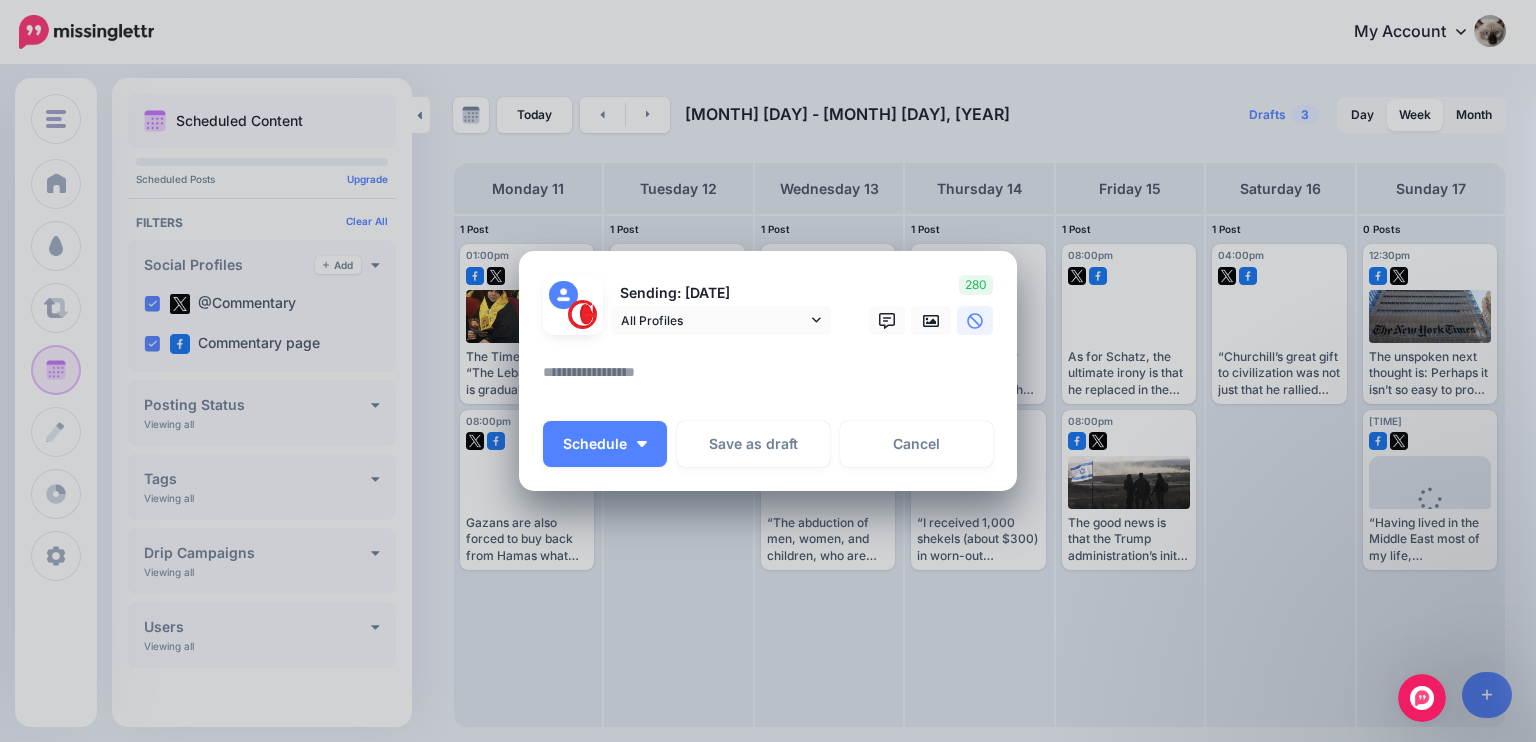 click at bounding box center [773, 379] 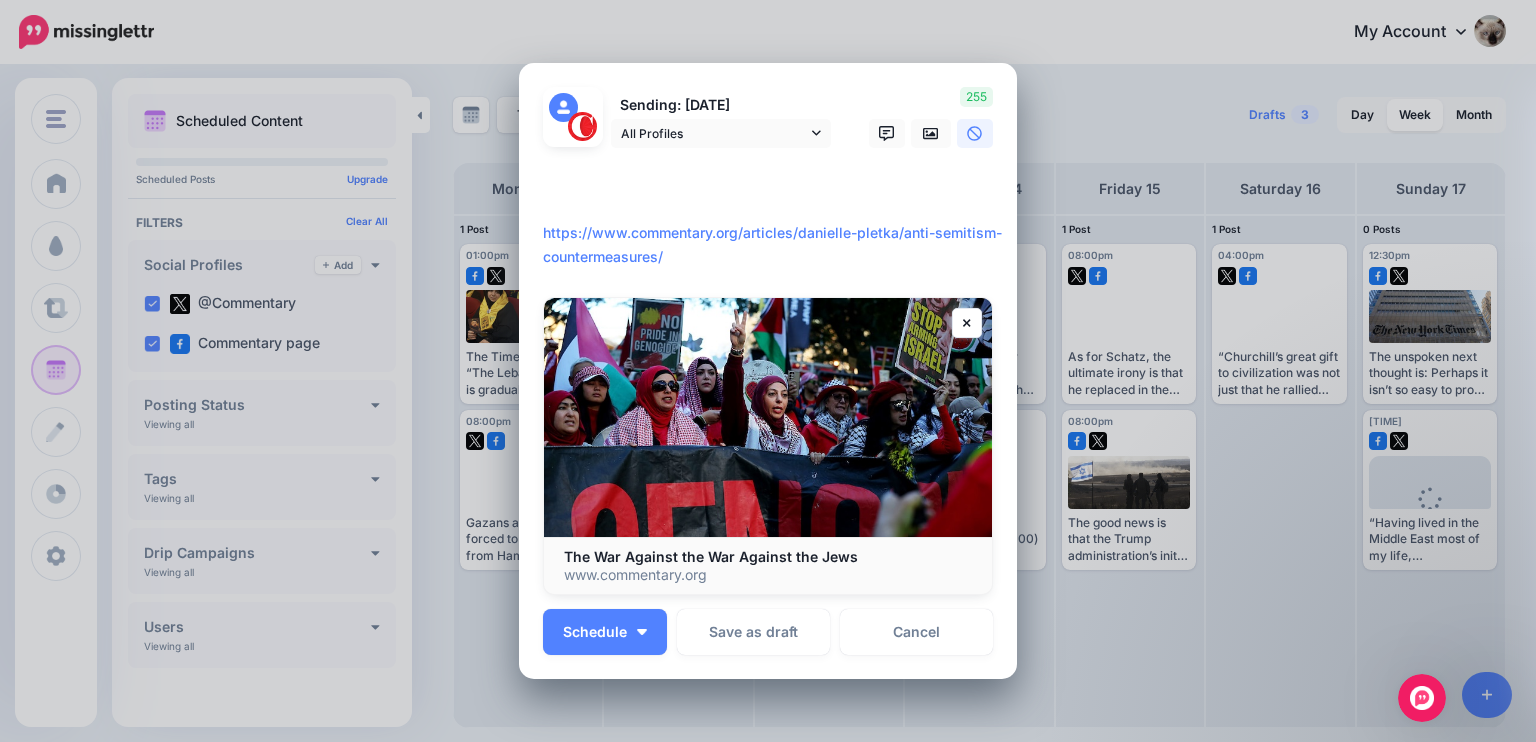 click on "**********" at bounding box center (773, 221) 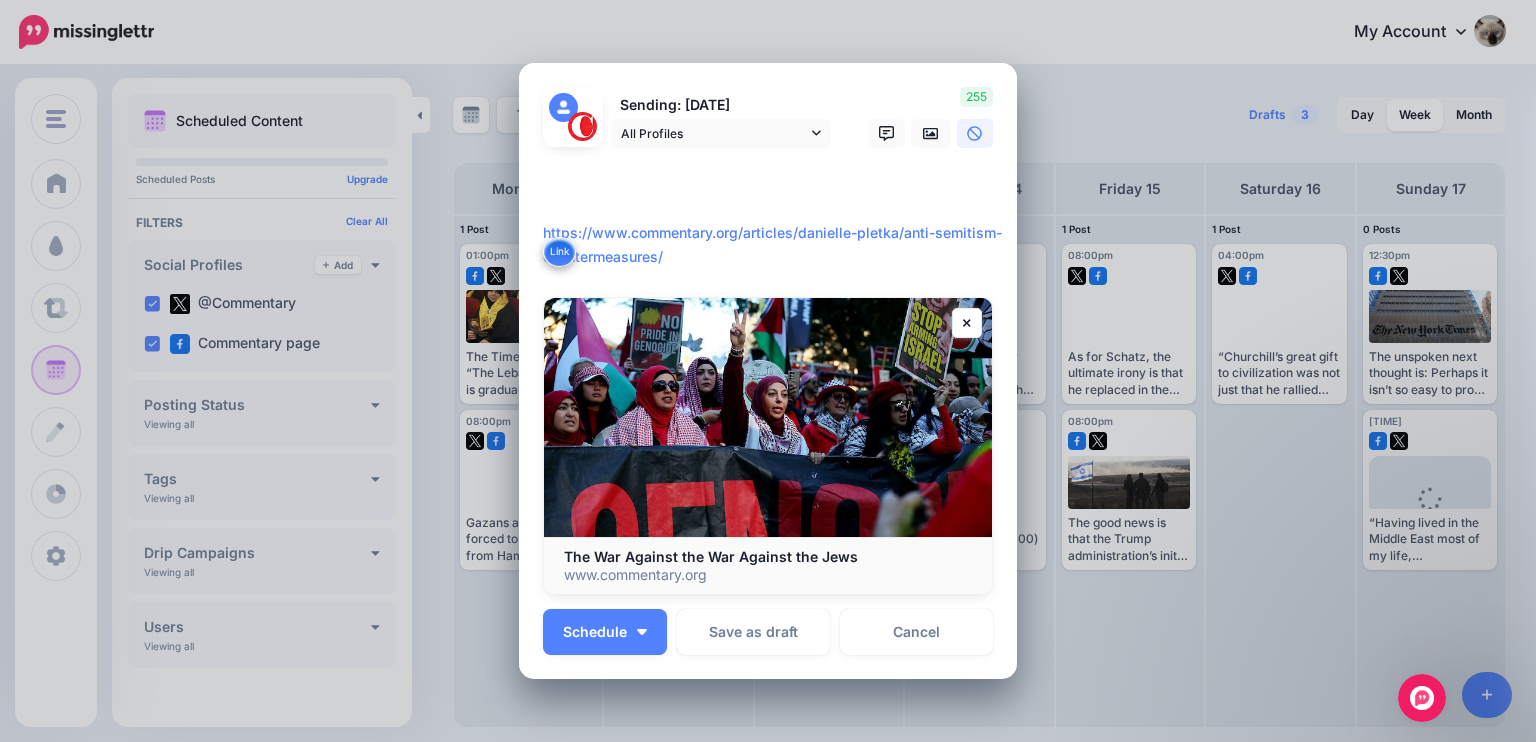 paste on "**********" 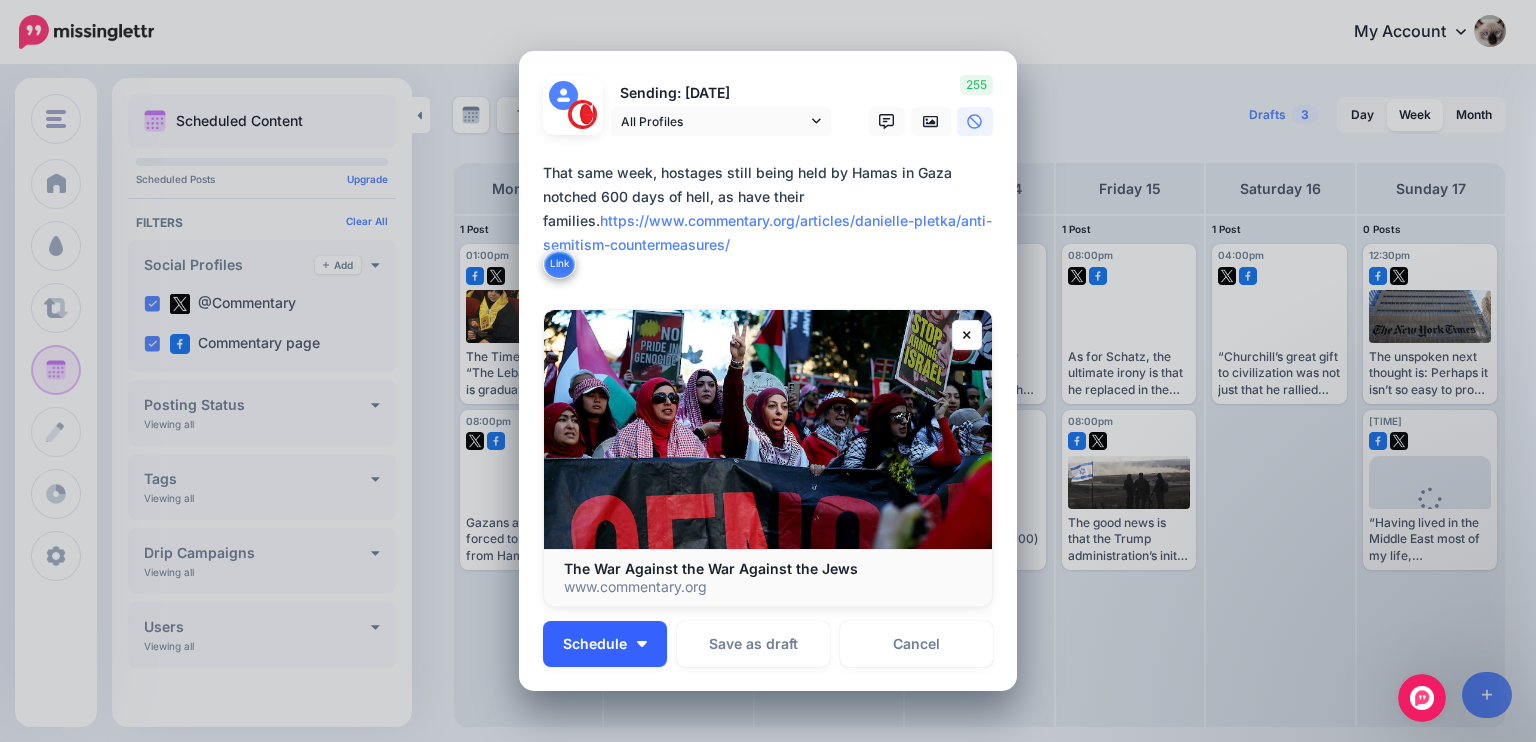 type on "**********" 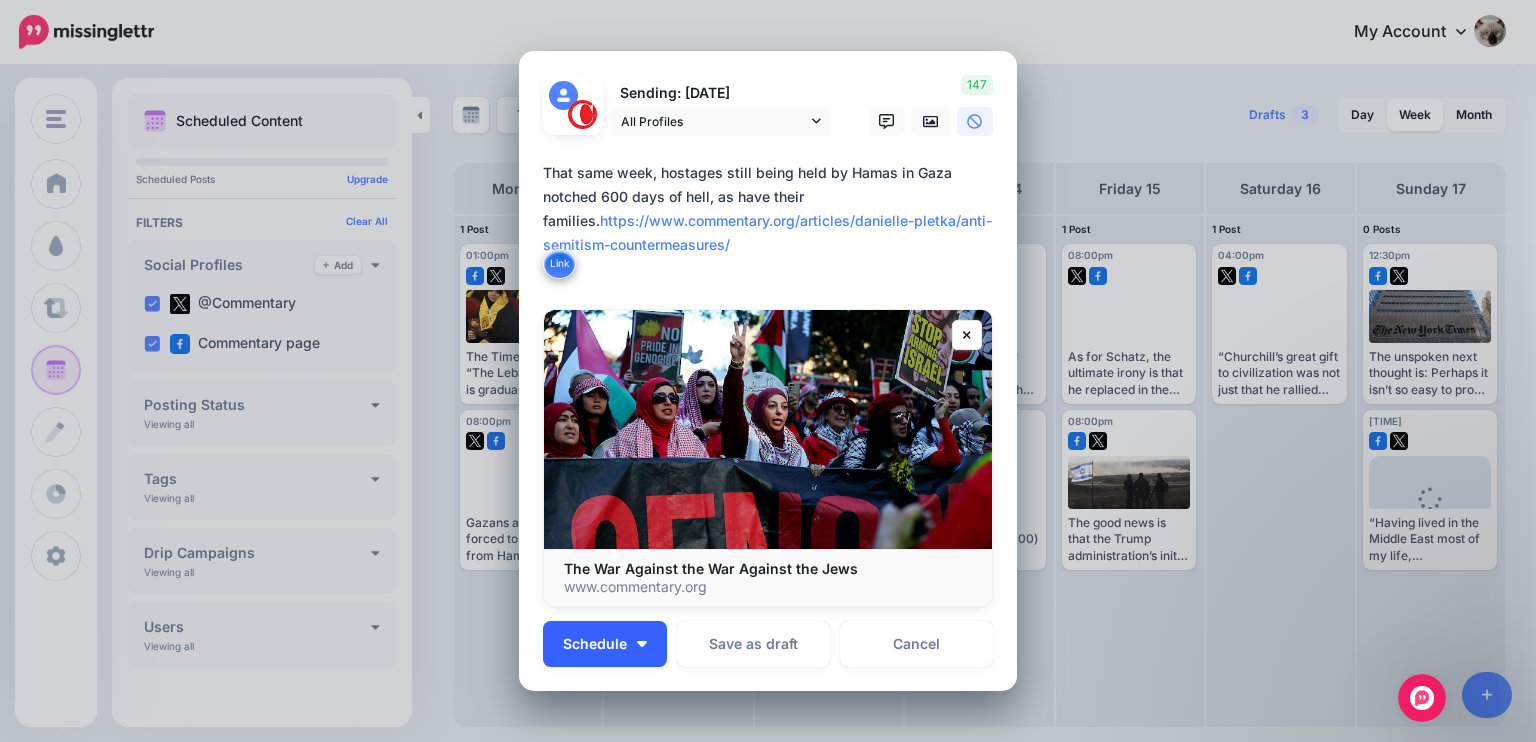 click on "Schedule" at bounding box center [605, 644] 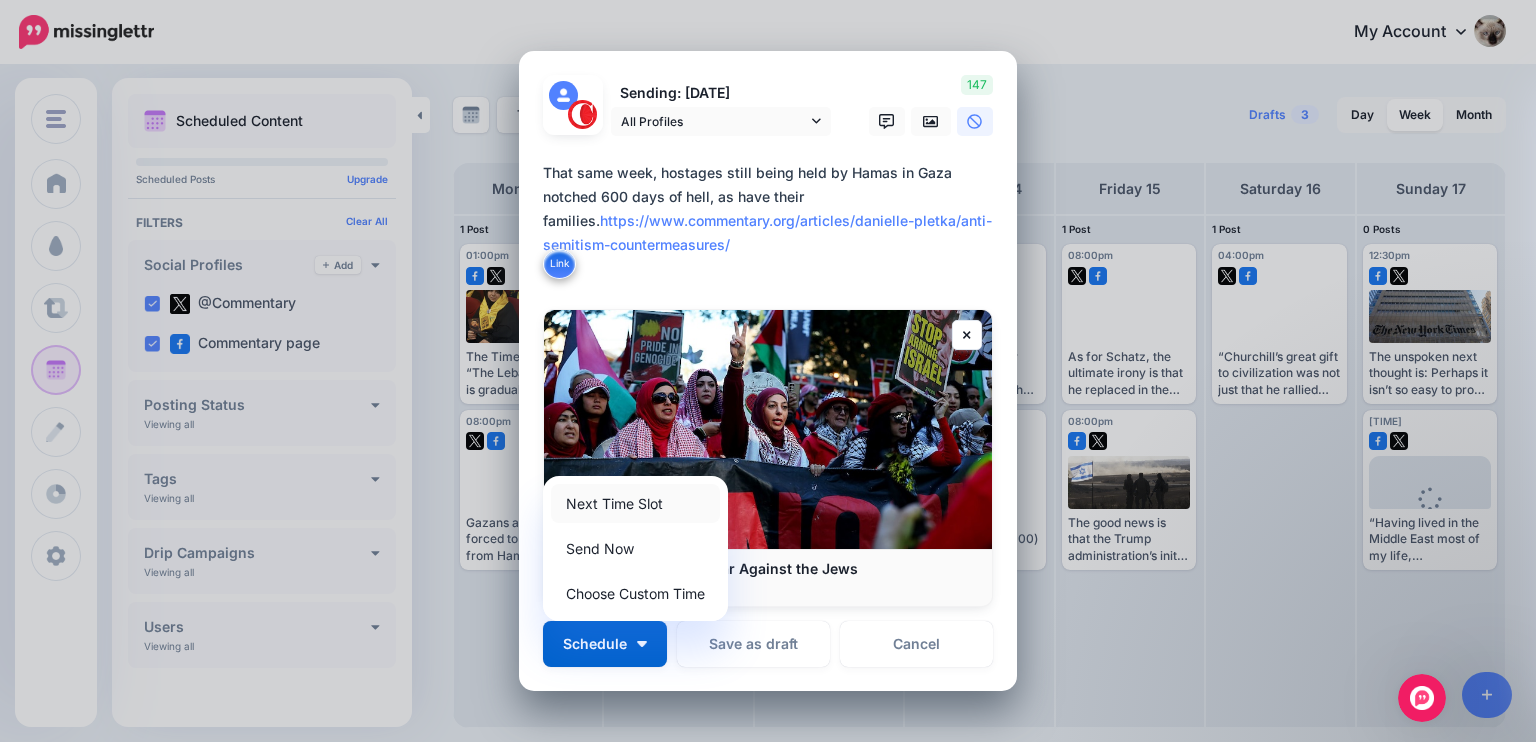 click on "Next Time Slot" at bounding box center [635, 503] 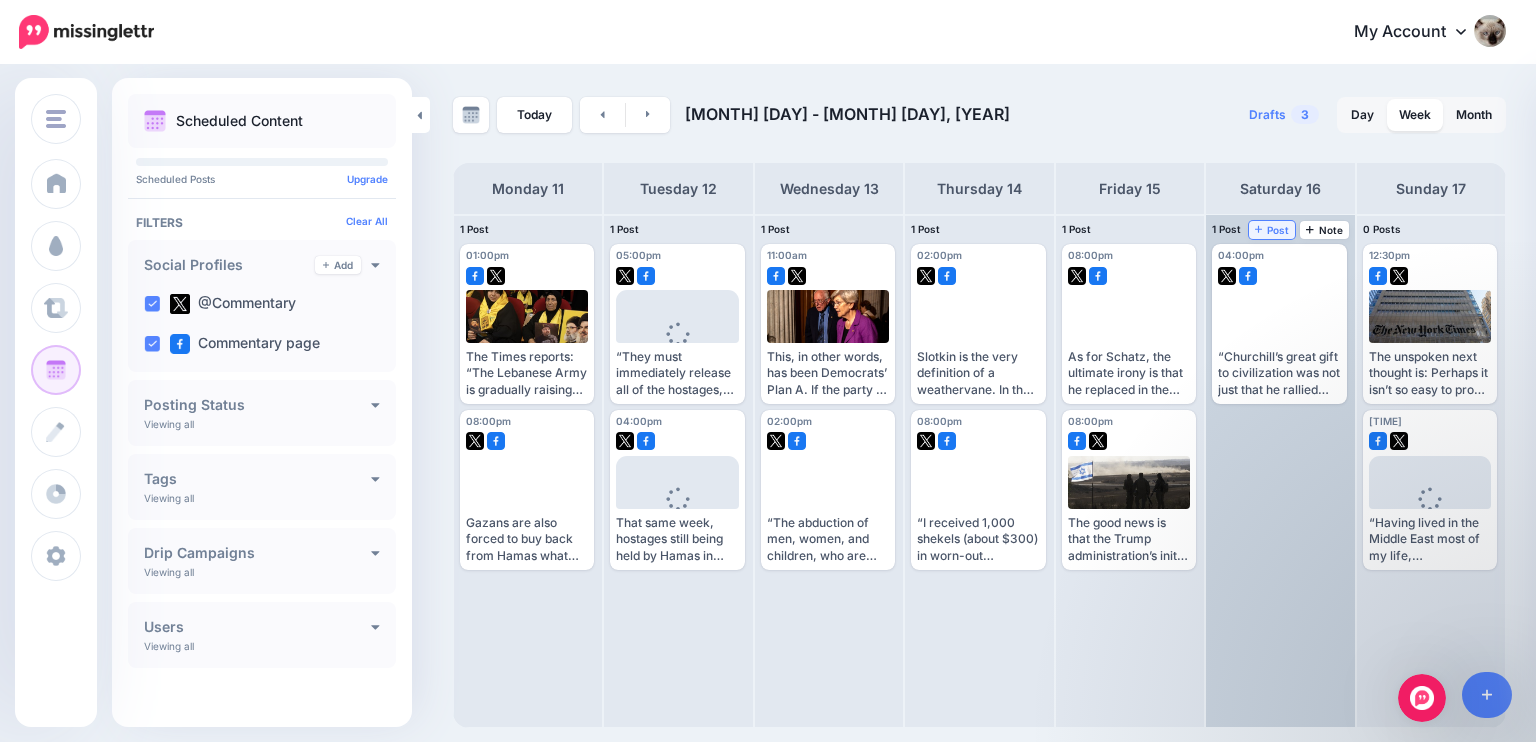 click on "Post" at bounding box center [1272, 230] 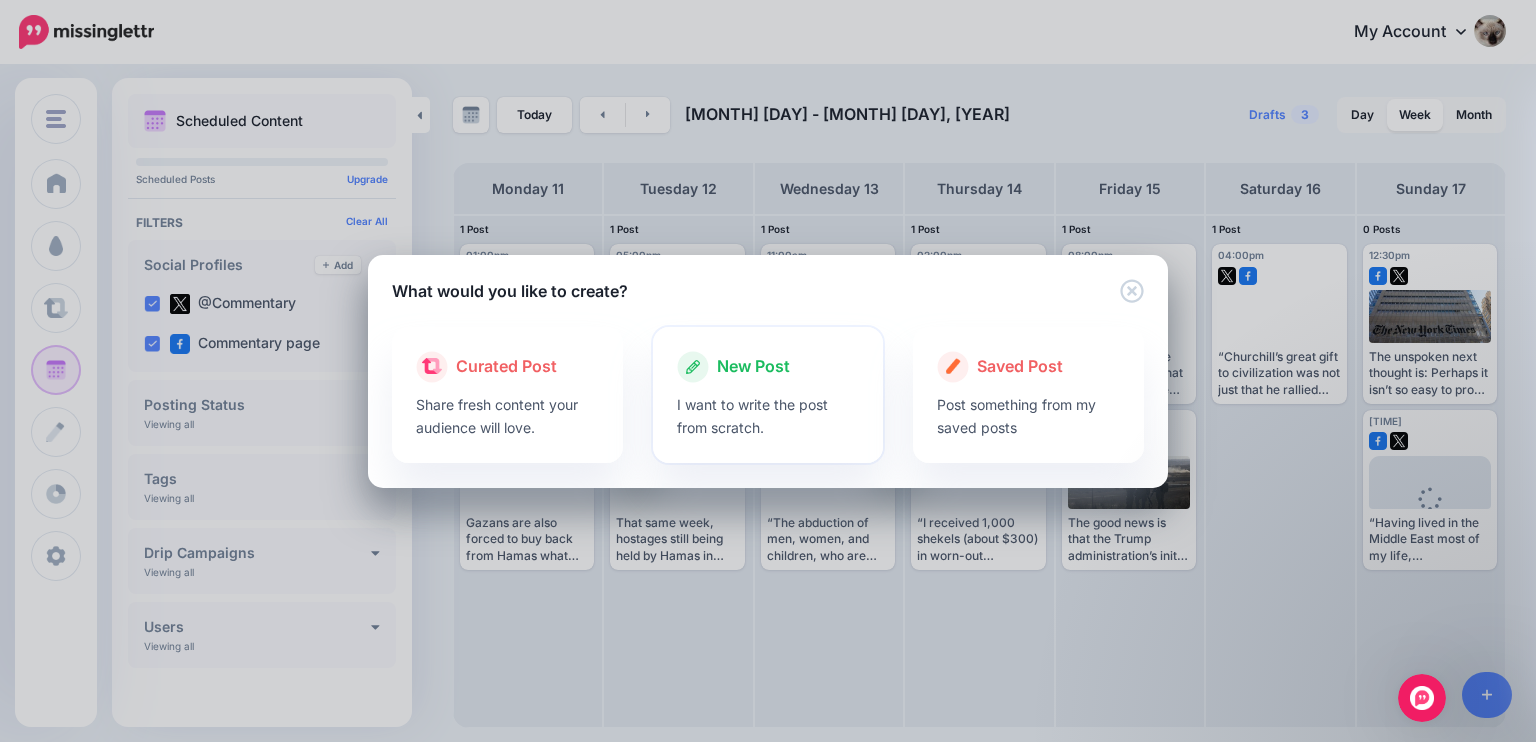 click on "New Post" at bounding box center (768, 367) 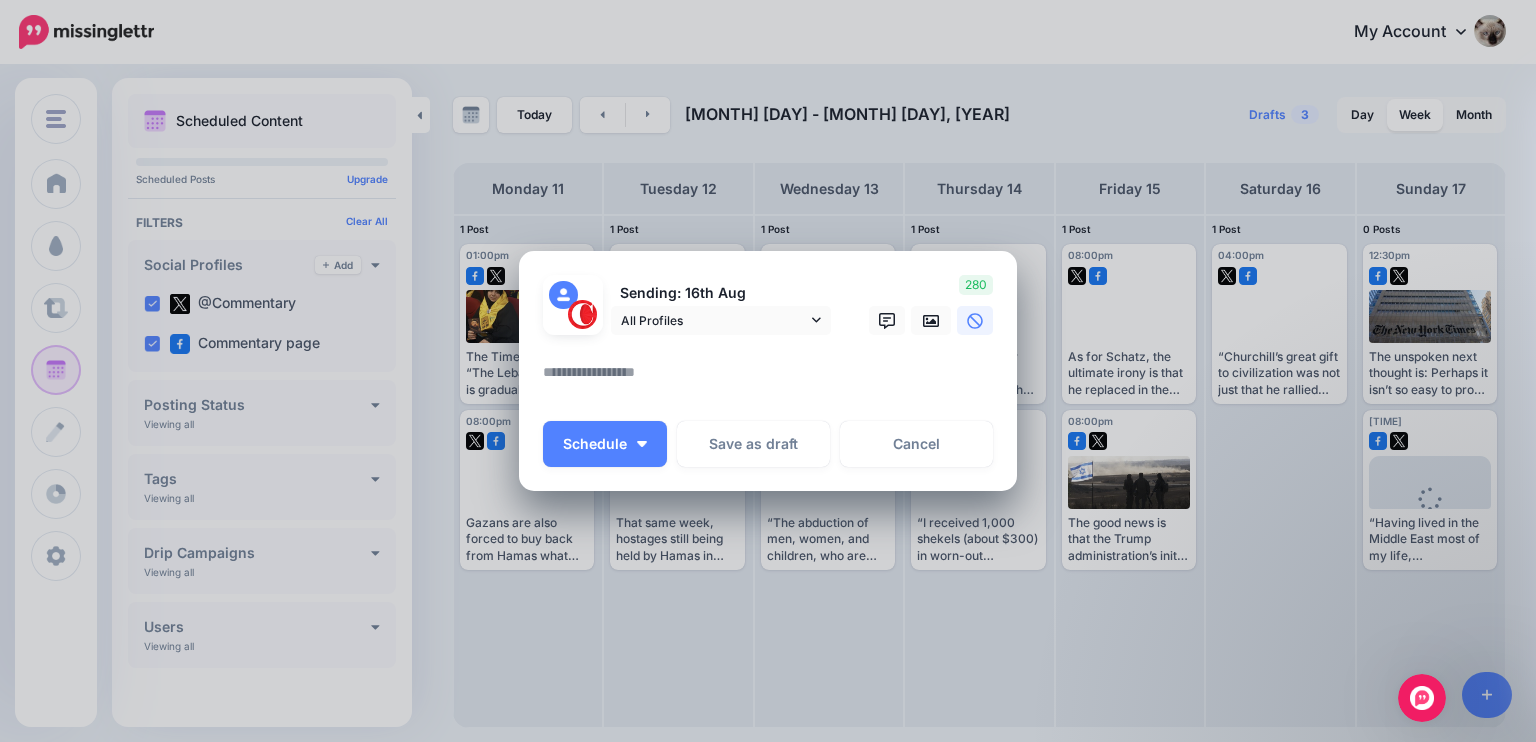 click at bounding box center (773, 379) 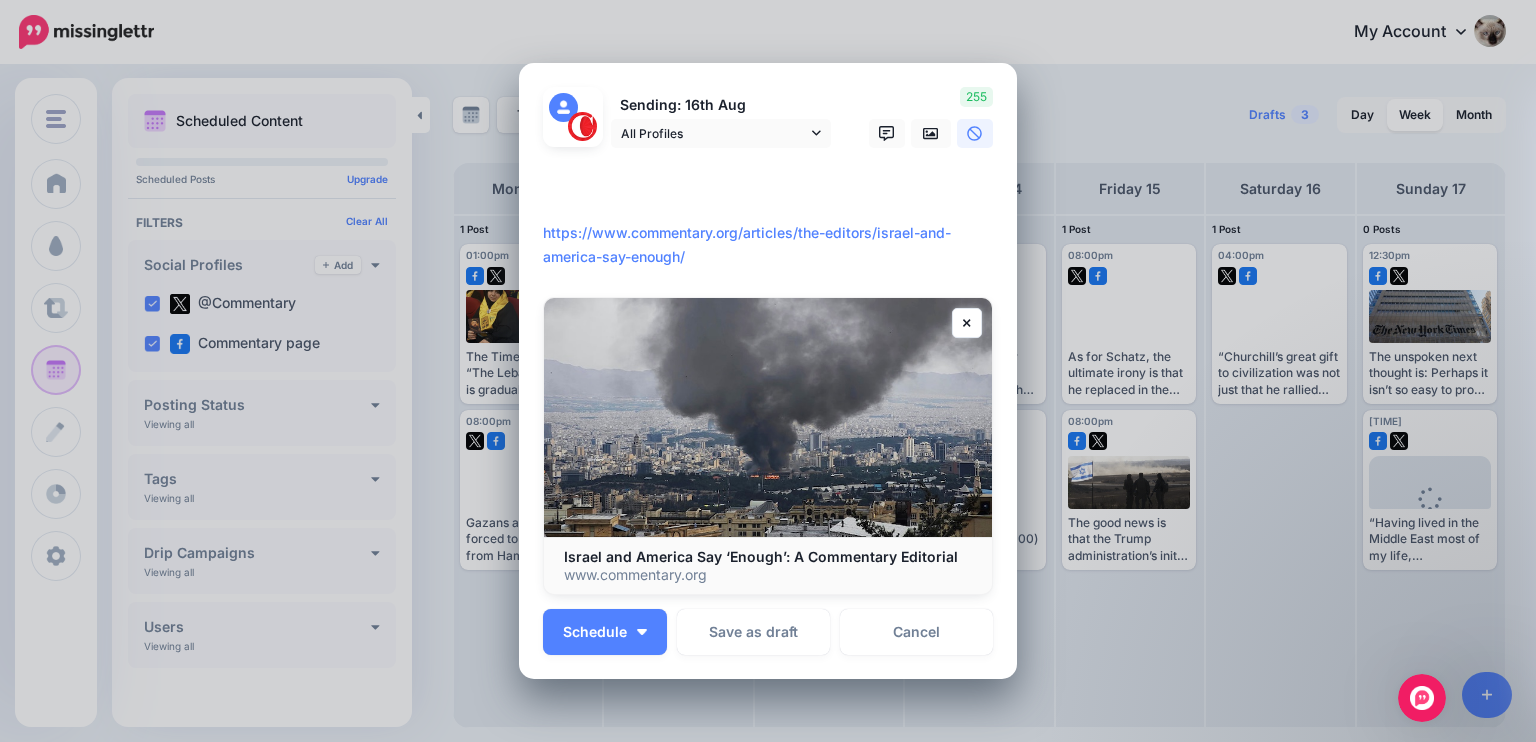 click on "**********" at bounding box center [773, 221] 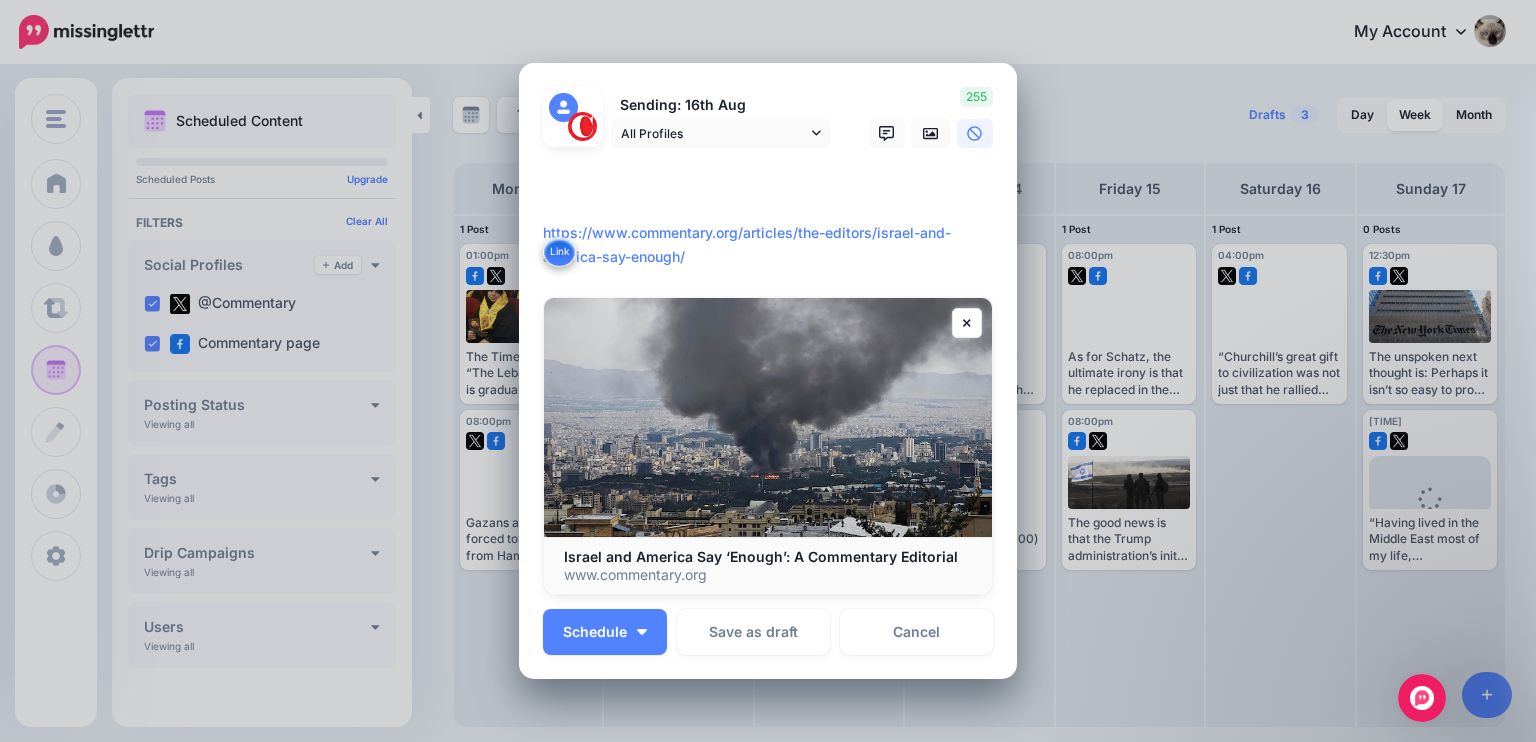 paste on "**********" 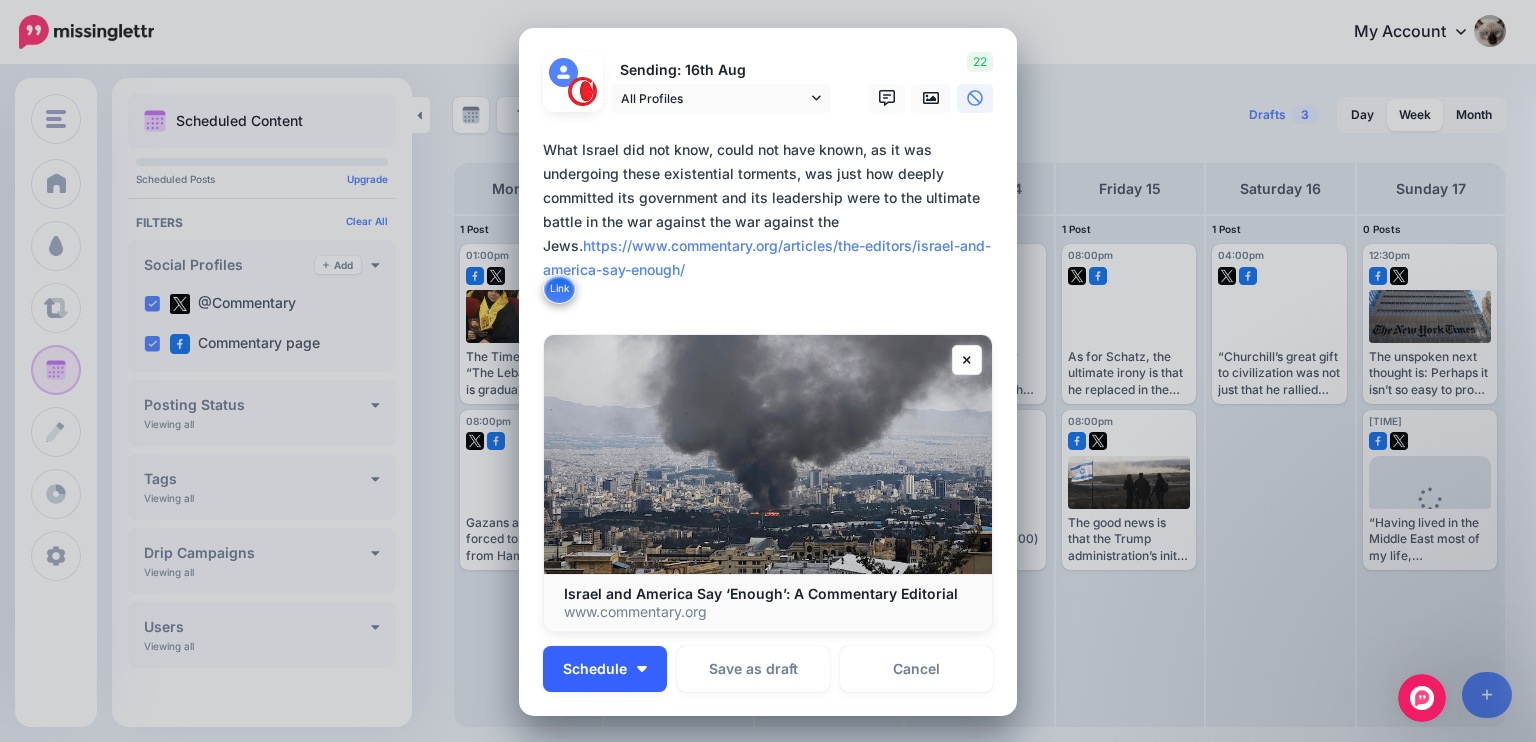 type on "**********" 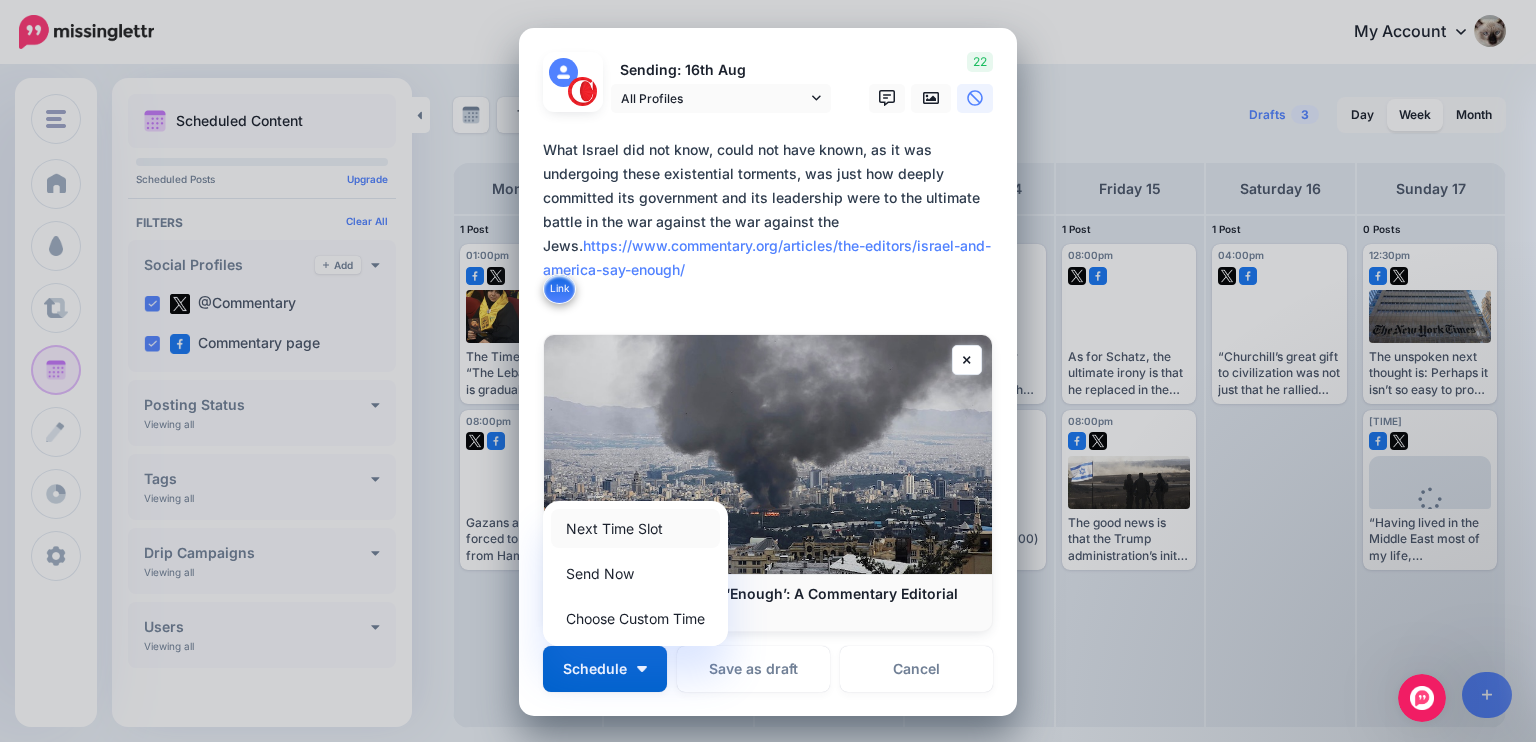 click on "Next Time Slot" at bounding box center (635, 528) 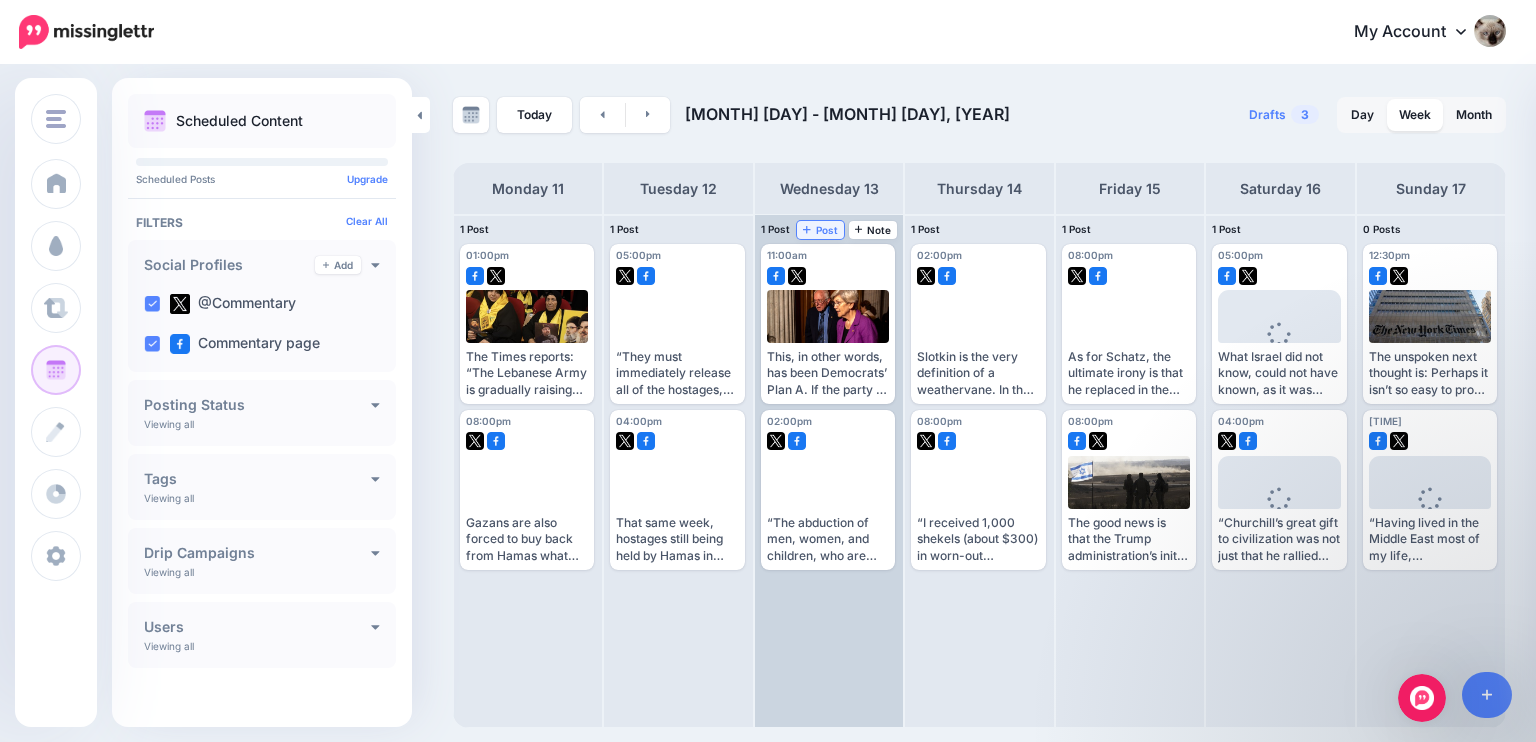 click on "Post" at bounding box center (820, 230) 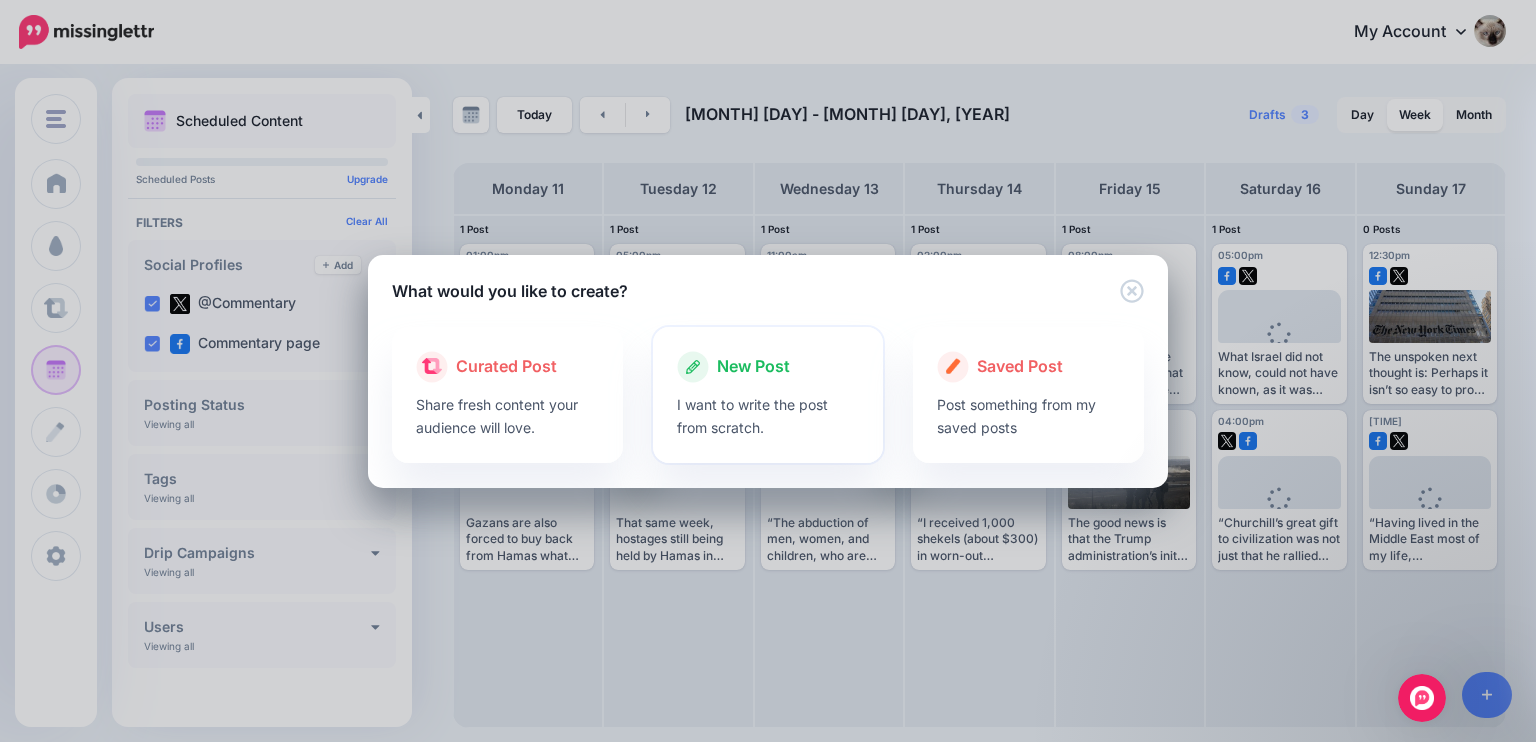 click at bounding box center (768, 388) 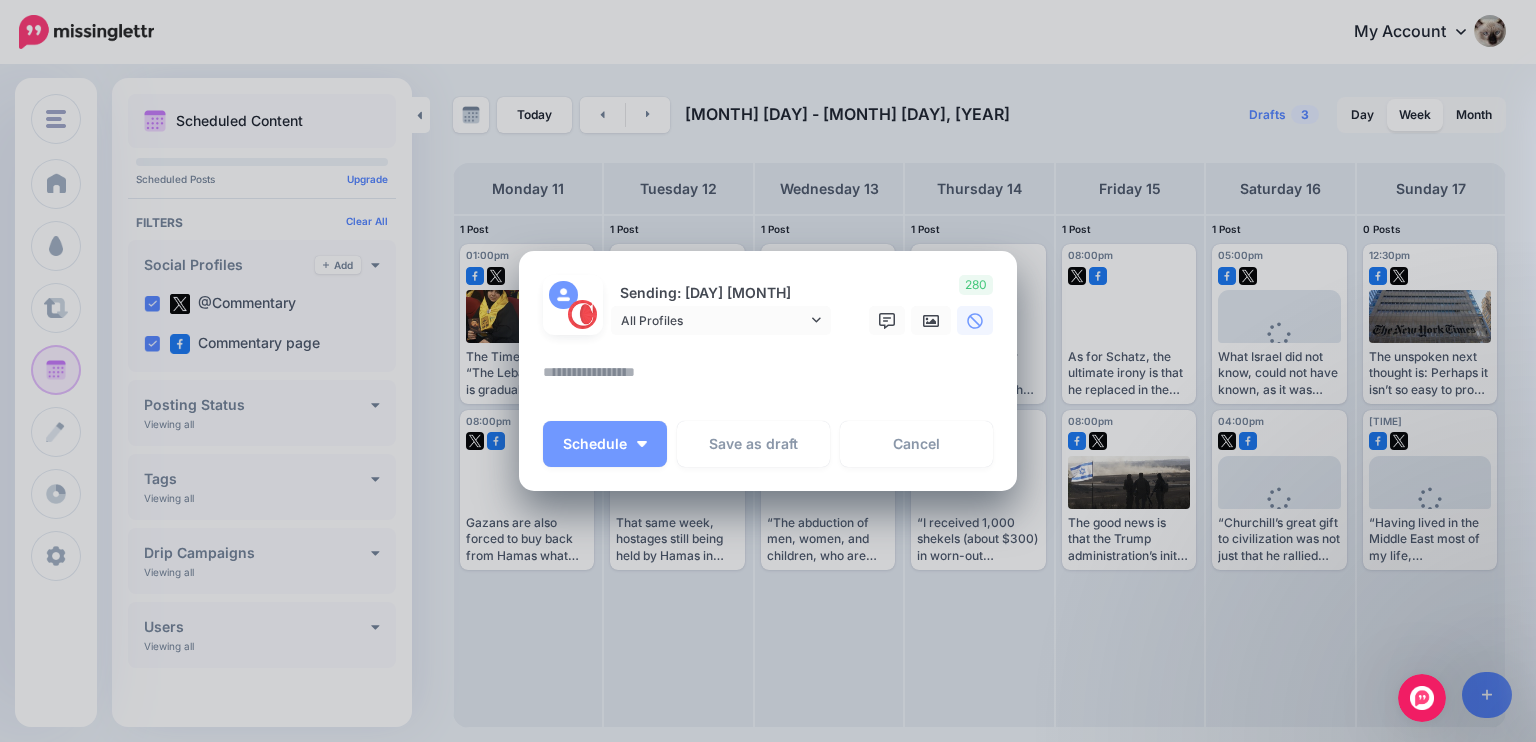 click at bounding box center [773, 379] 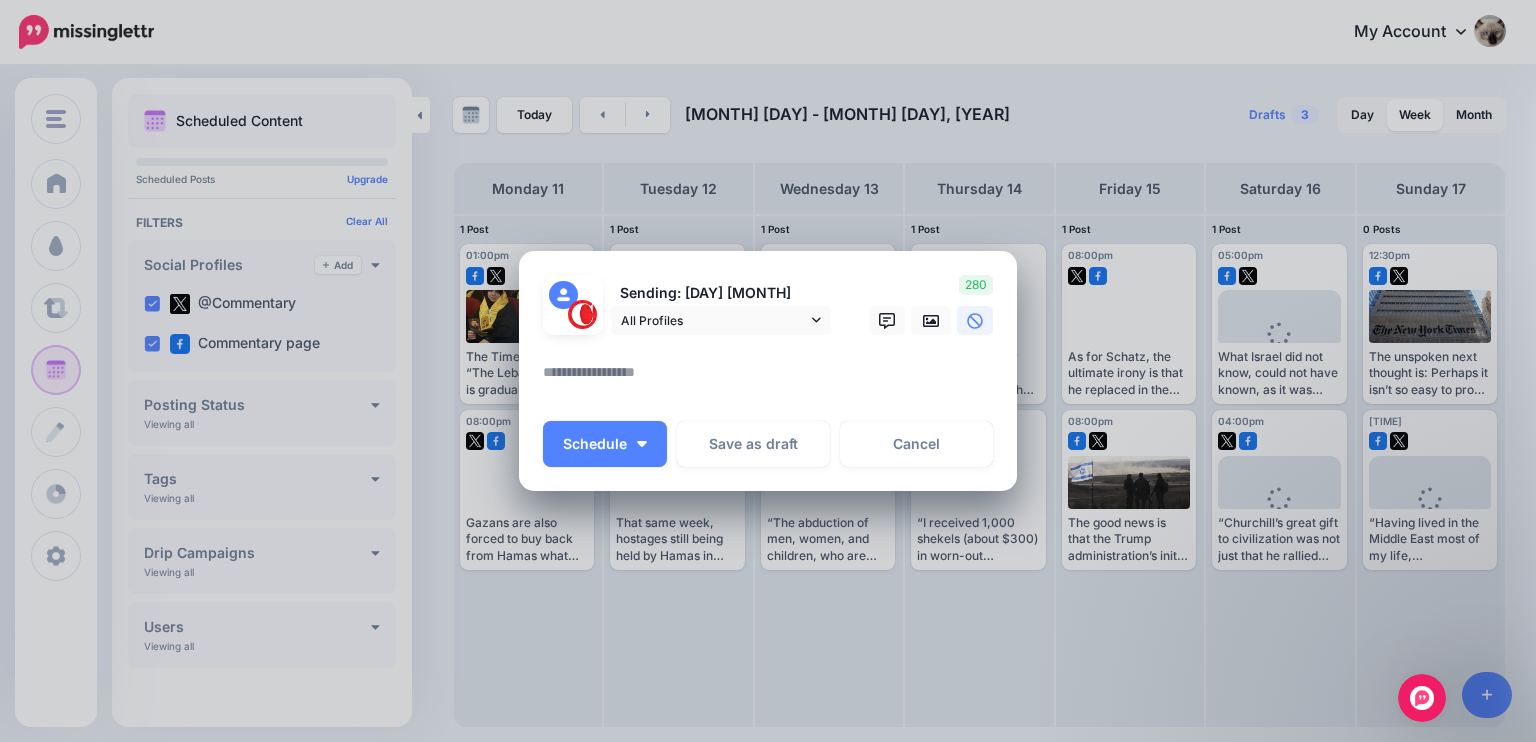 paste on "**********" 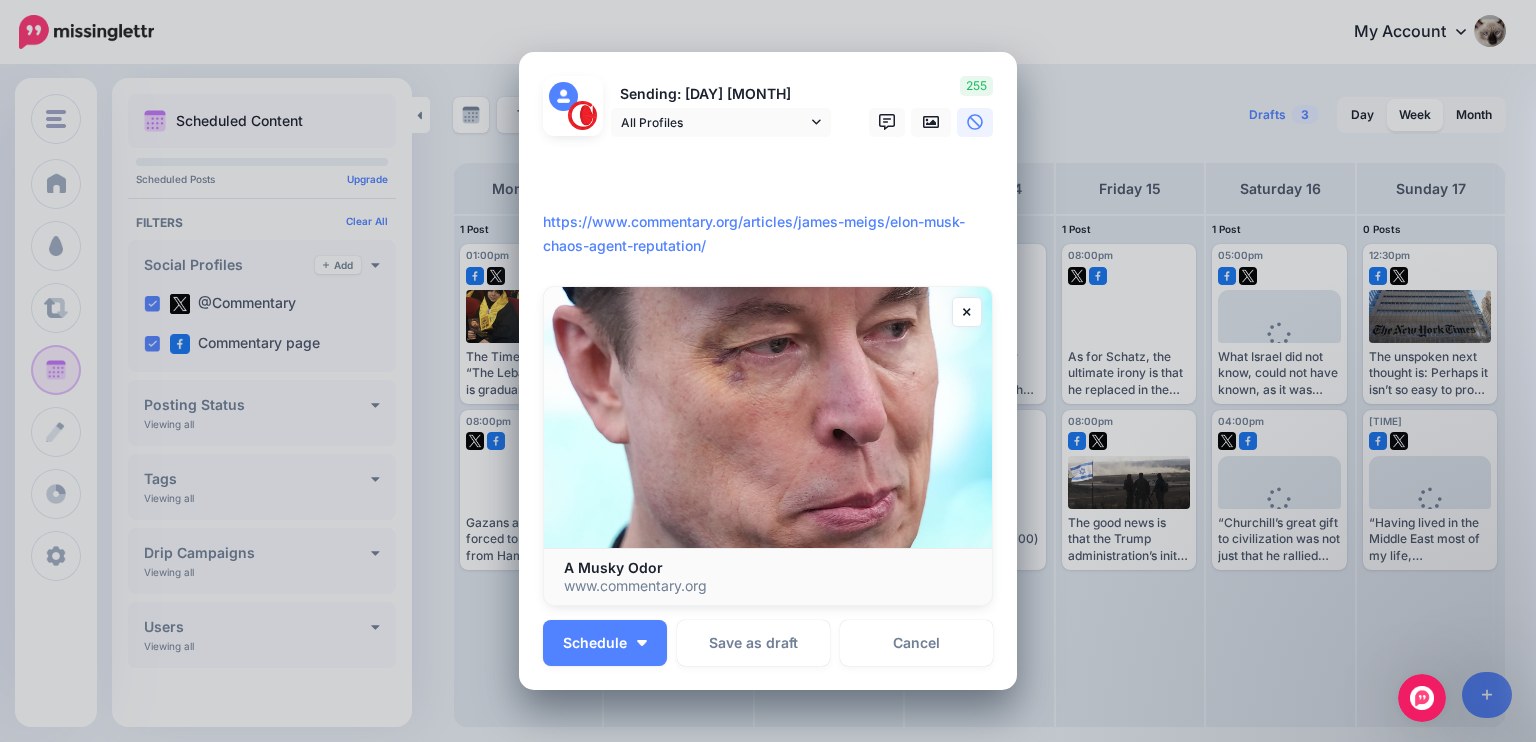 click on "**********" at bounding box center [773, 210] 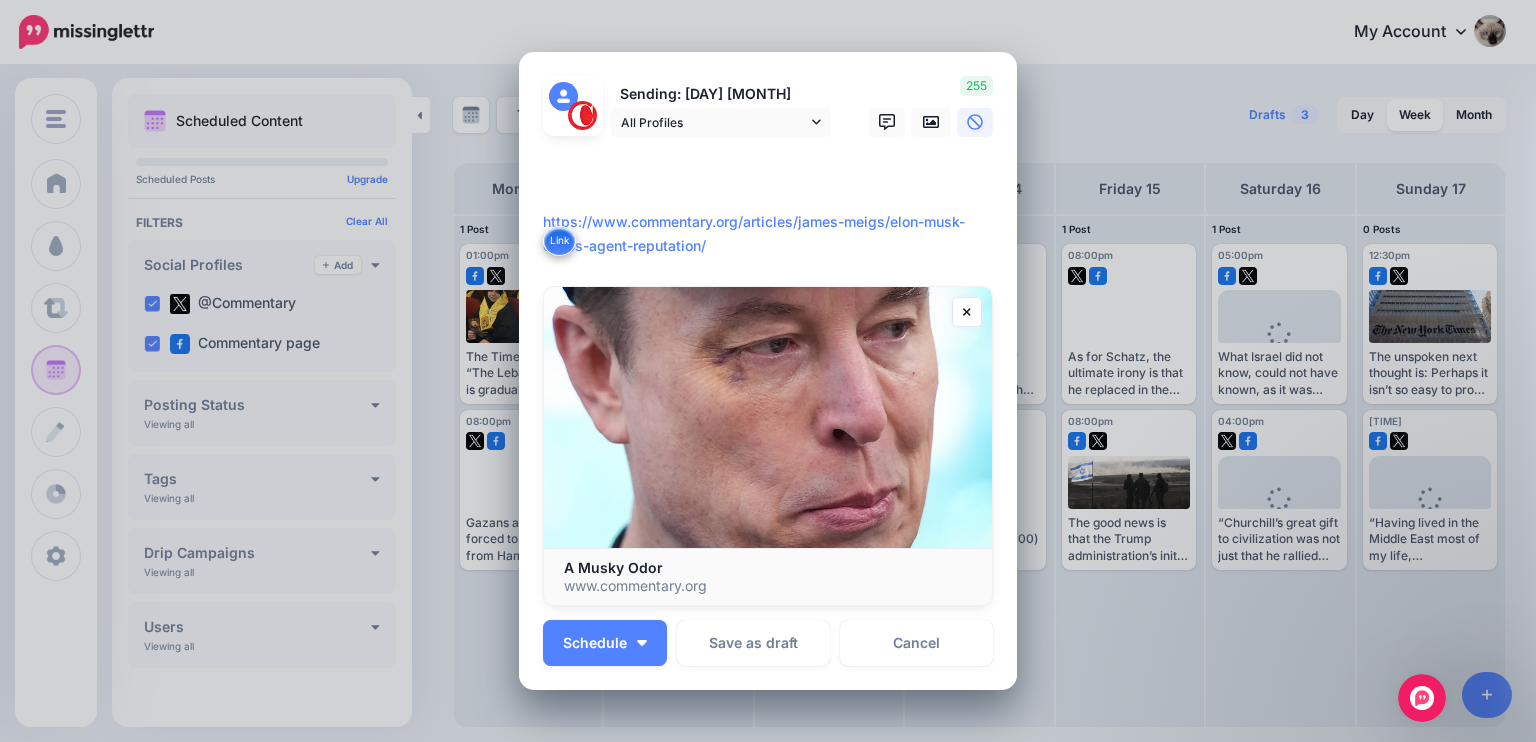 paste on "**********" 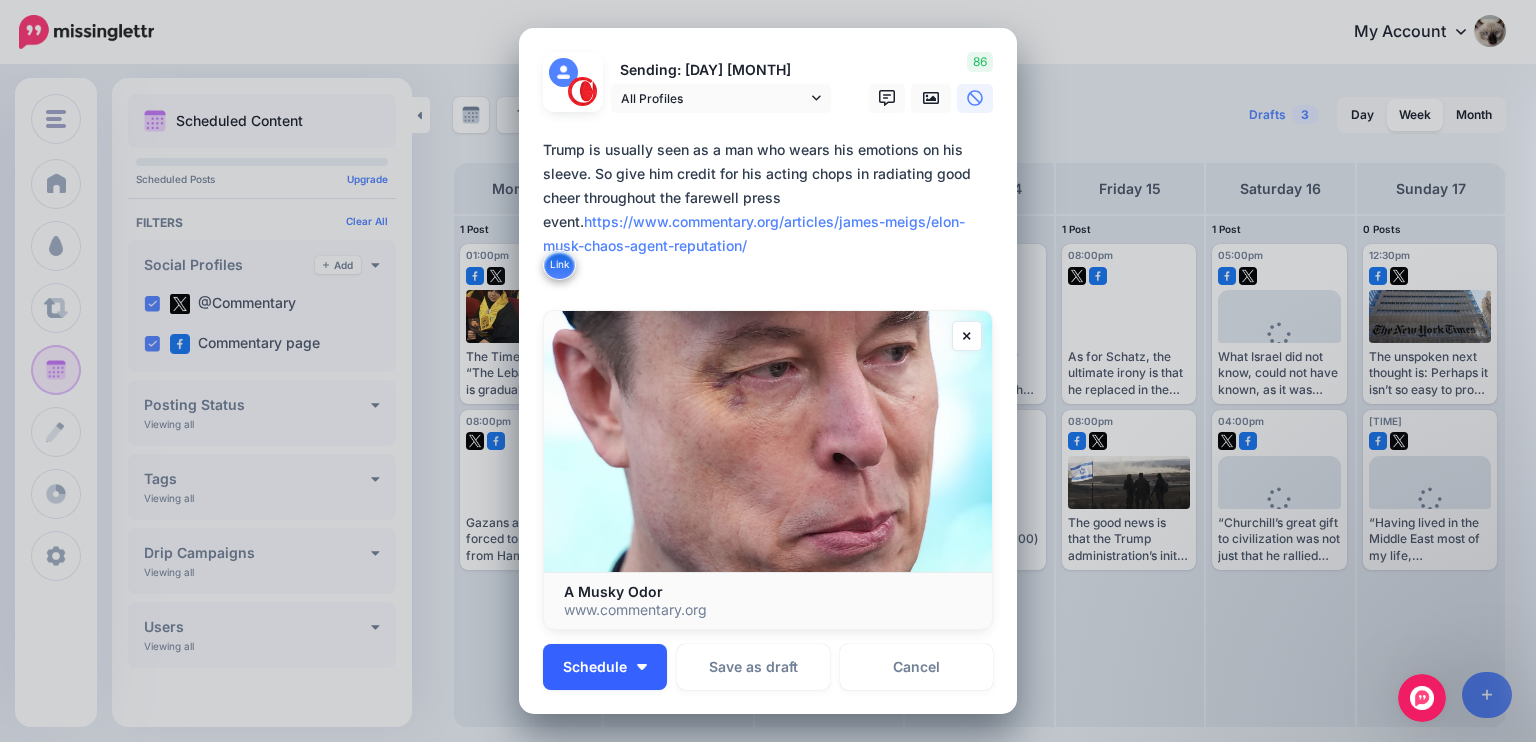type on "**********" 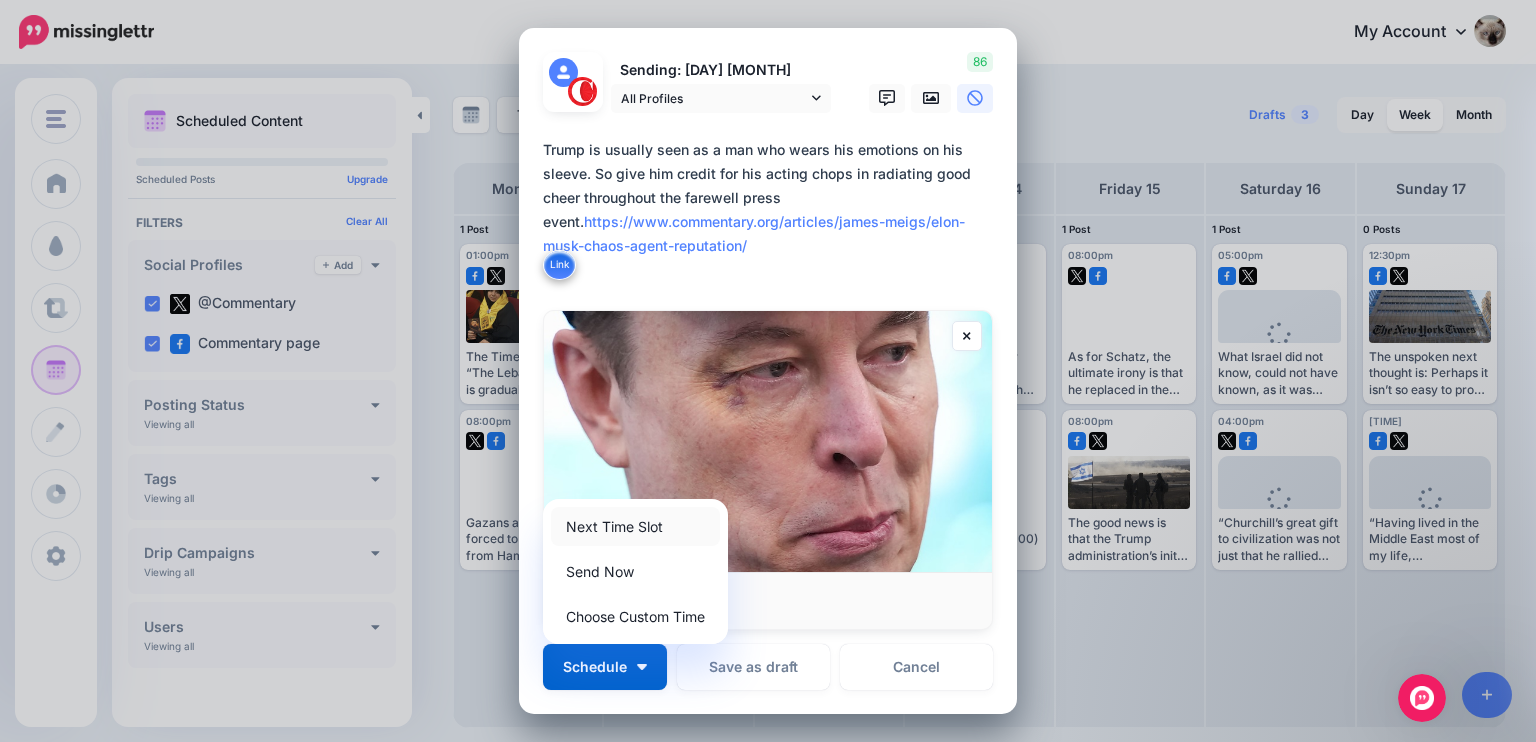 click on "Next Time Slot" at bounding box center [635, 526] 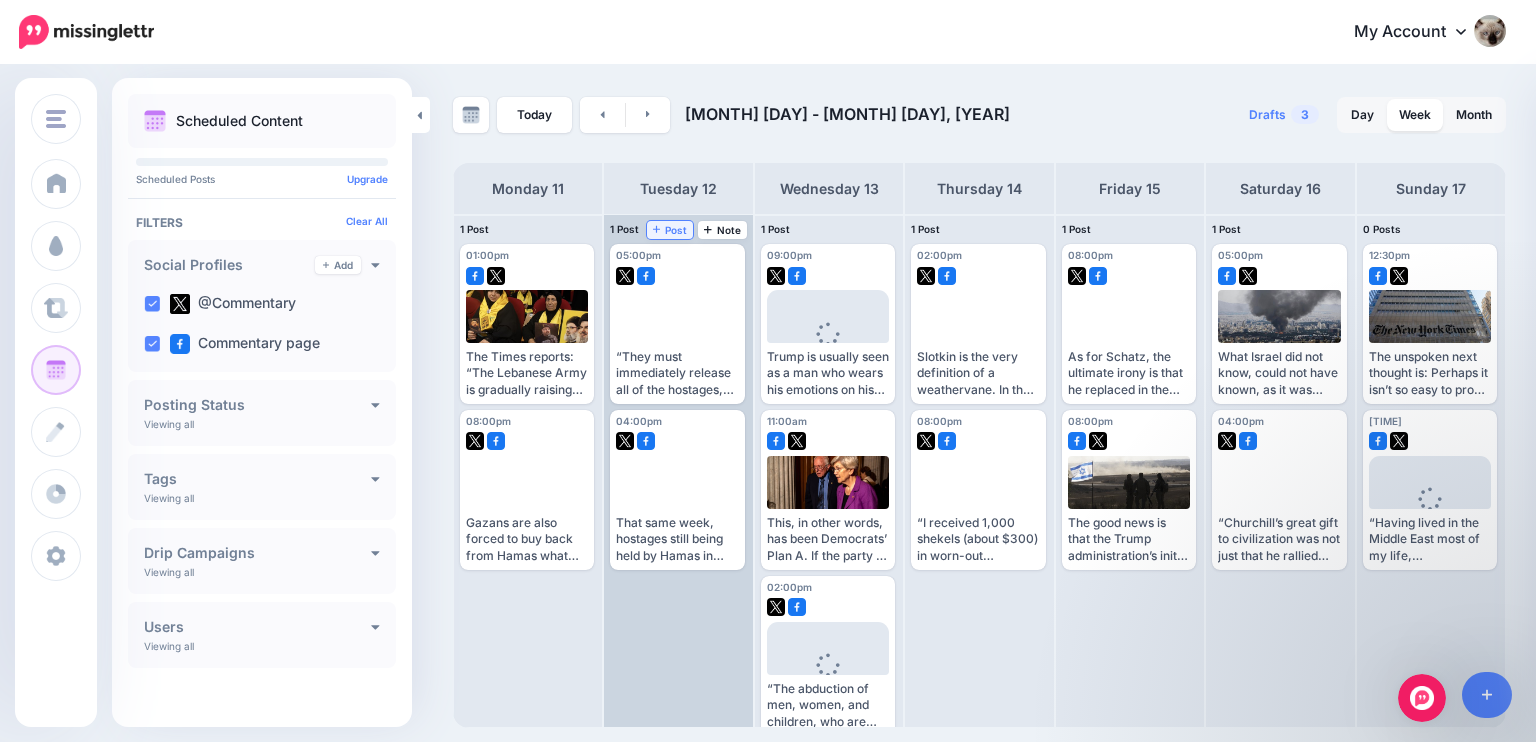 click on "Post" at bounding box center (670, 230) 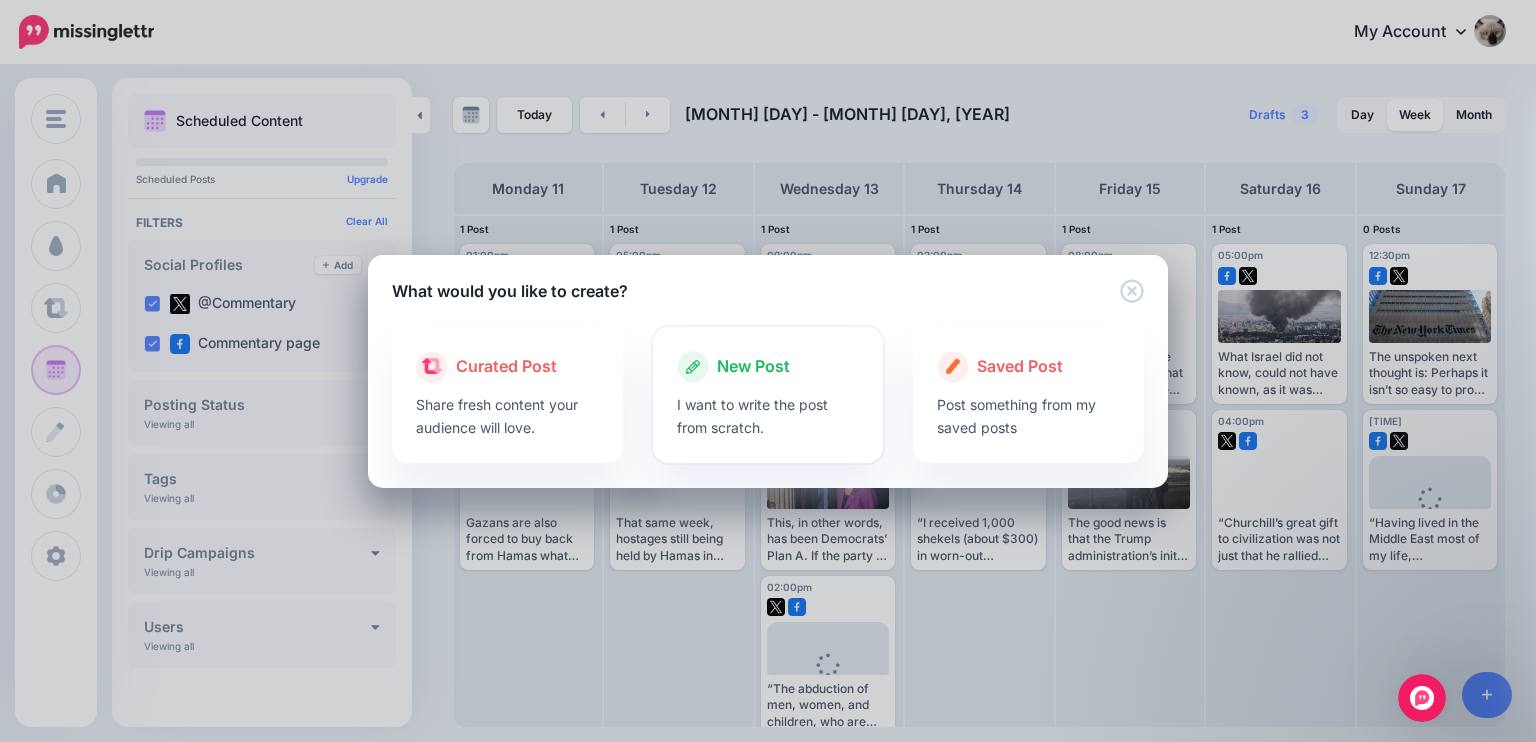 click on "New Post" at bounding box center (753, 367) 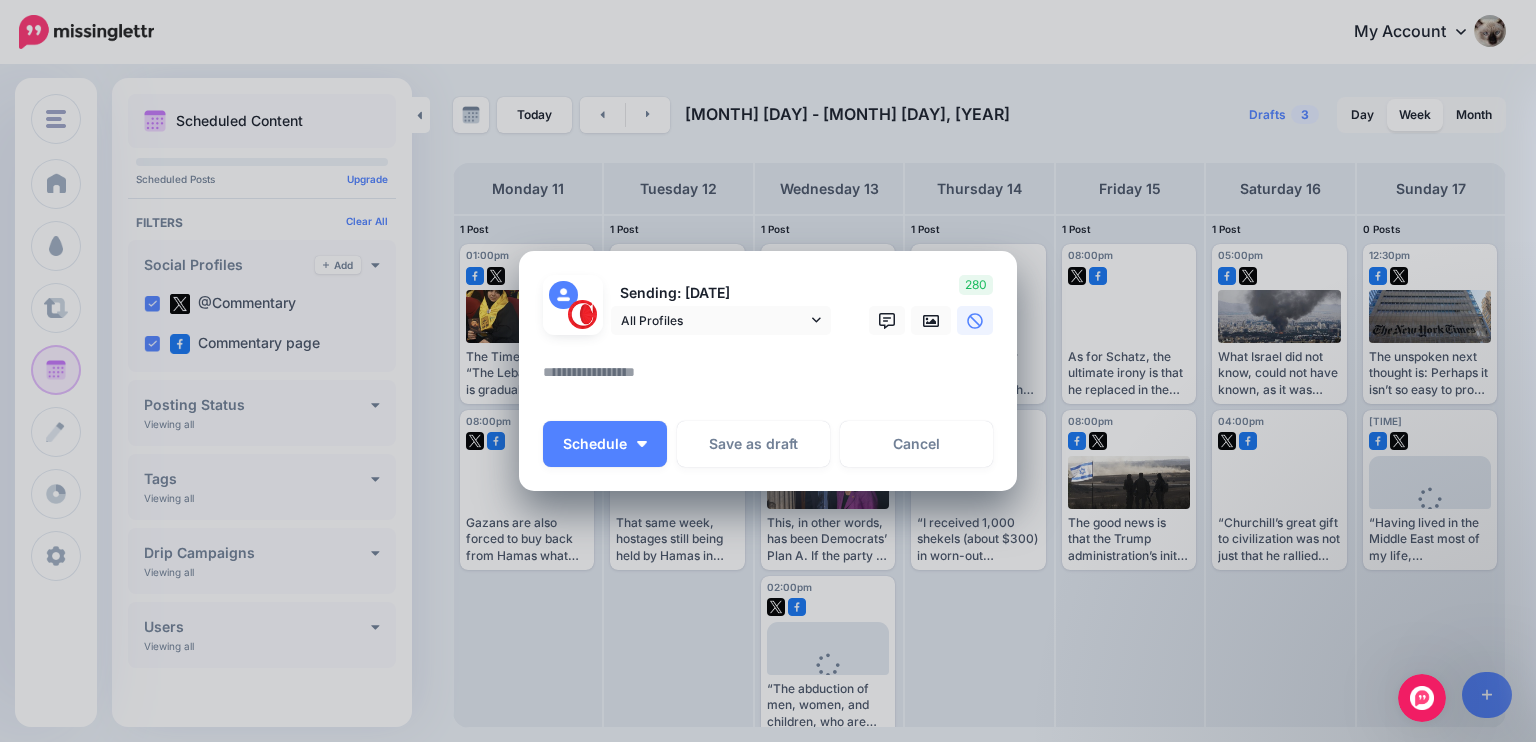 click at bounding box center (773, 379) 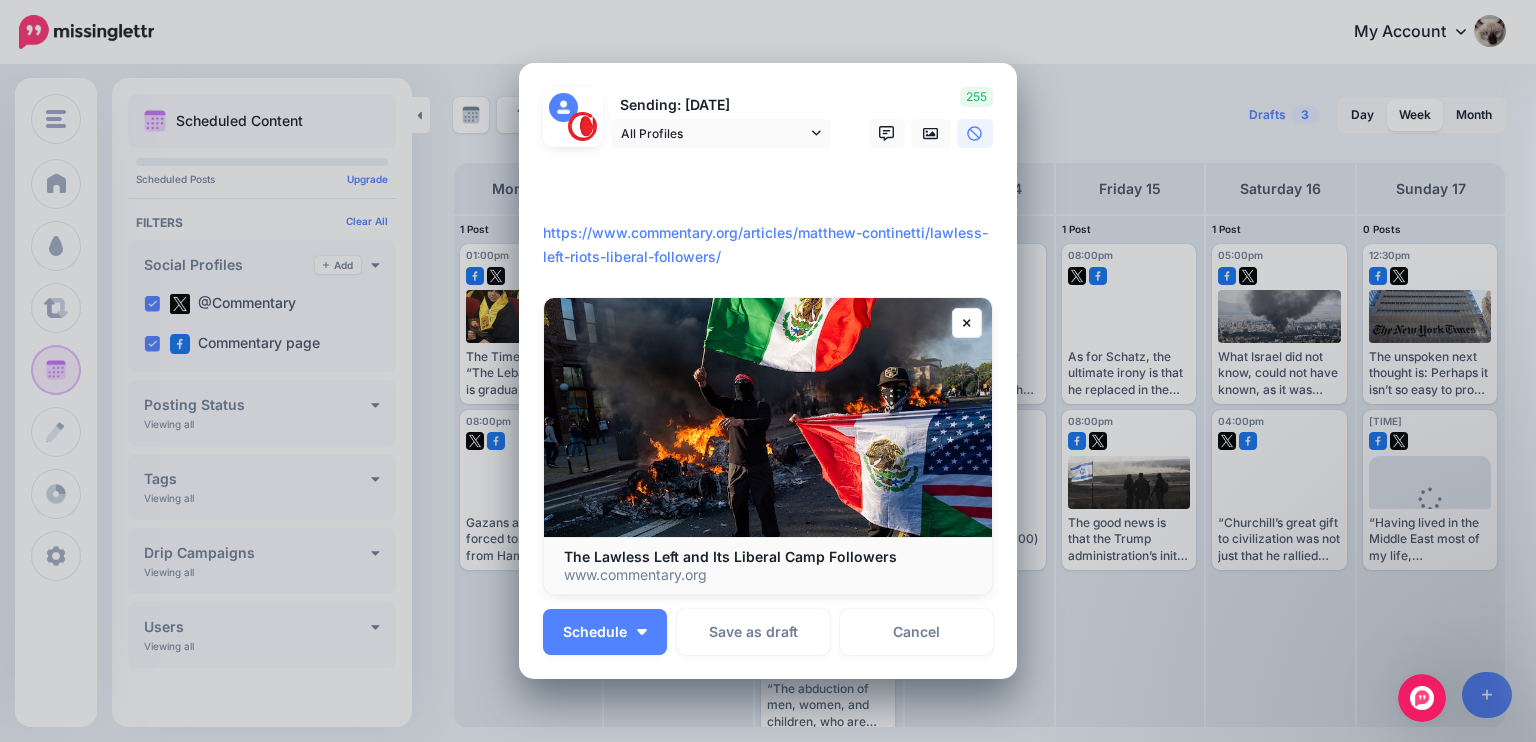 click on "**********" at bounding box center [773, 221] 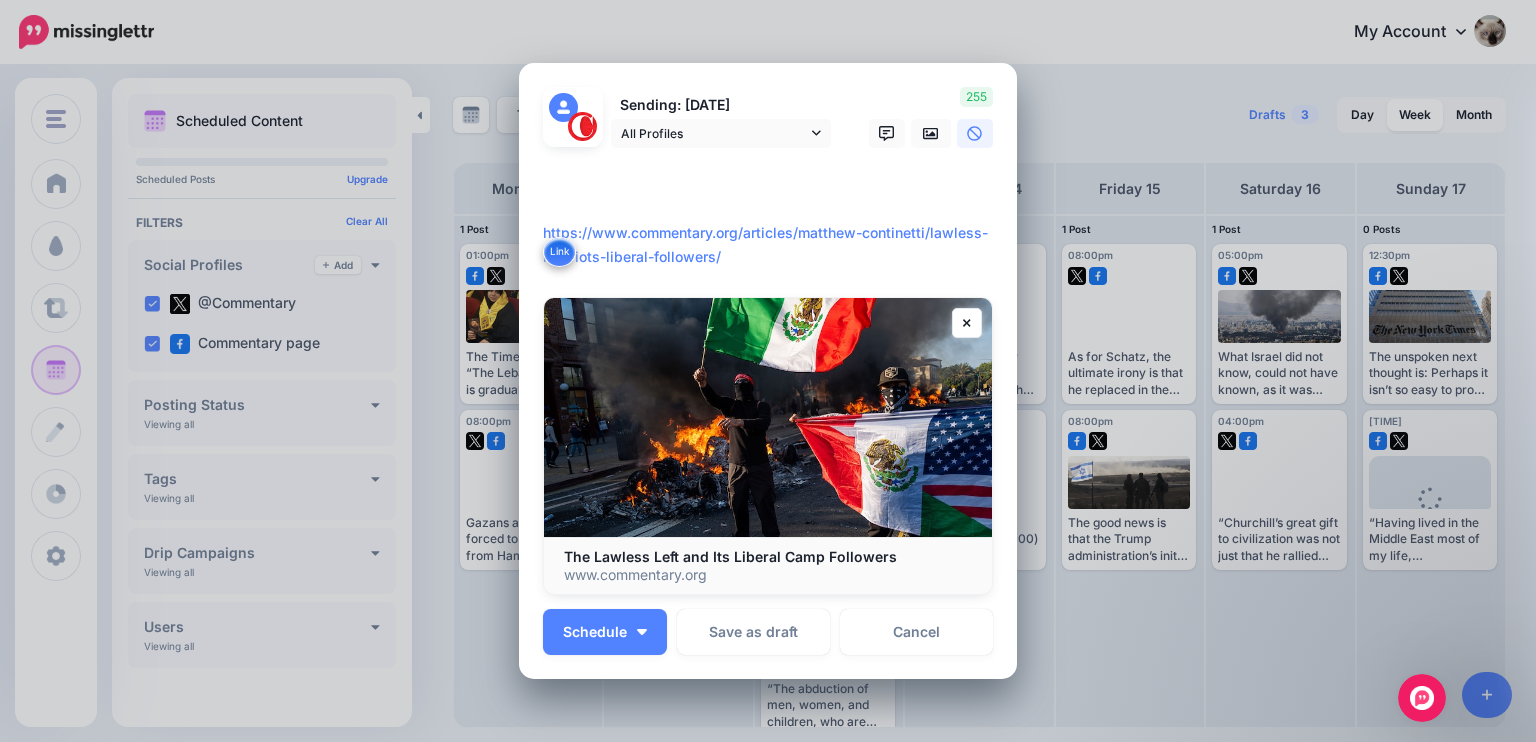 click on "**********" at bounding box center [773, 221] 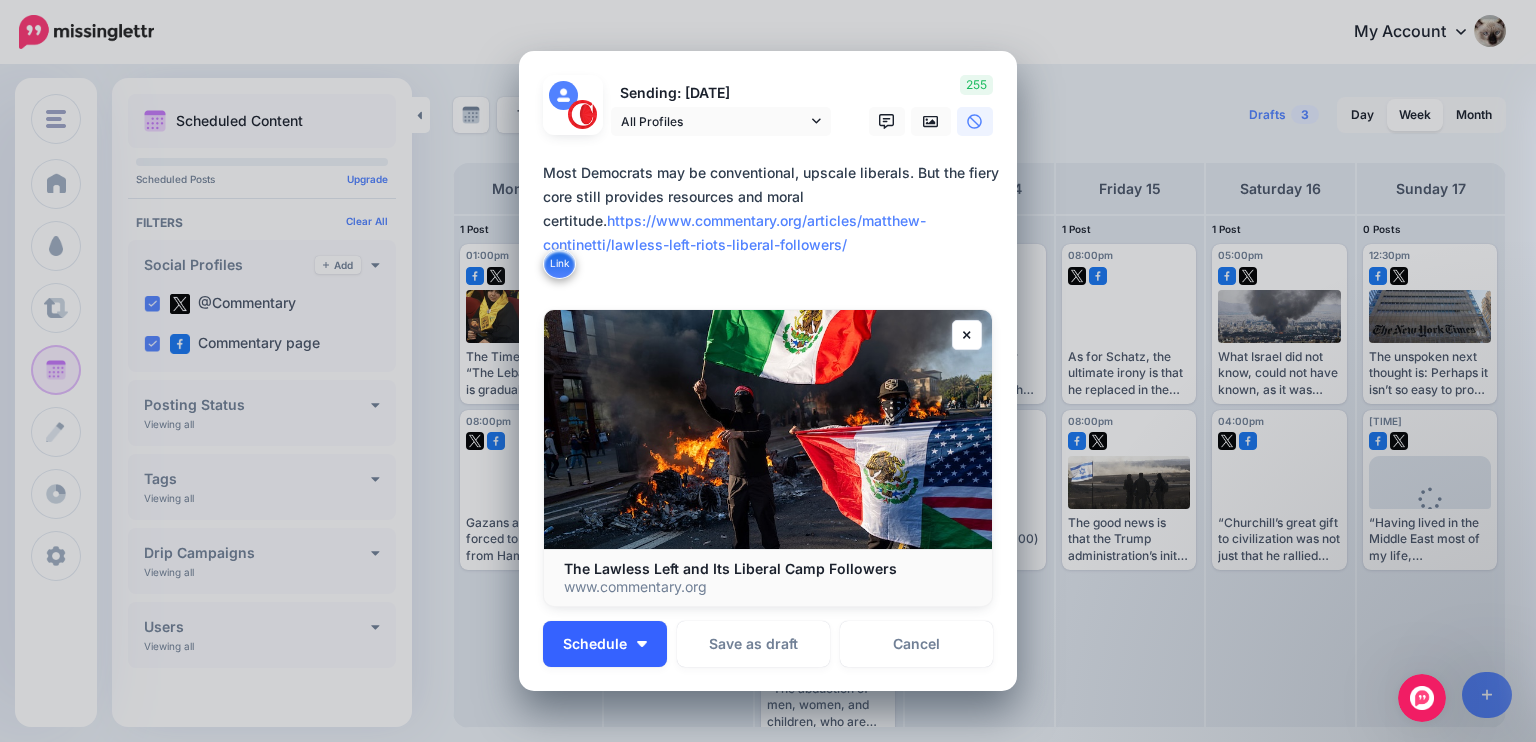 type on "**********" 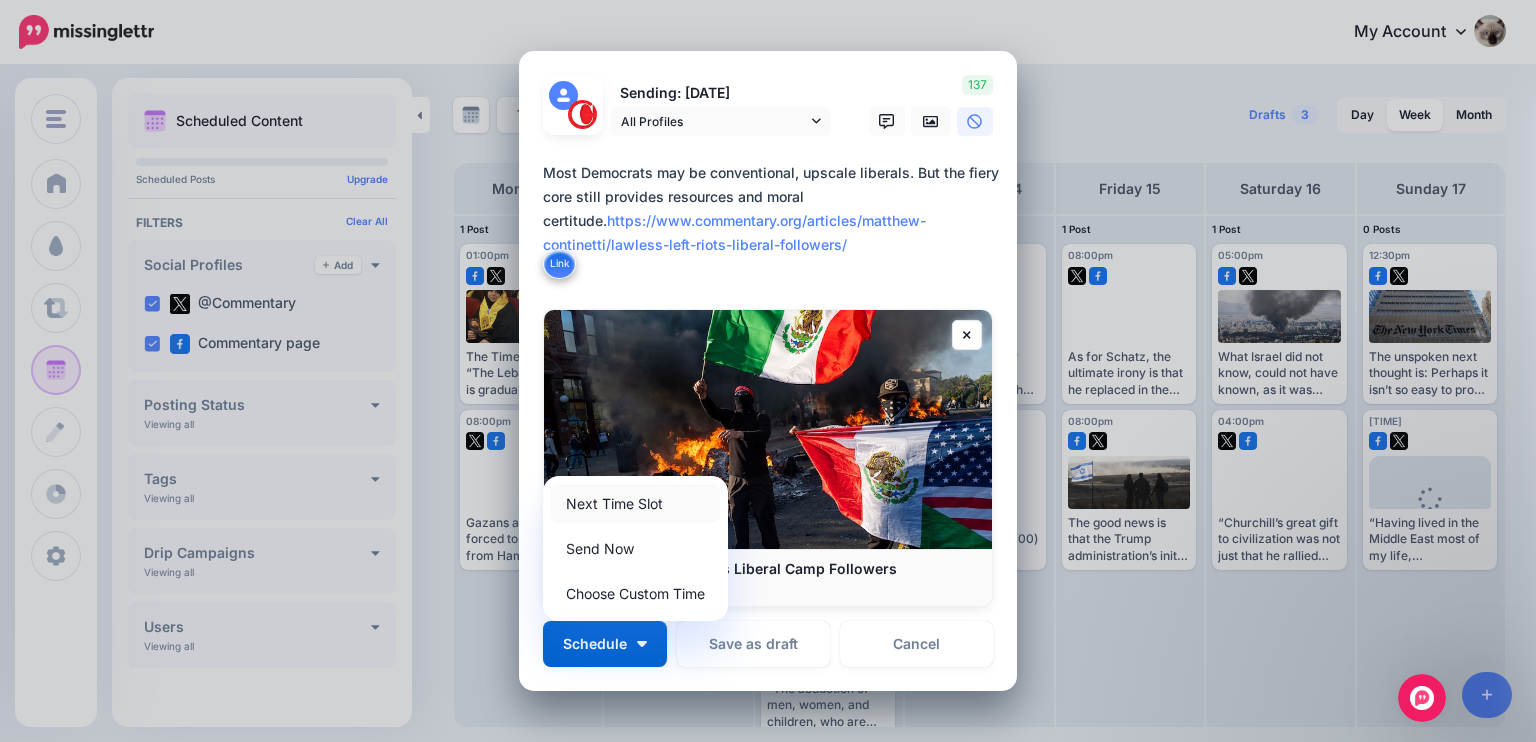 click on "Next Time Slot" at bounding box center (635, 503) 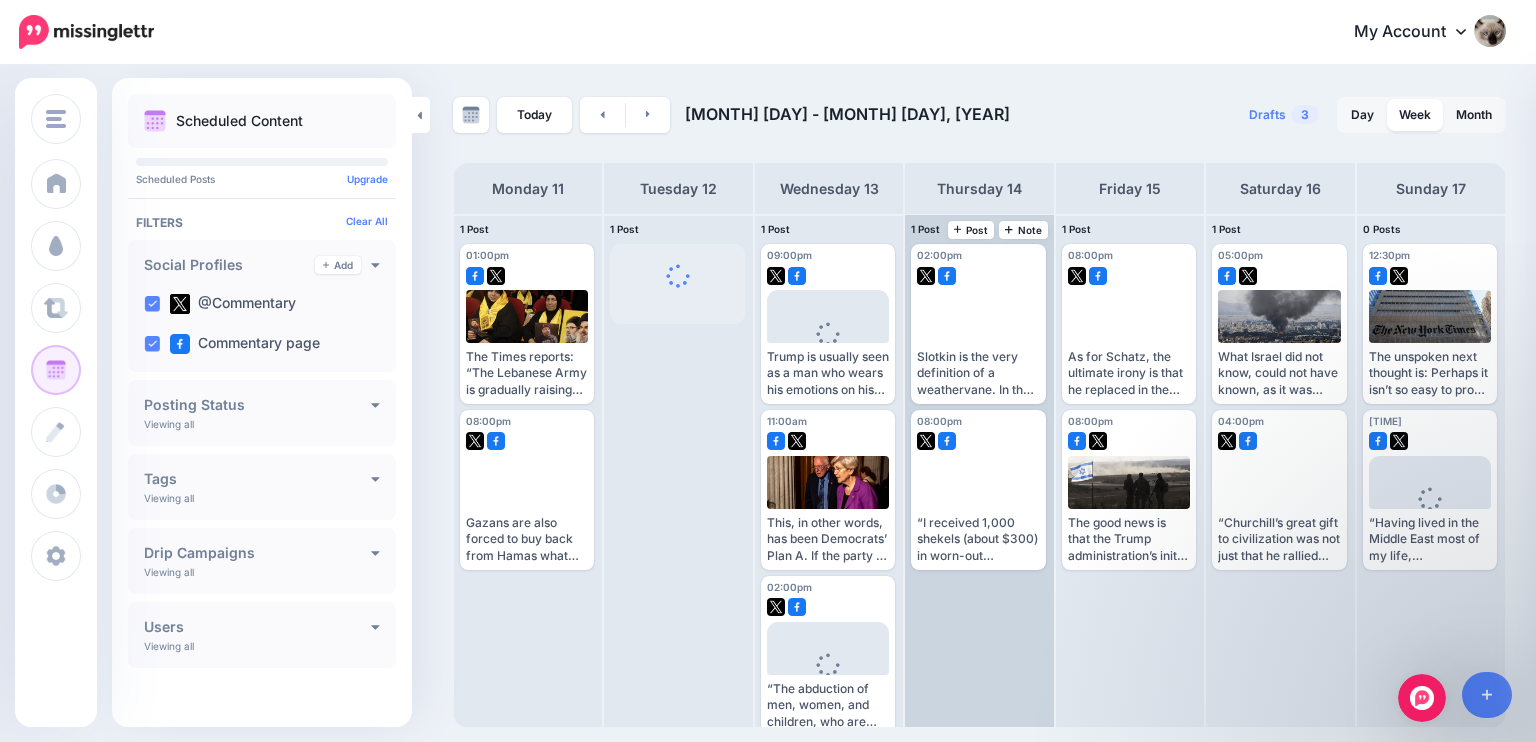 click on "1 Post
14
Note
Post" at bounding box center [979, 230] 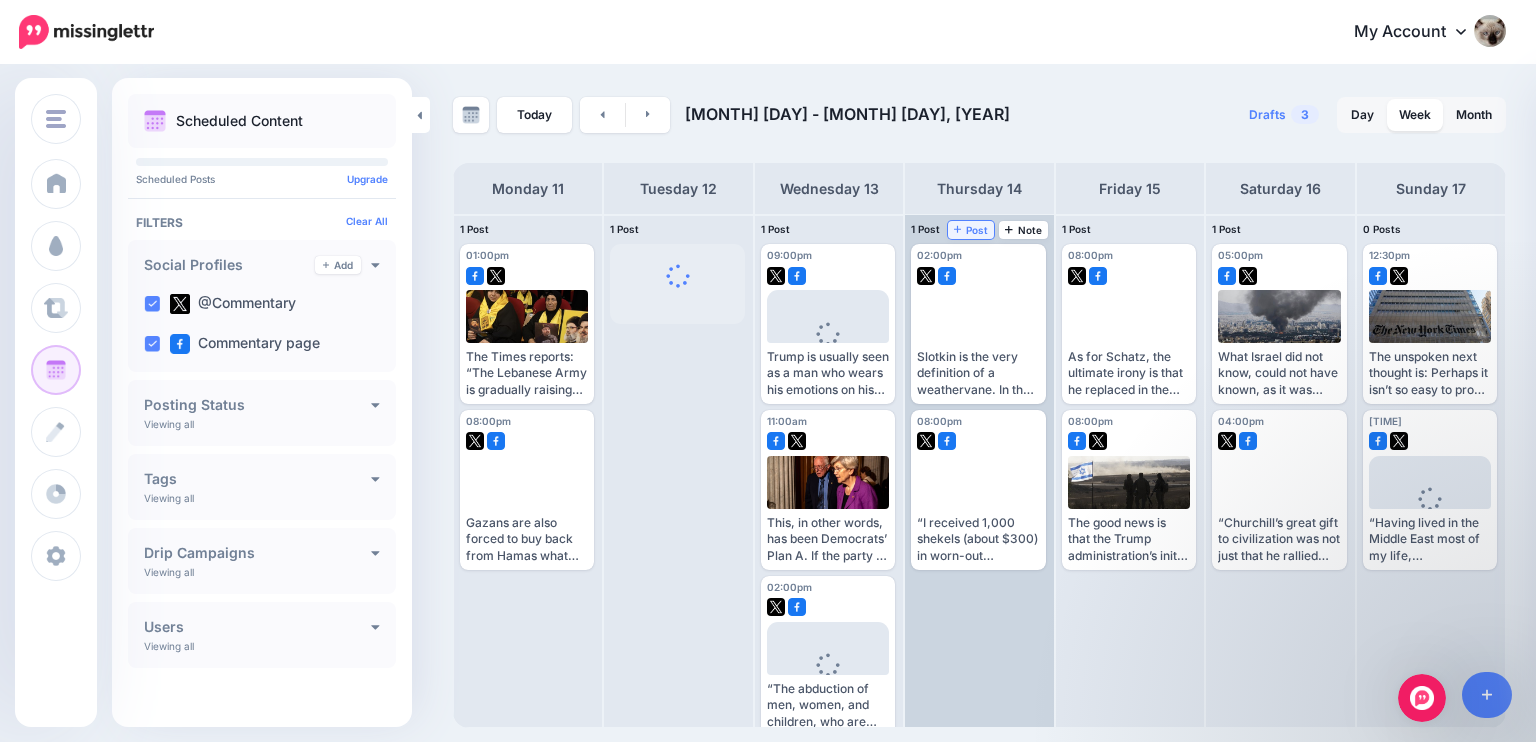 click on "Post" at bounding box center [971, 230] 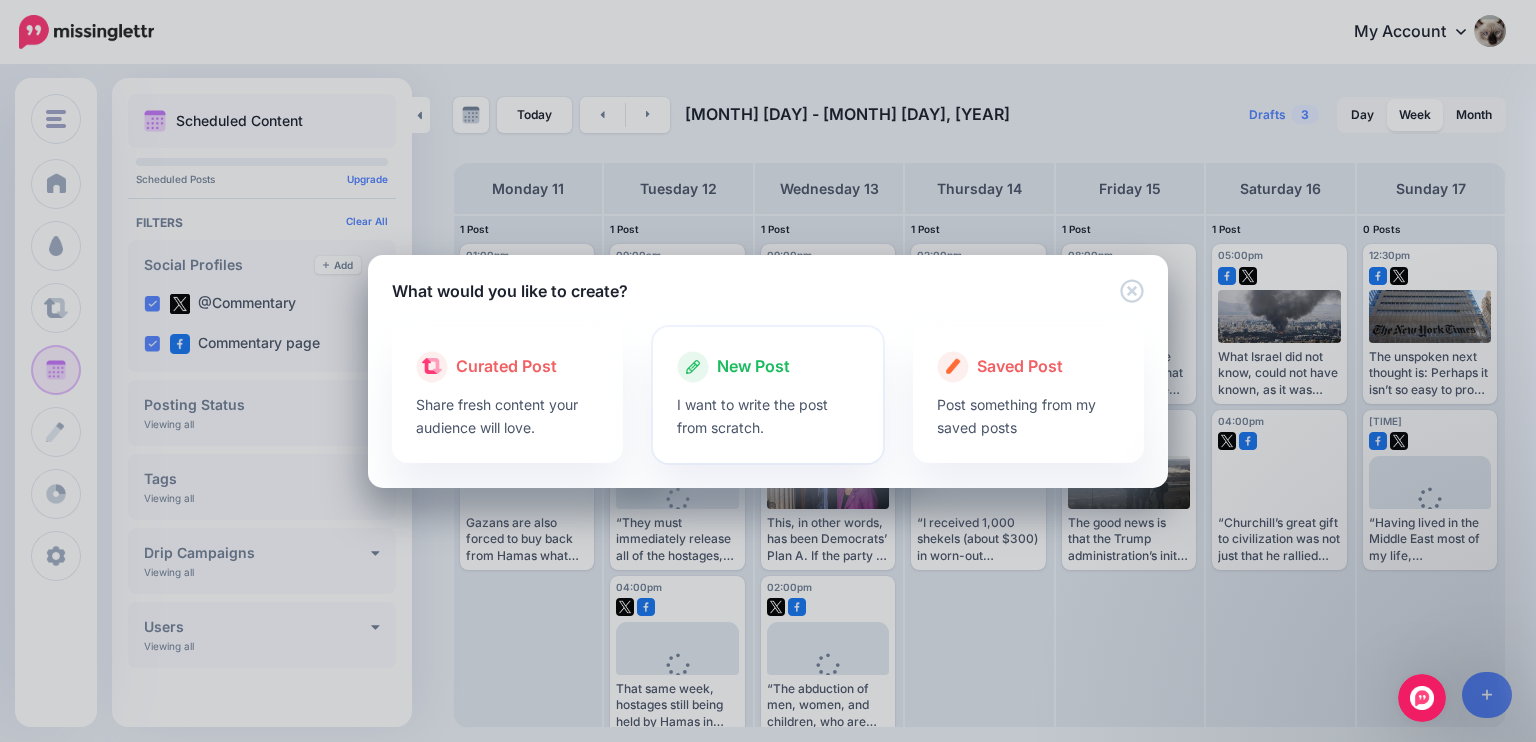 click on "New Post" at bounding box center (753, 367) 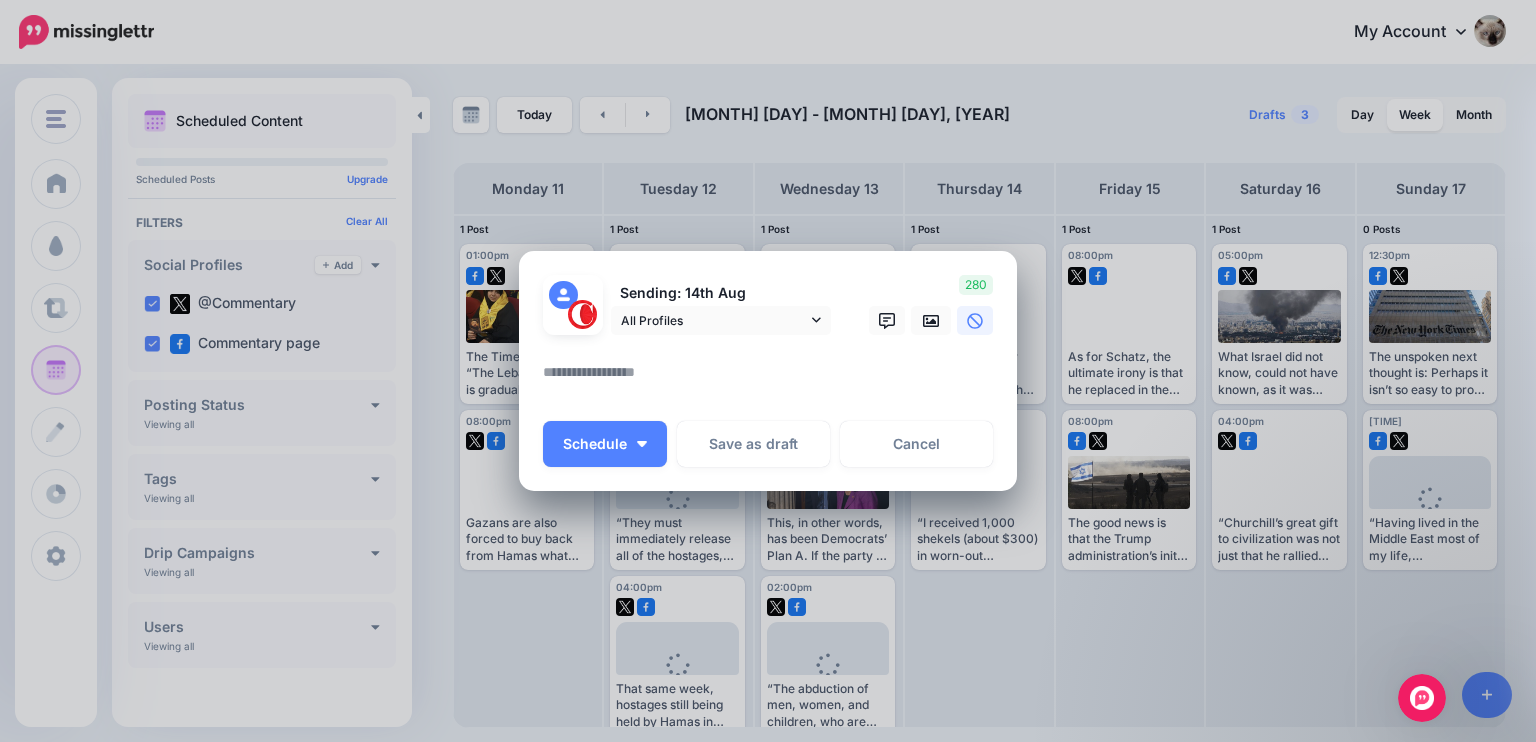 click at bounding box center (768, 347) 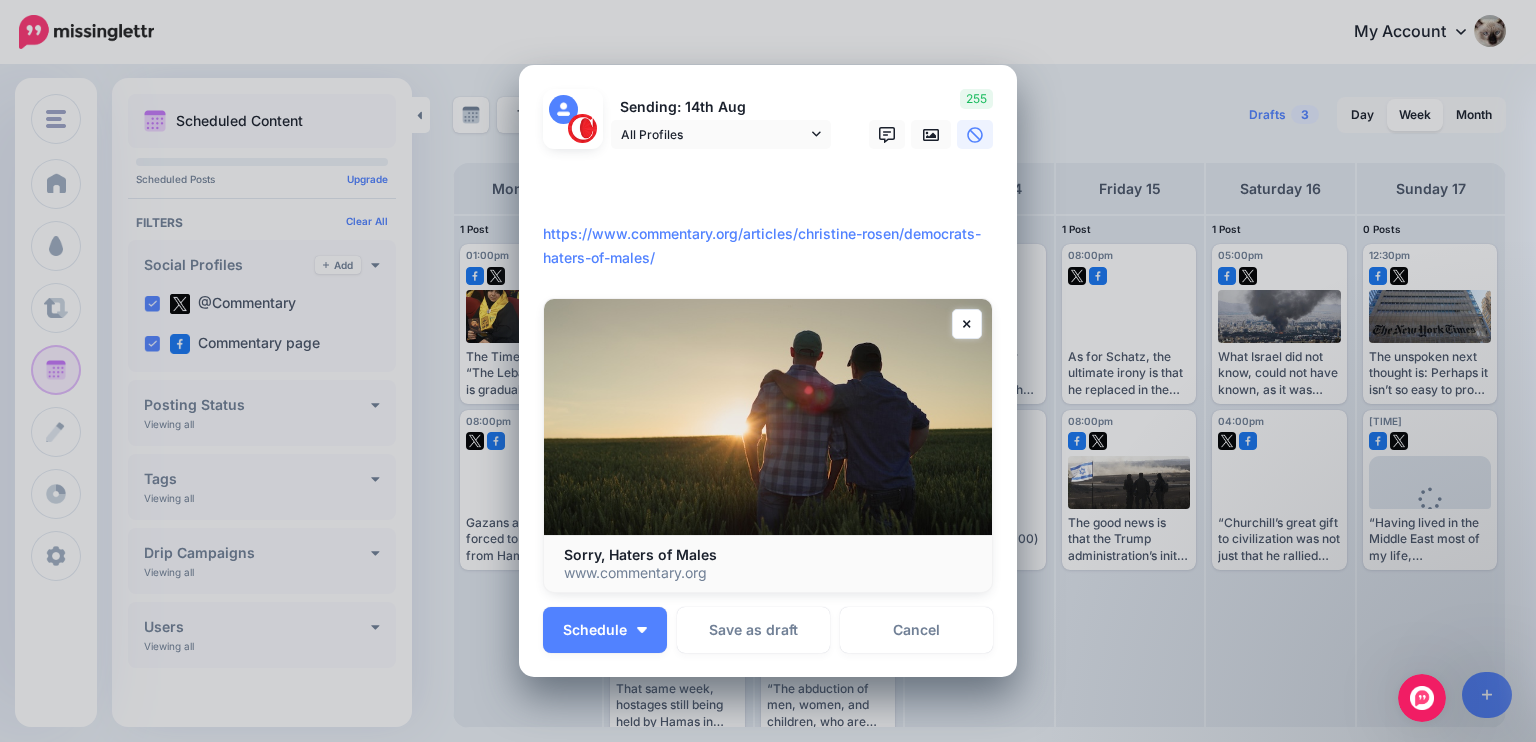 click on "**********" at bounding box center (773, 222) 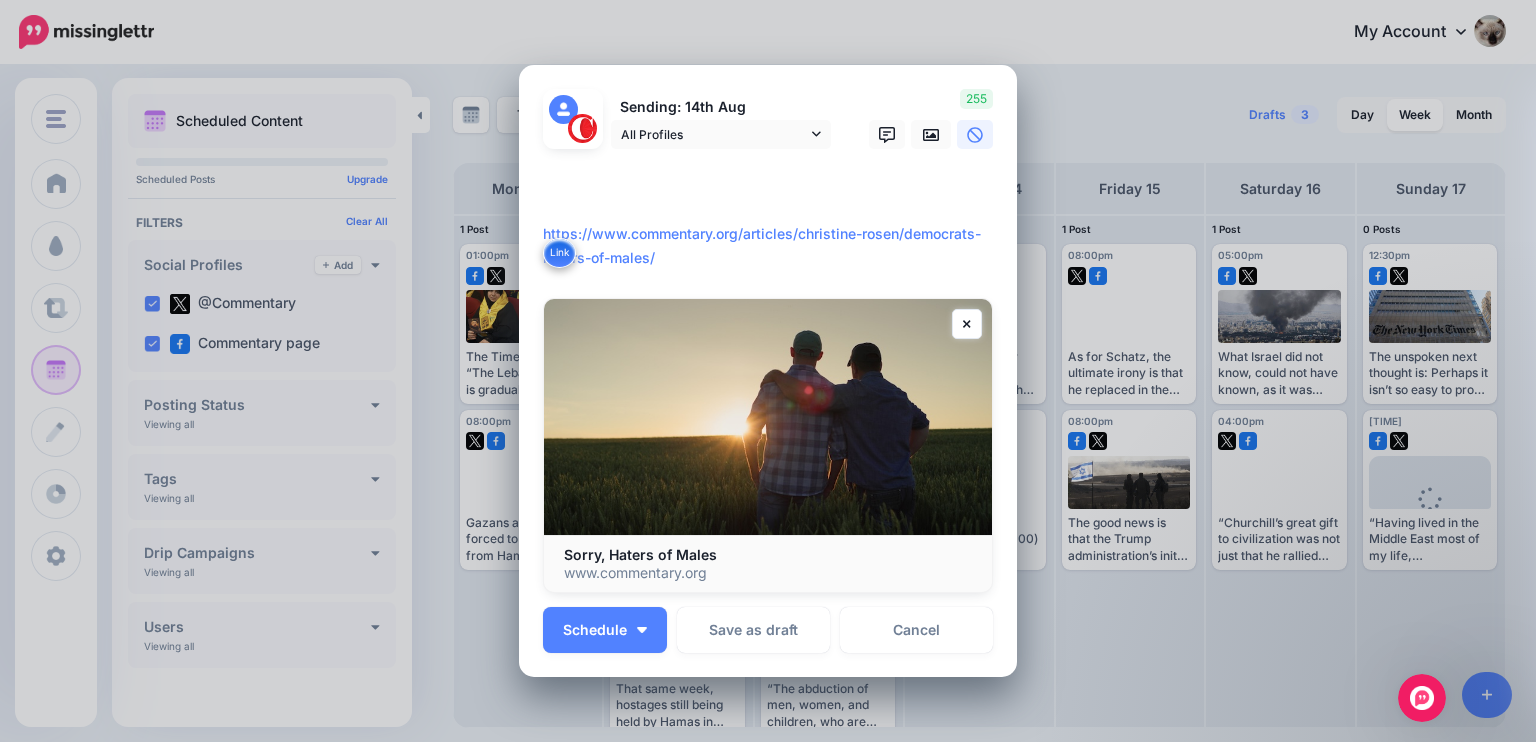 click on "**********" at bounding box center (773, 222) 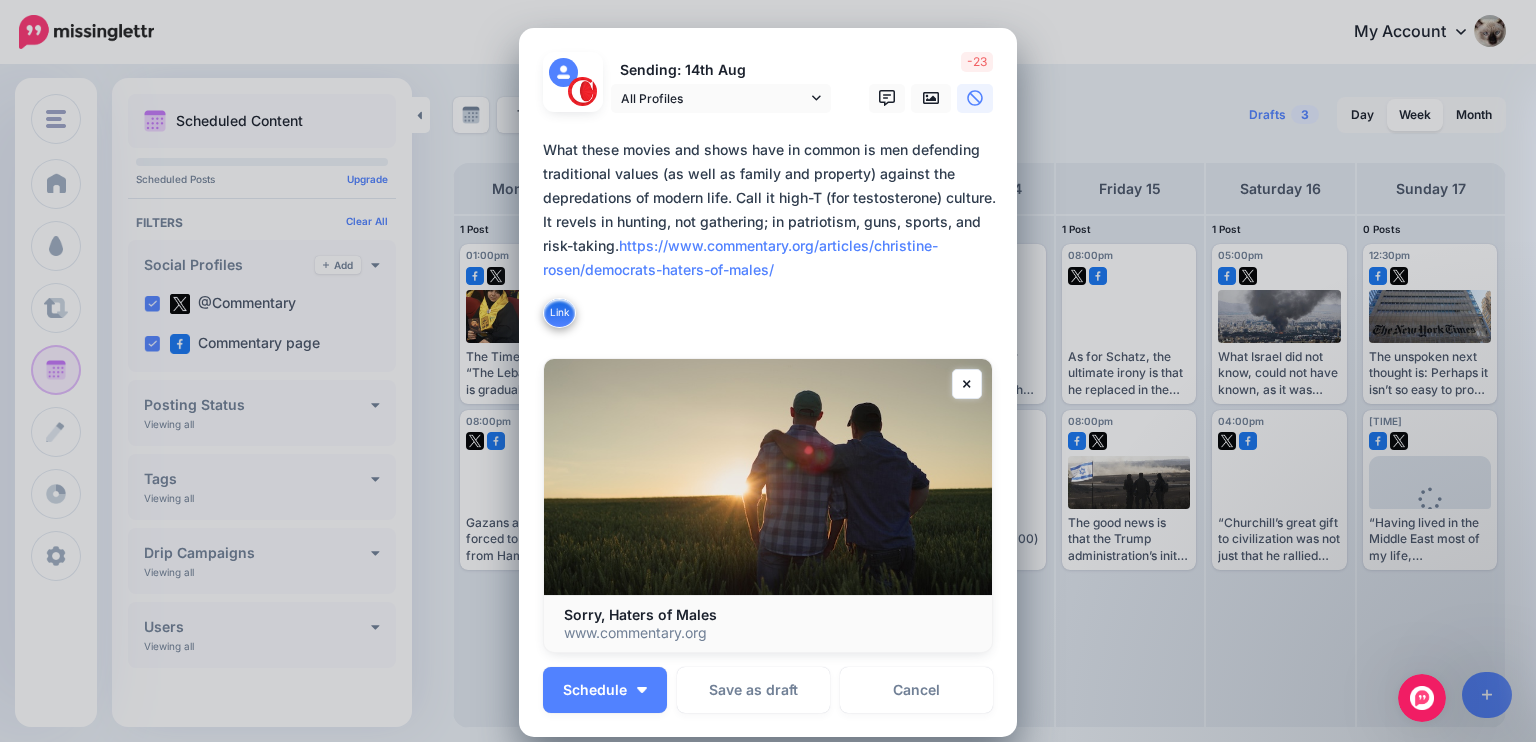 drag, startPoint x: 655, startPoint y: 171, endPoint x: 864, endPoint y: 173, distance: 209.00957 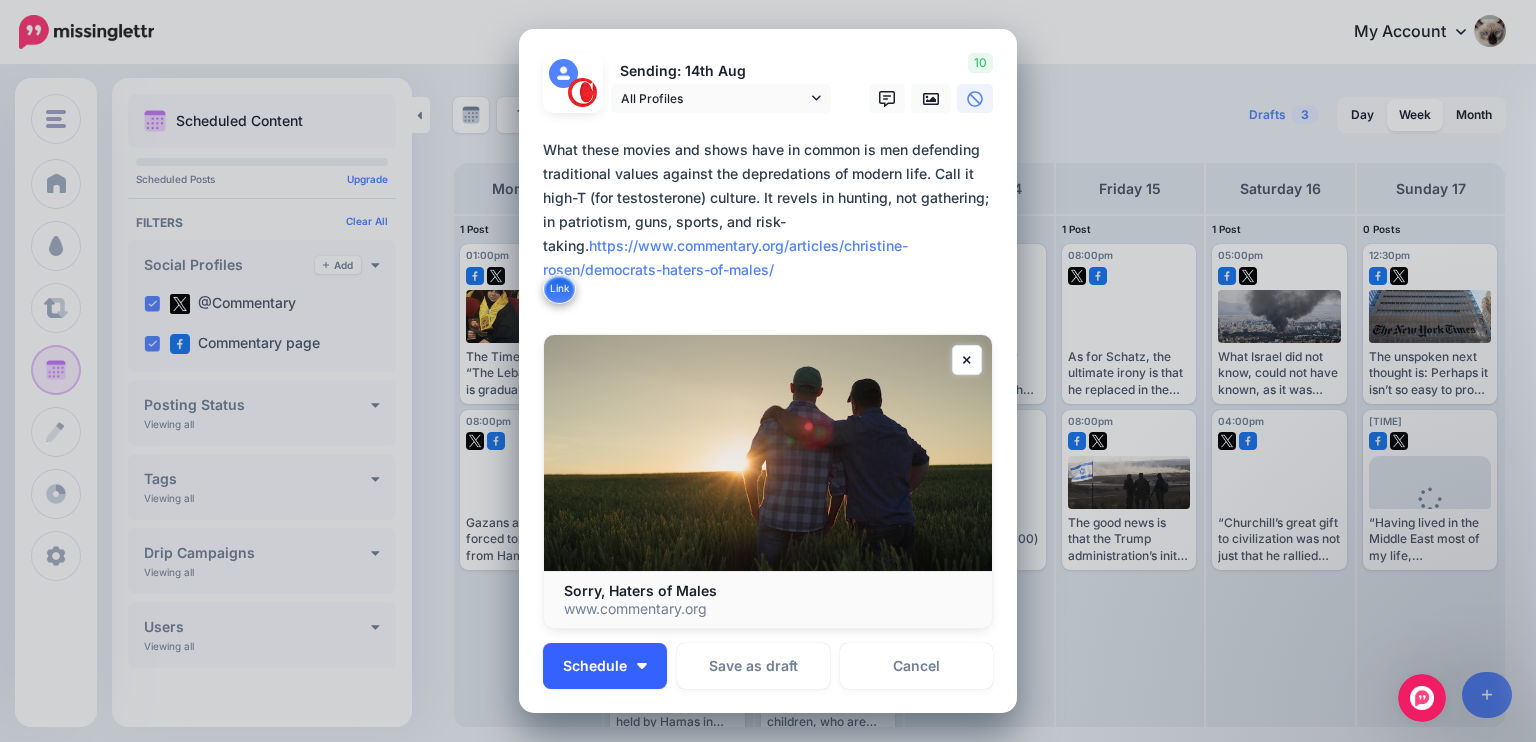 type on "**********" 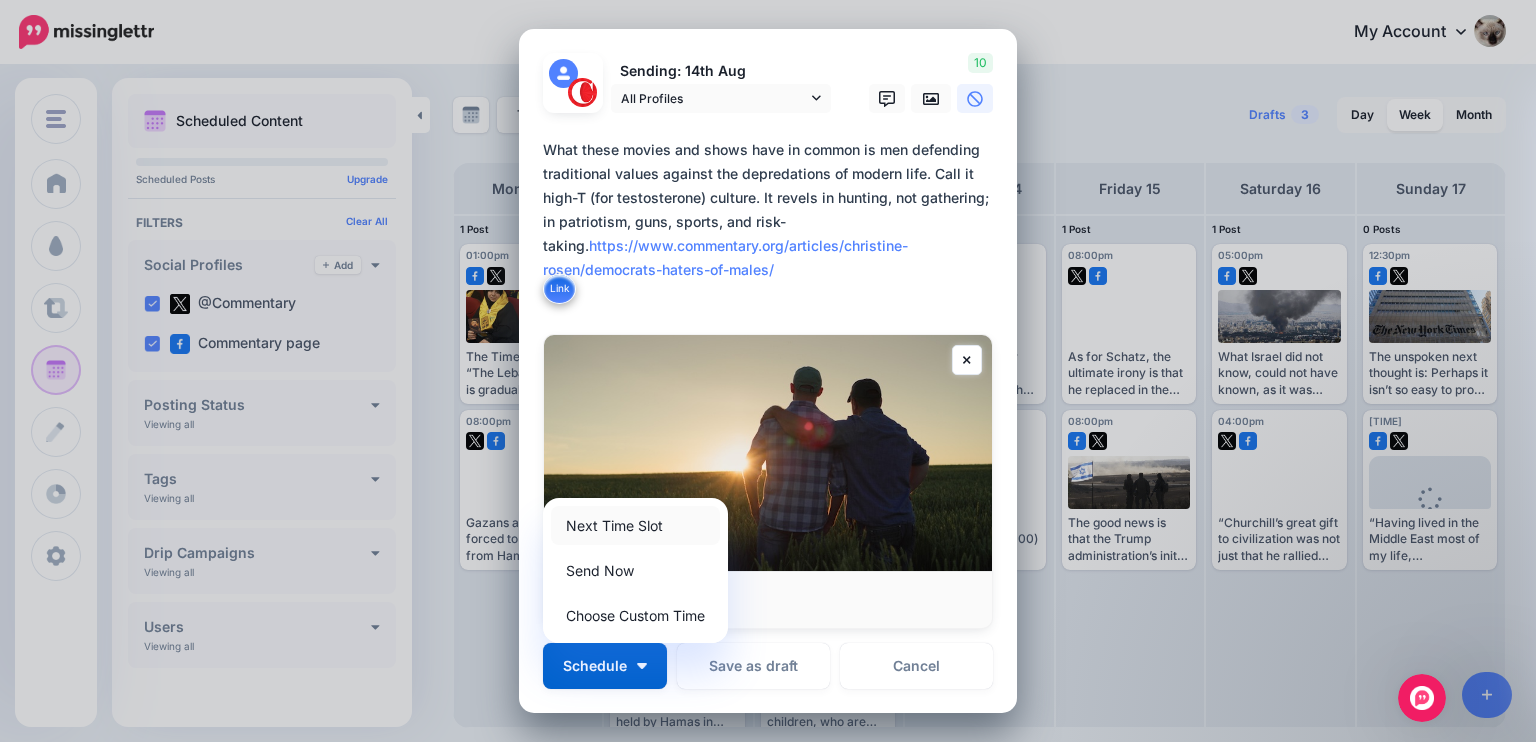 click on "Next Time Slot" at bounding box center (635, 525) 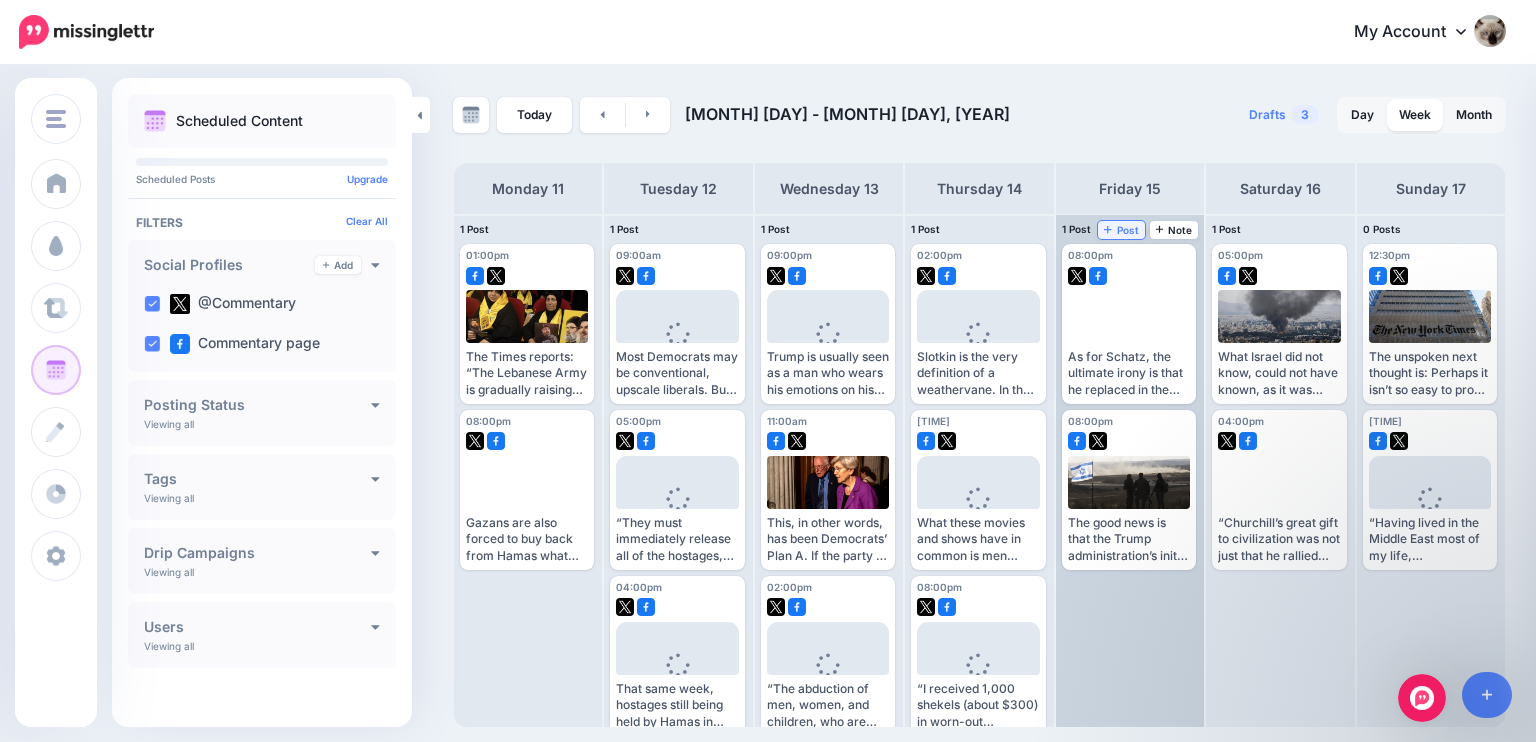 click 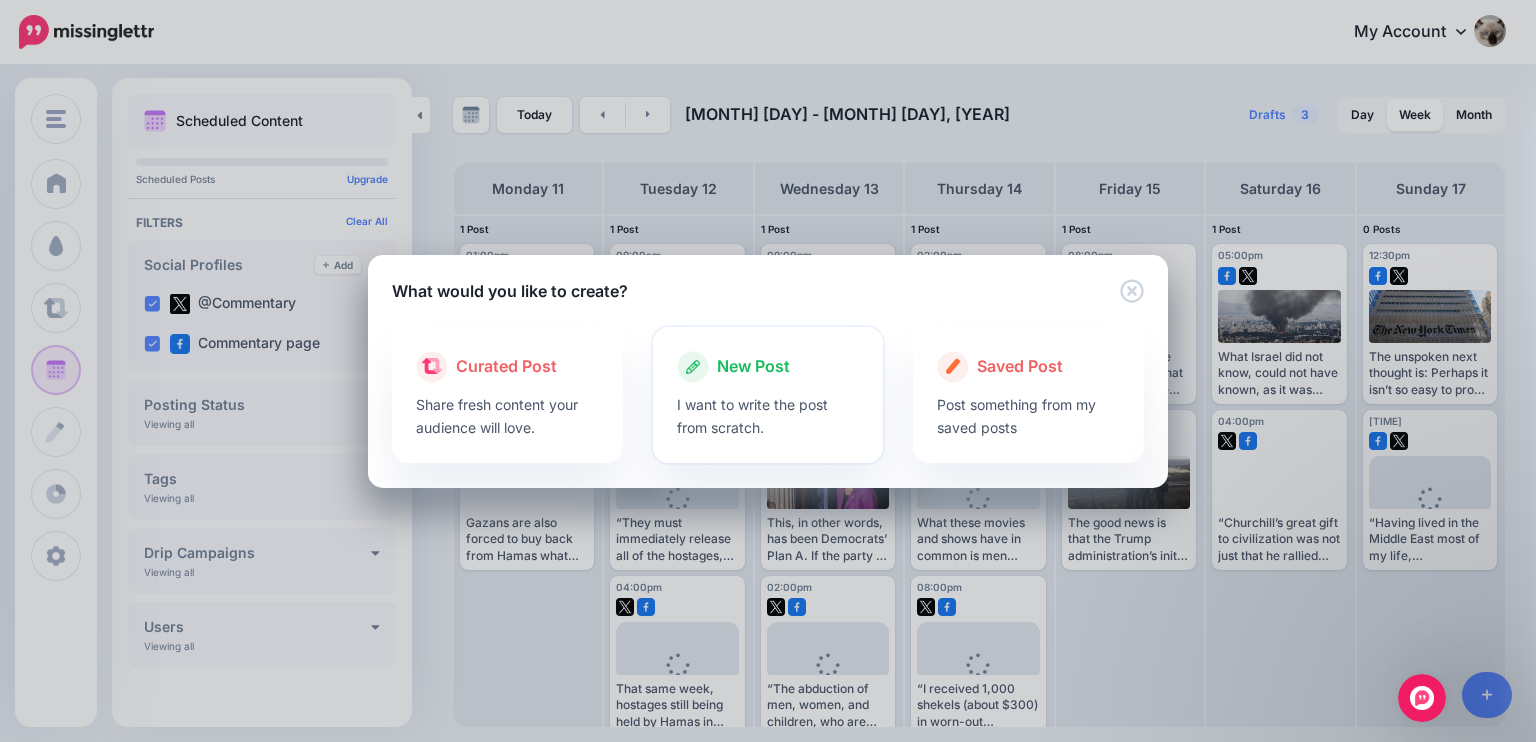 click on "I want to write the post from scratch." at bounding box center (768, 416) 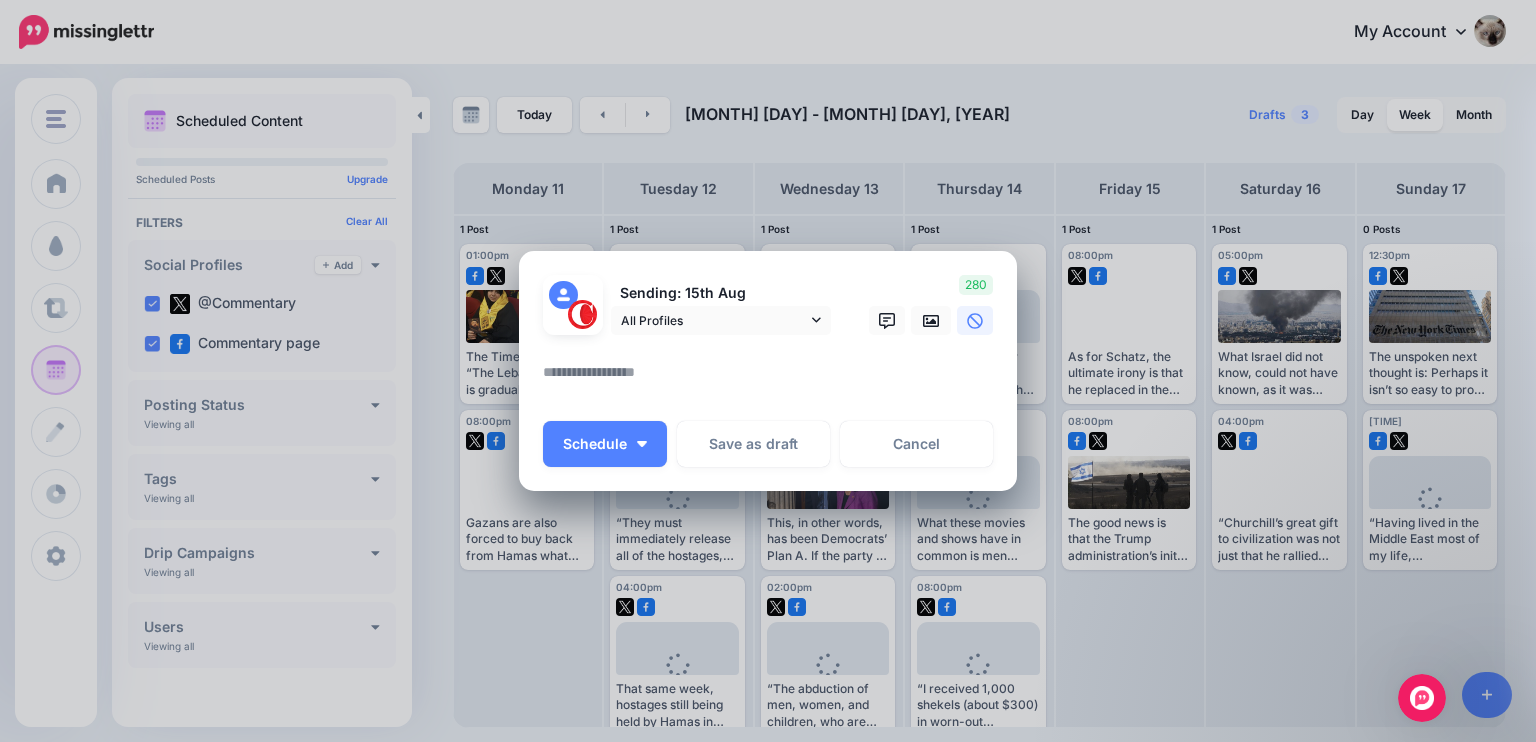 click at bounding box center (773, 379) 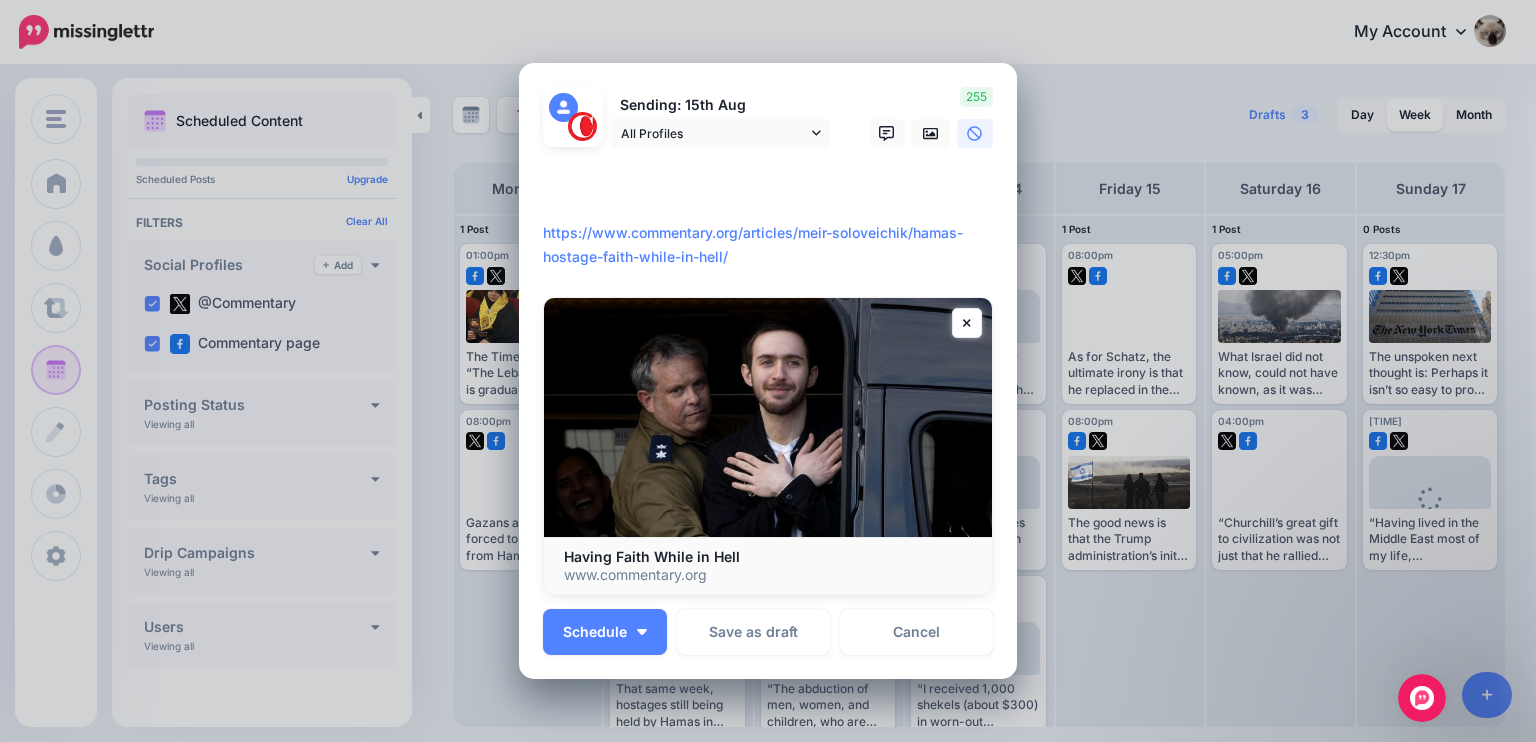 click on "**********" at bounding box center (773, 221) 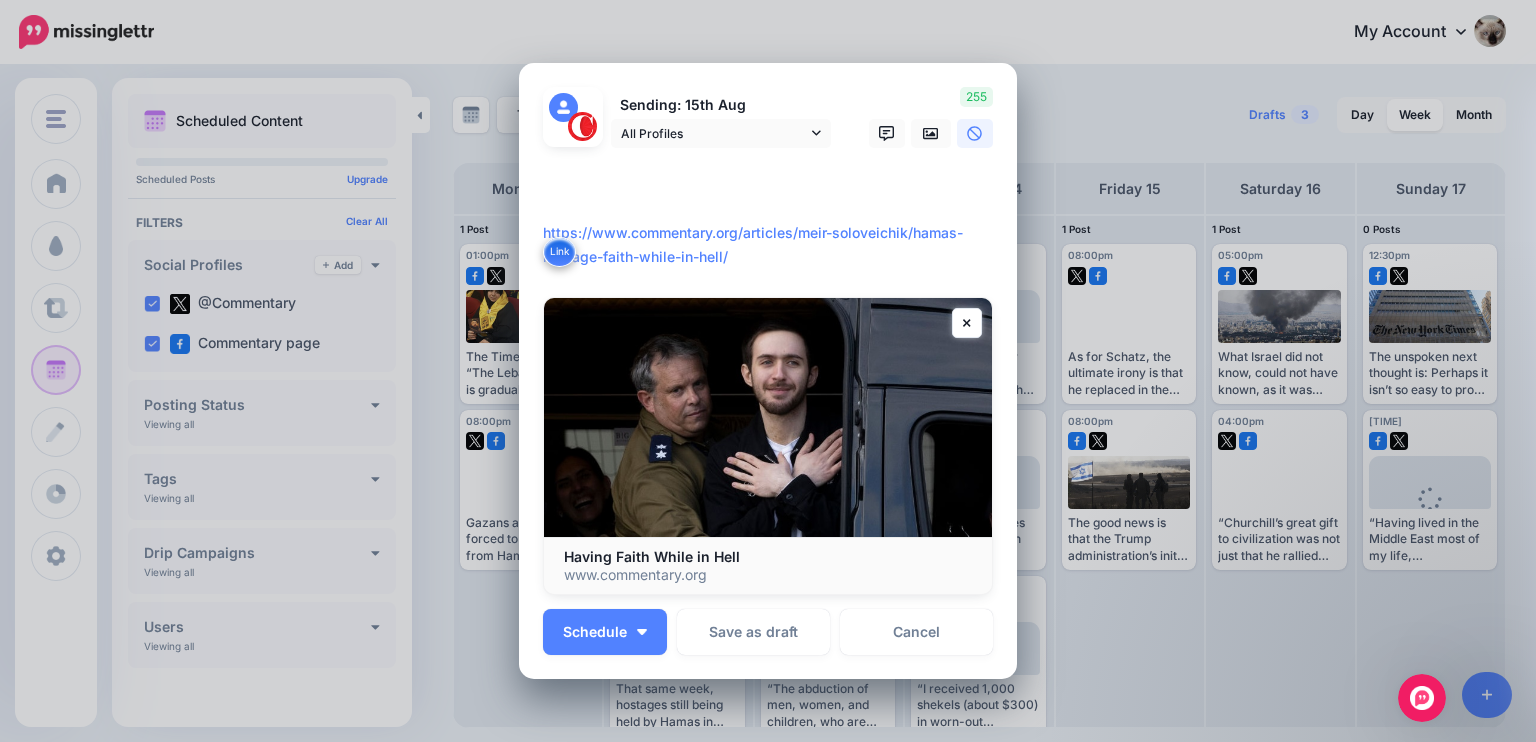 paste on "**********" 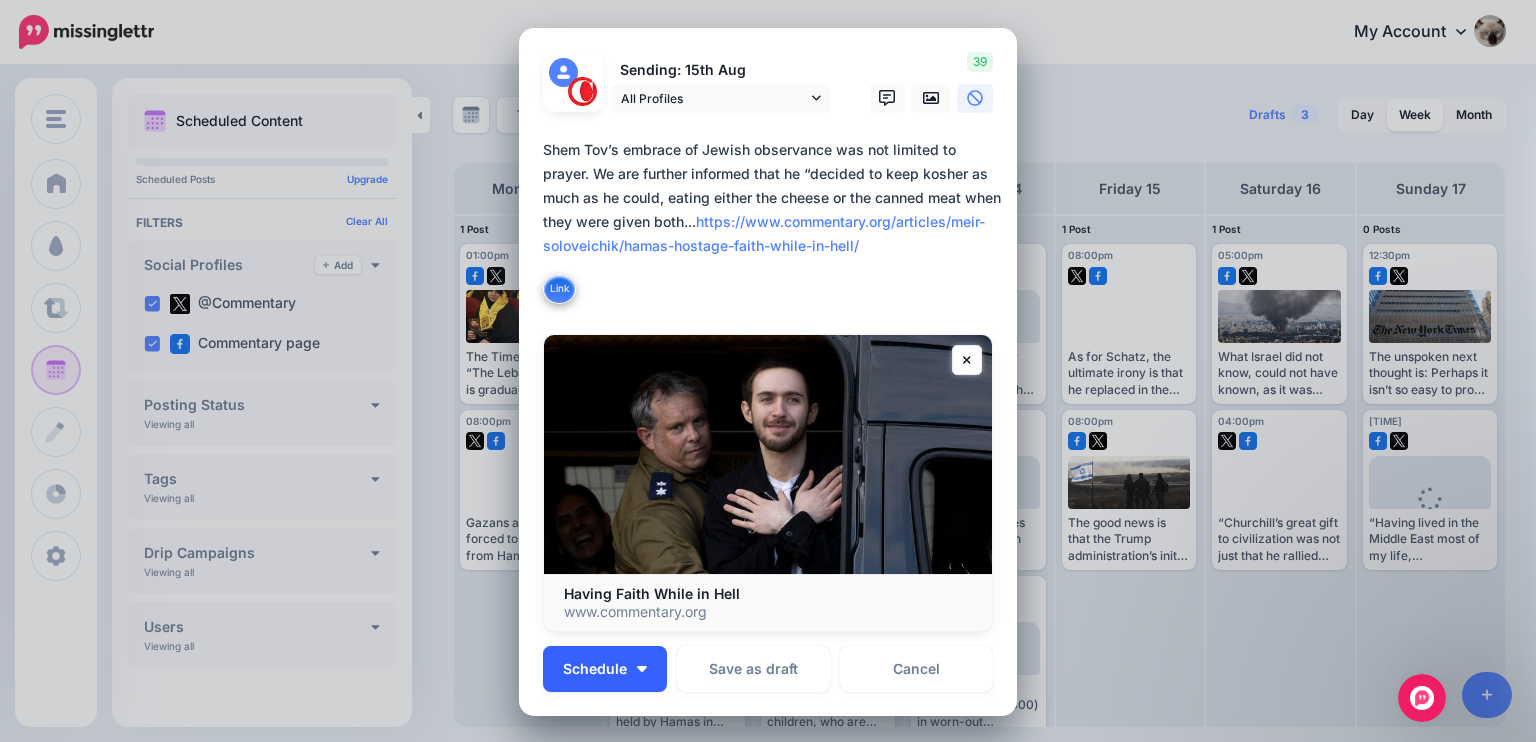 type on "**********" 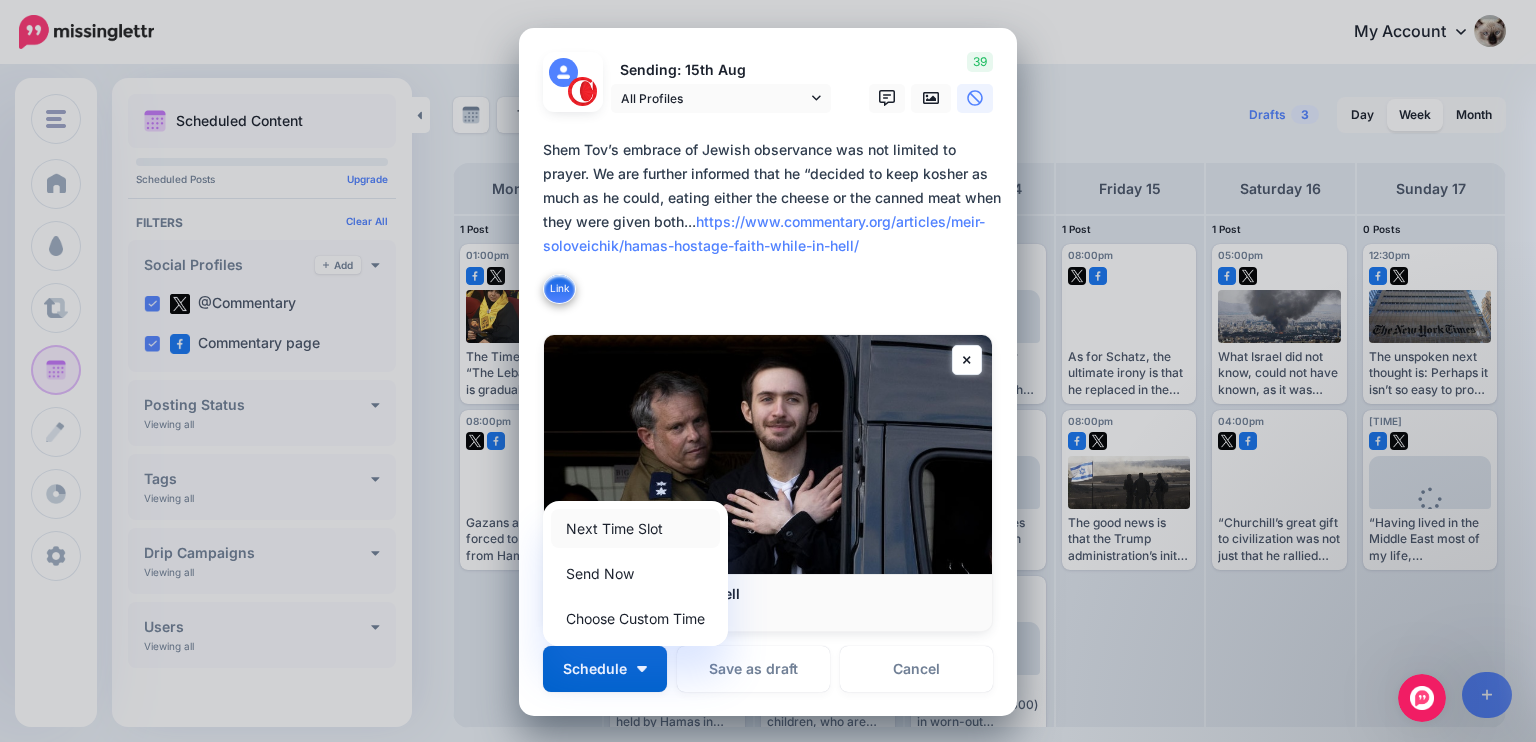 click on "Next Time Slot" at bounding box center [635, 528] 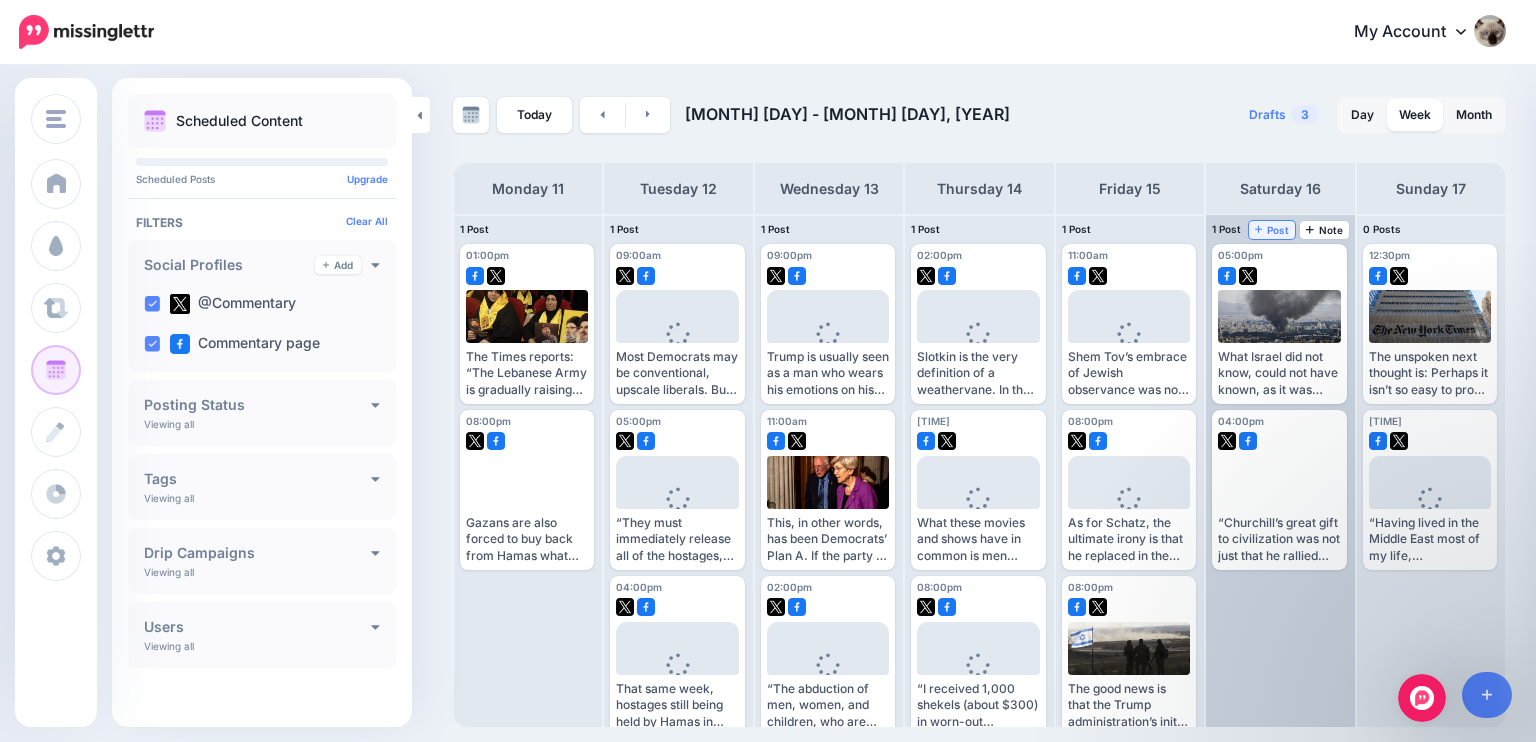 click on "Post" at bounding box center (1272, 230) 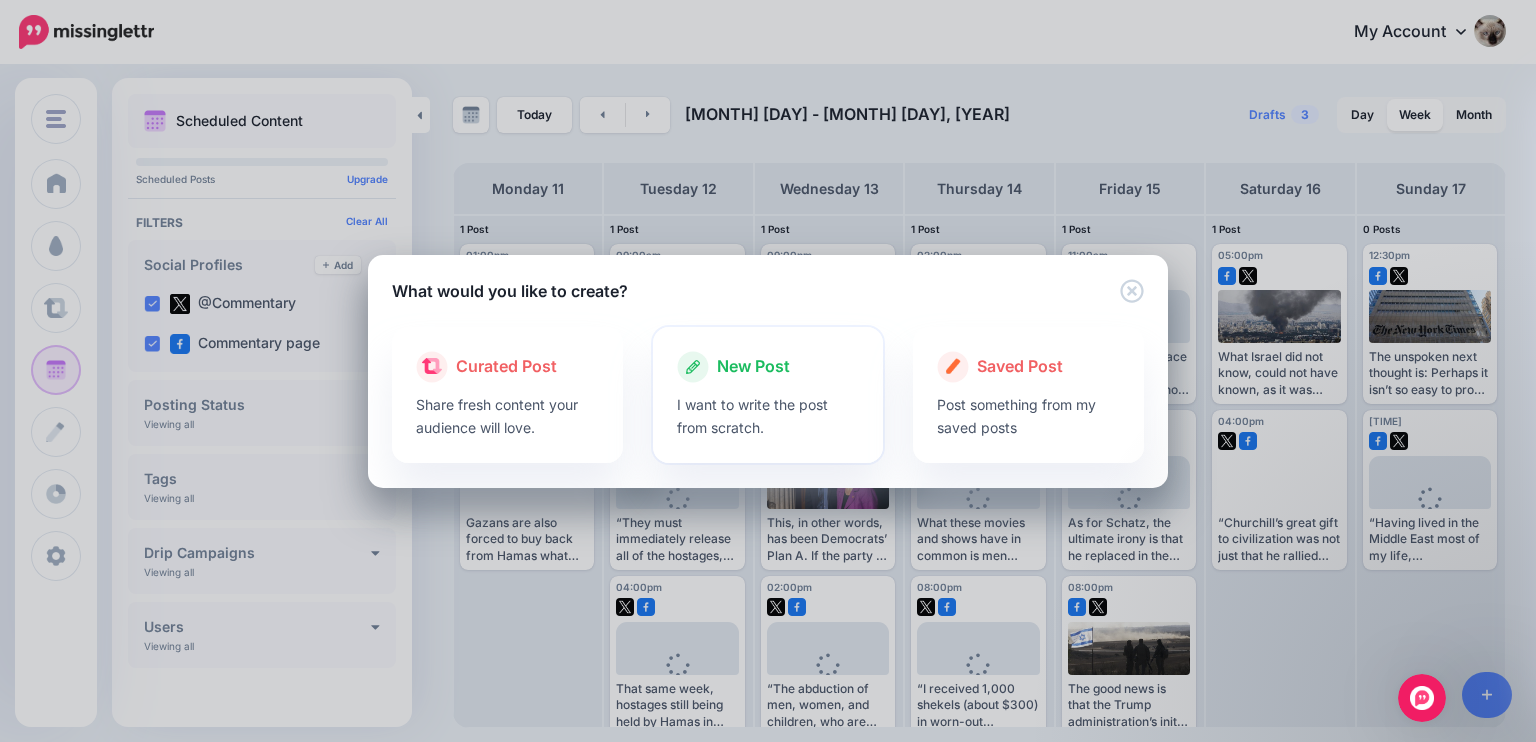 click on "New Post" at bounding box center (753, 367) 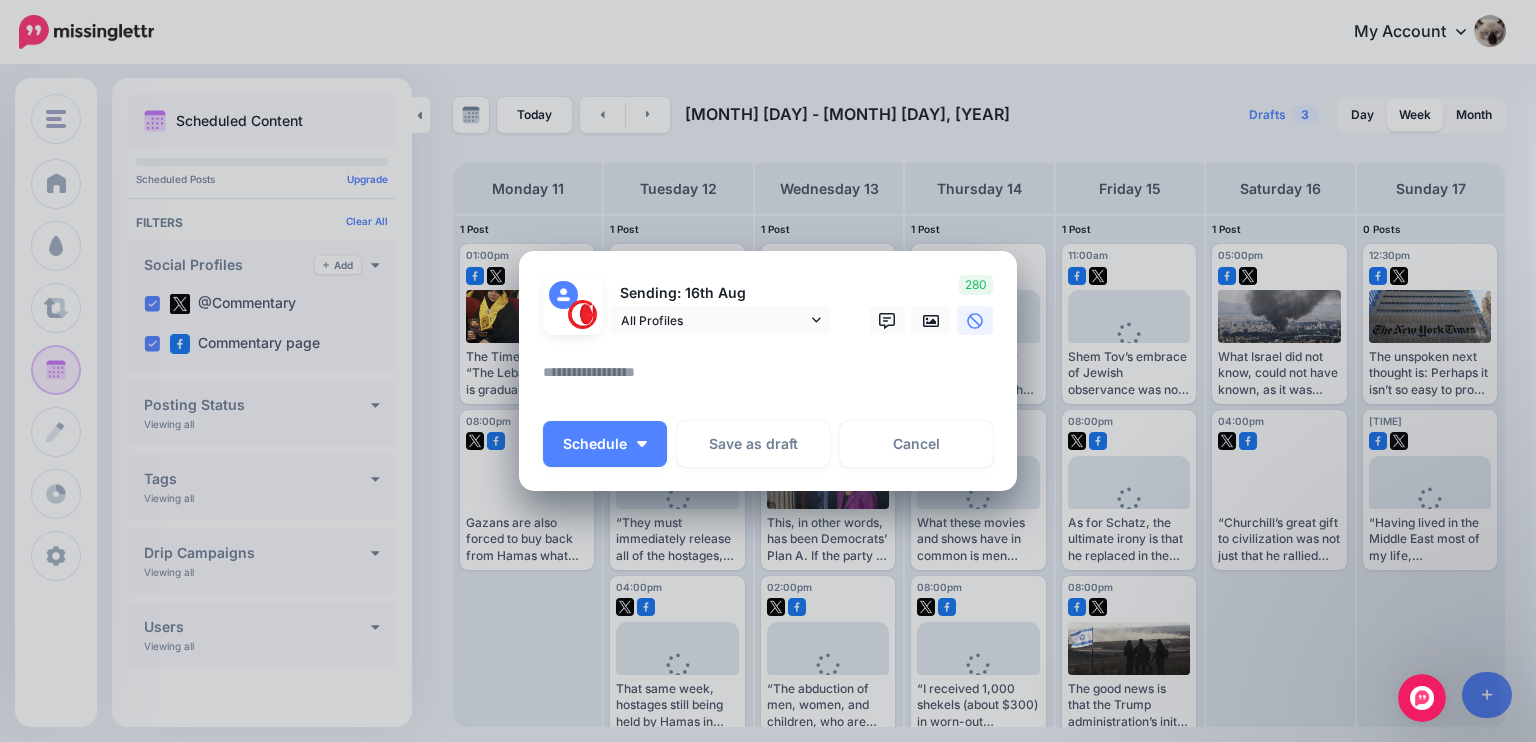 click at bounding box center [773, 379] 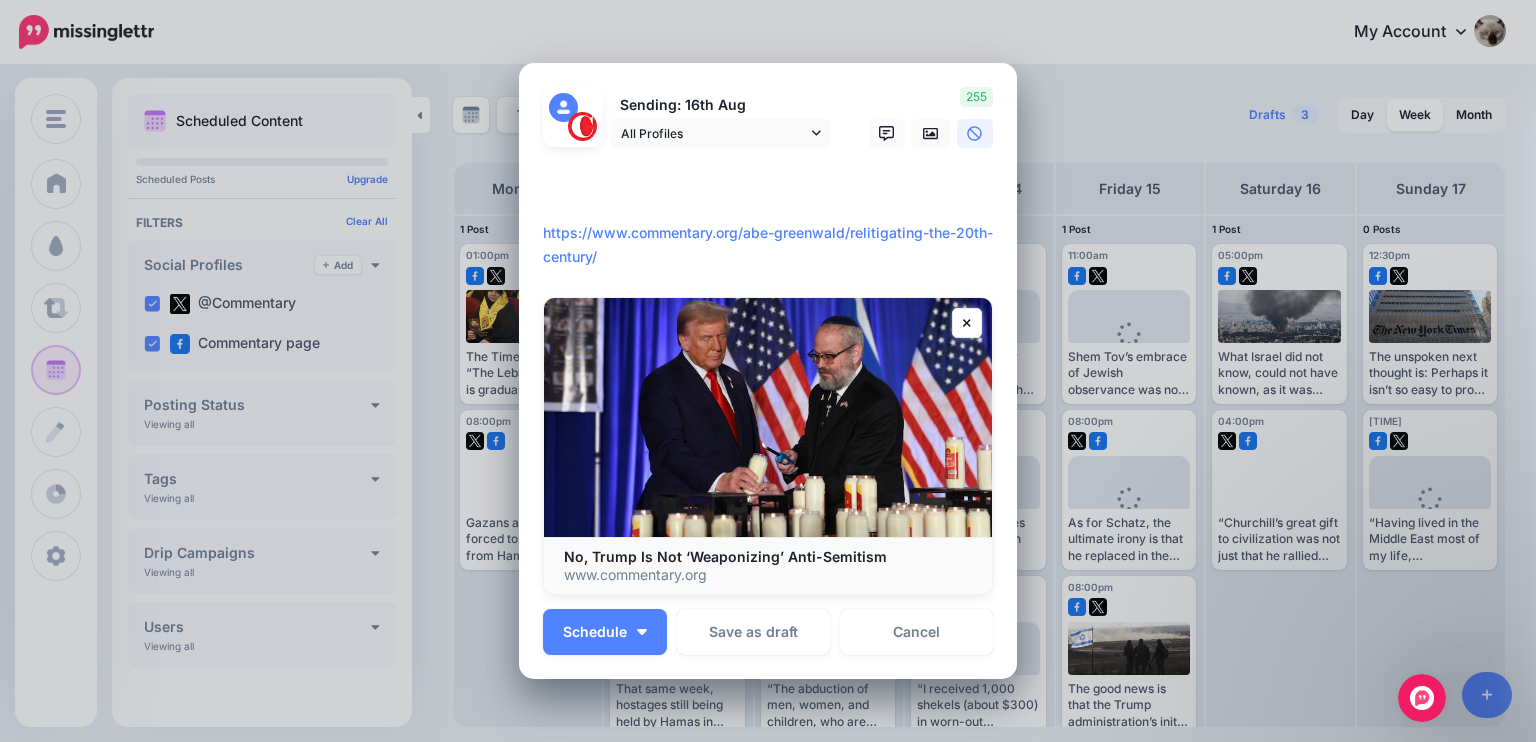 click on "**********" at bounding box center [773, 221] 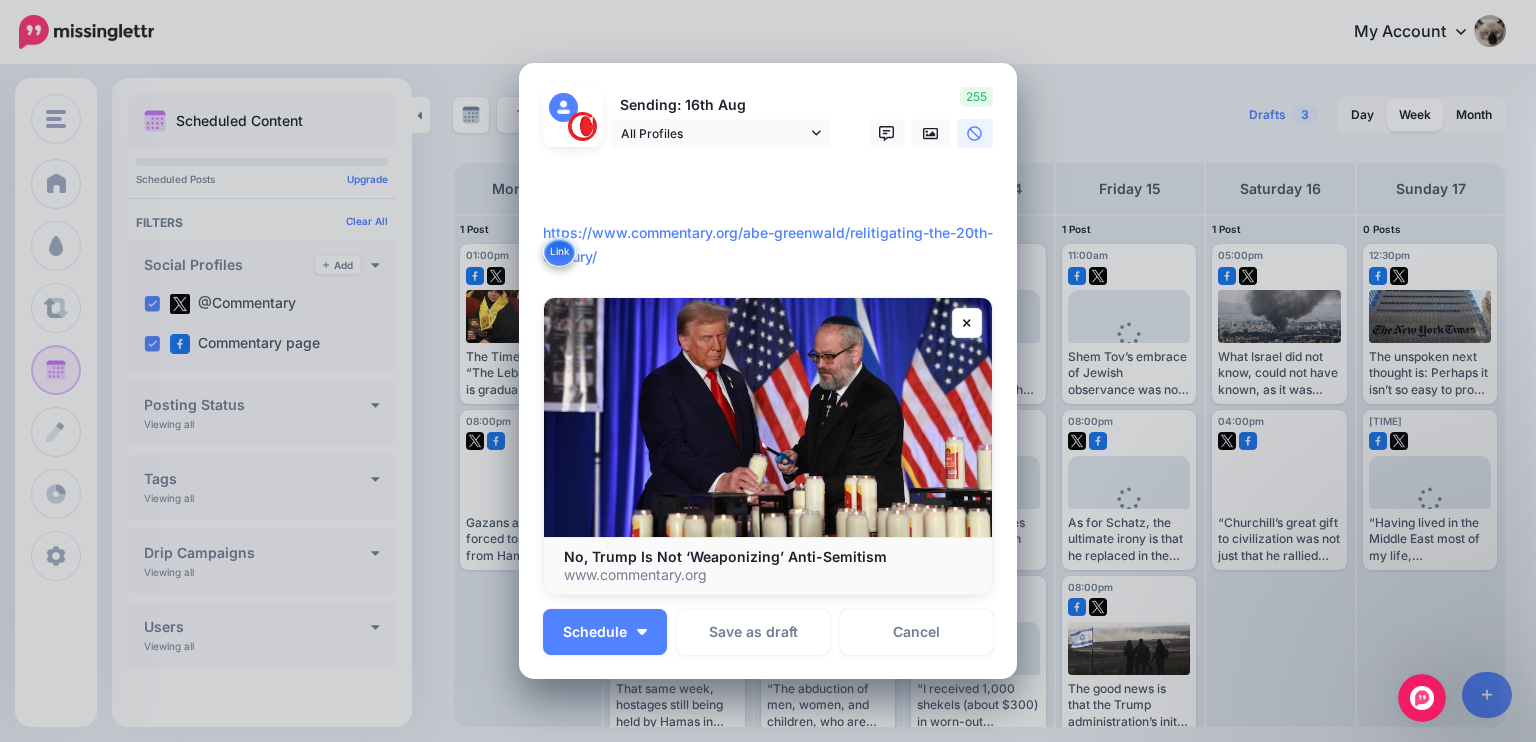 paste on "**********" 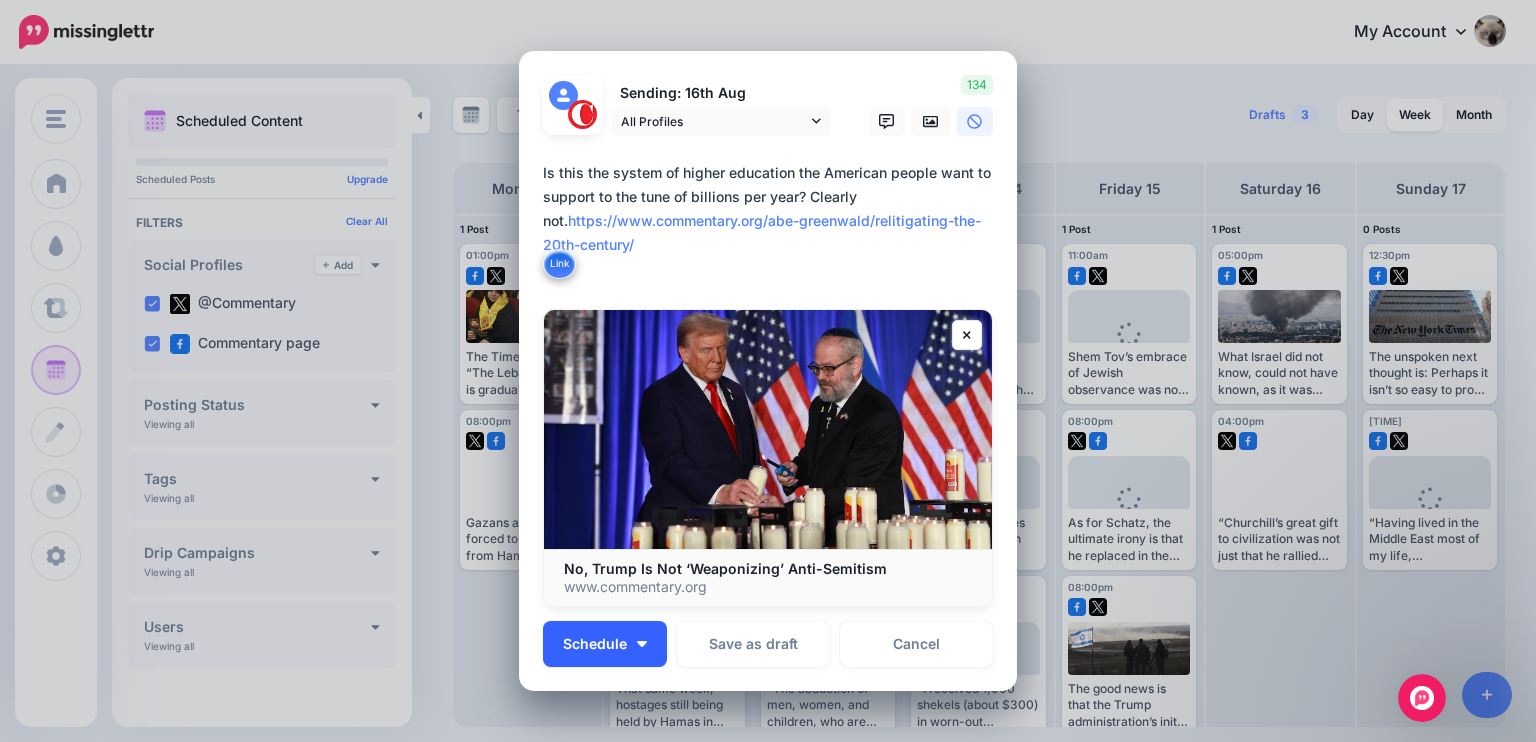 type on "**********" 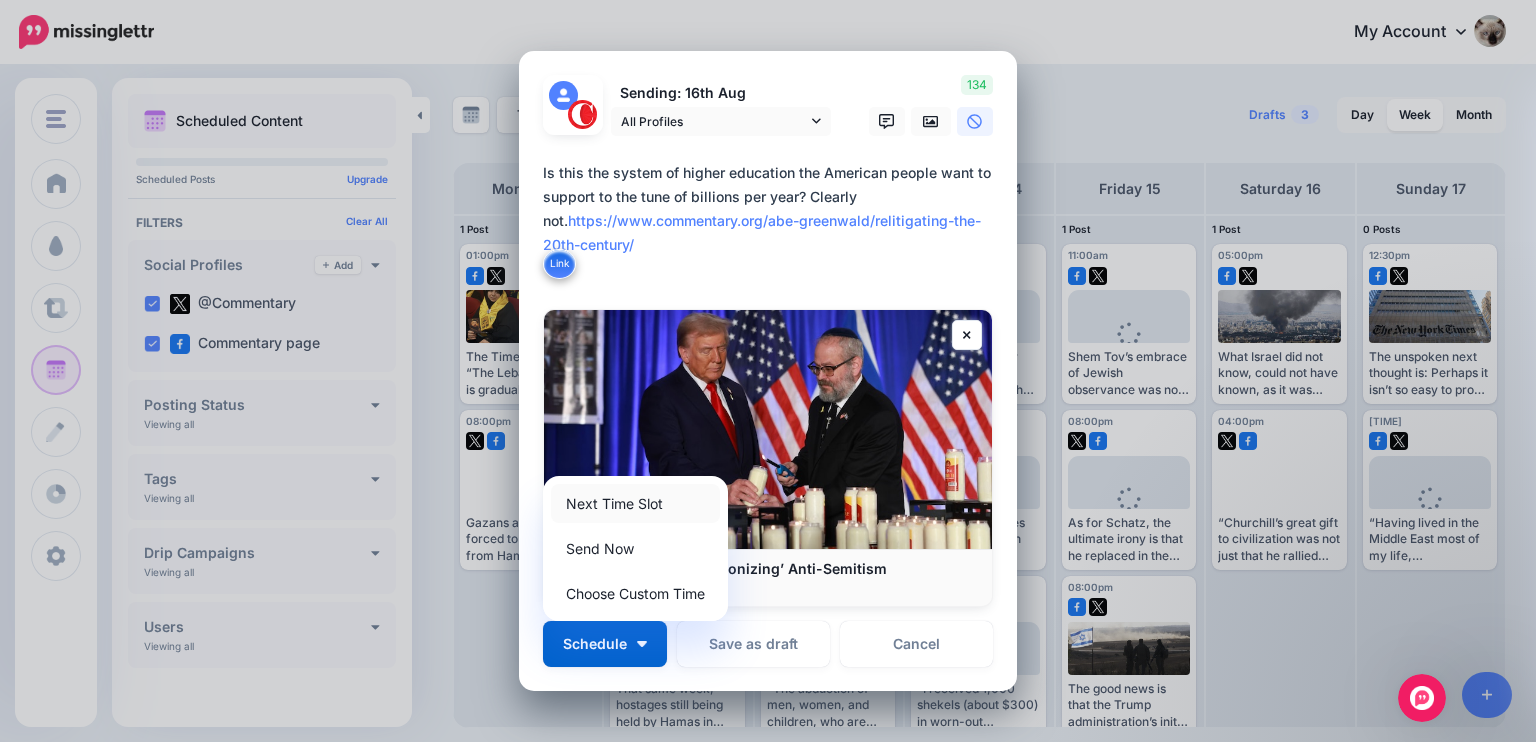 click on "Next Time Slot" at bounding box center [635, 503] 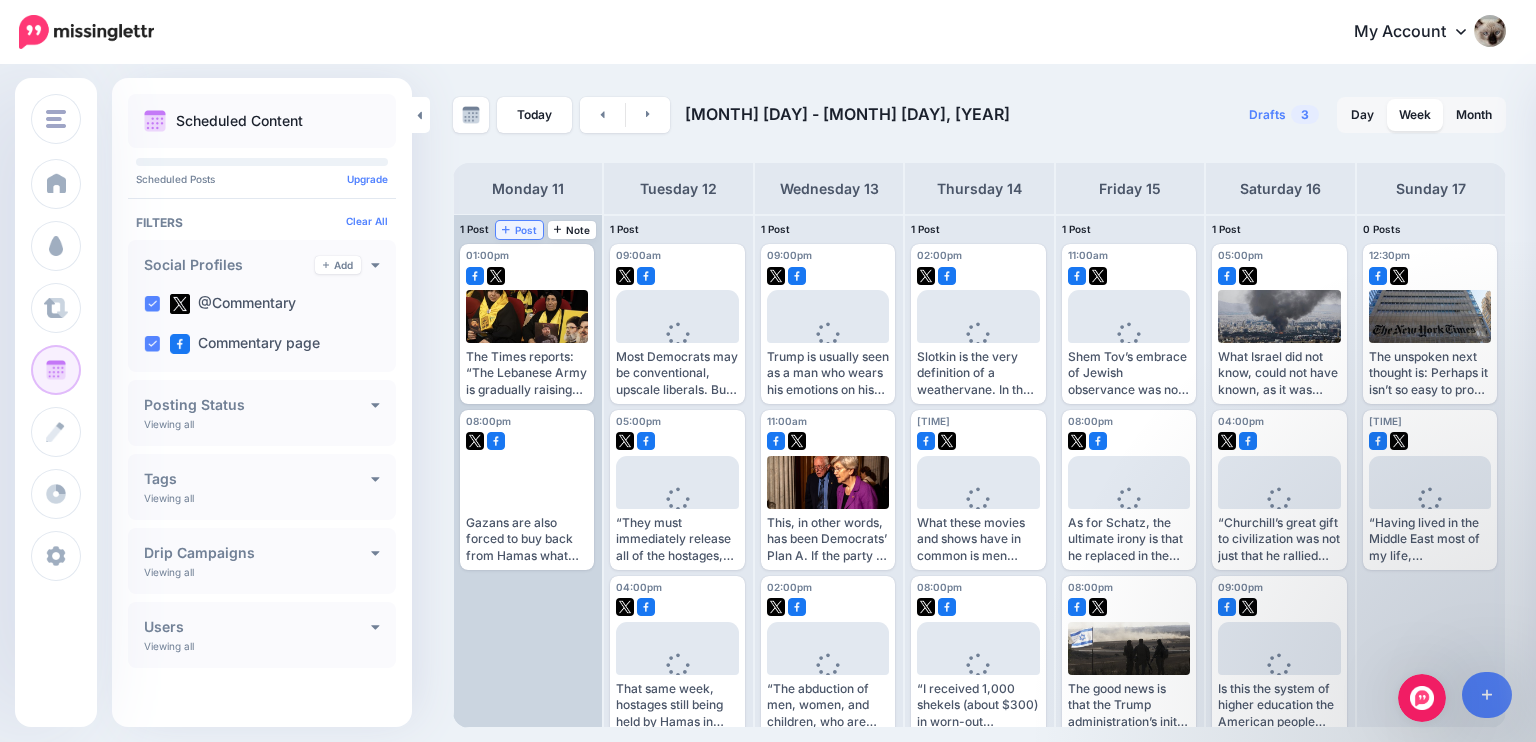 click on "Post" at bounding box center [519, 230] 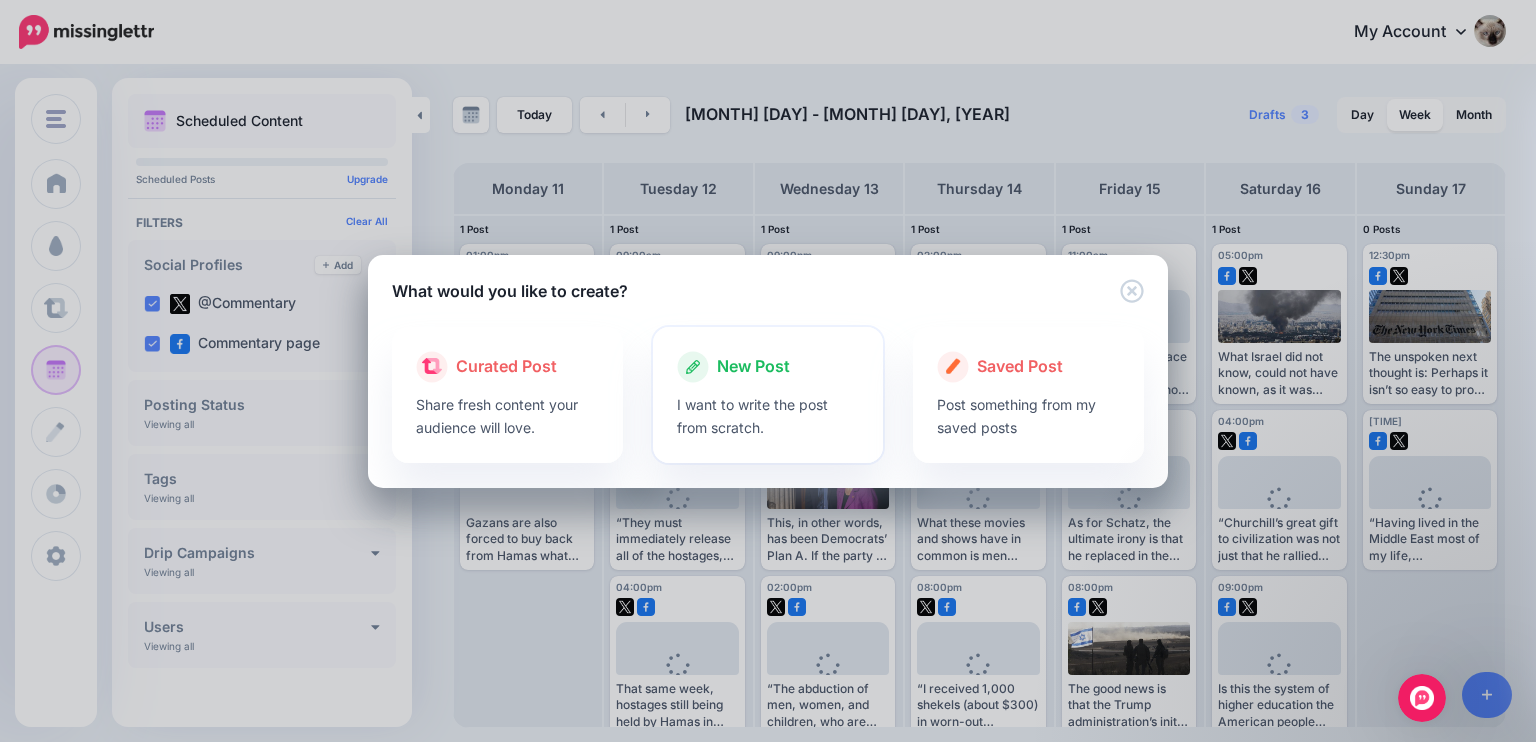 click at bounding box center (768, 388) 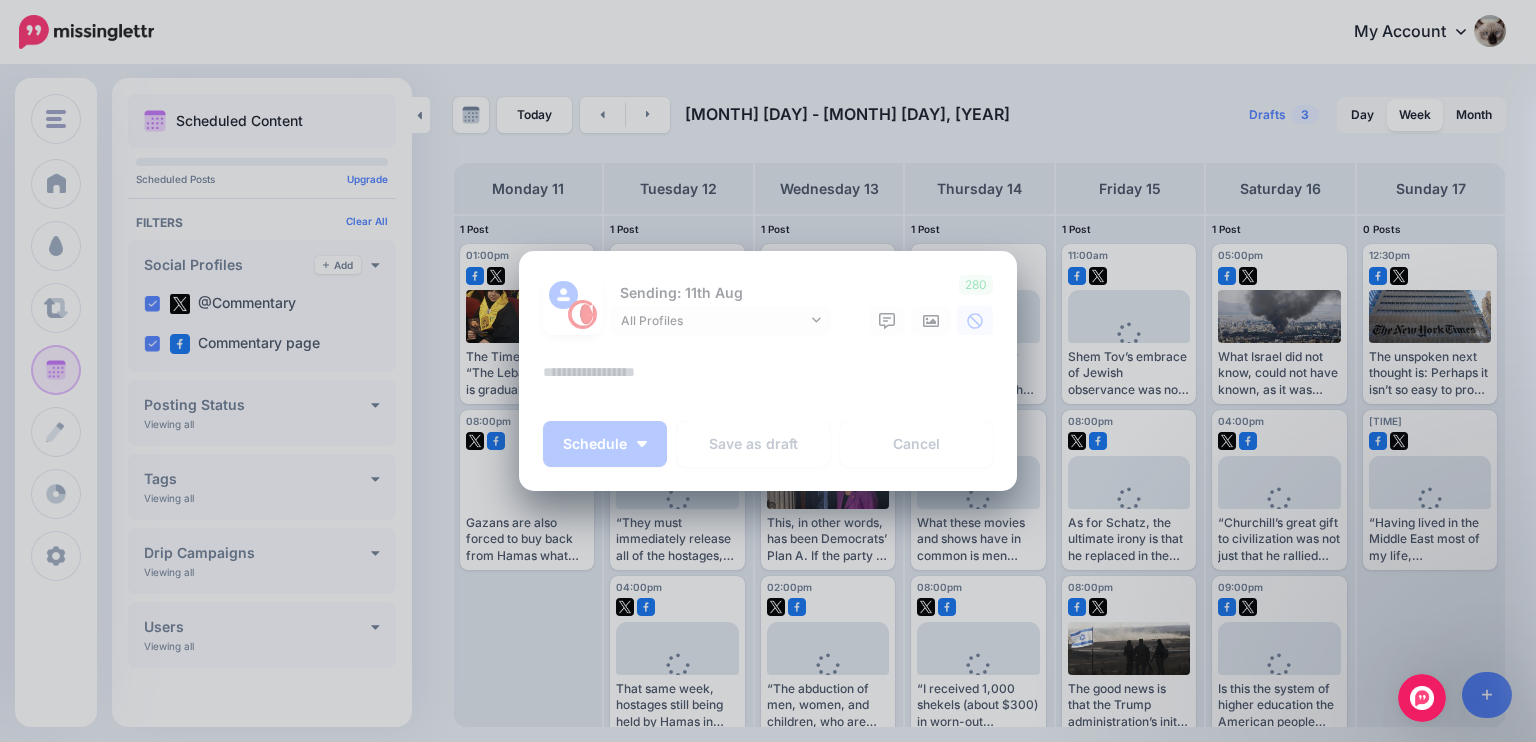 click at bounding box center [773, 379] 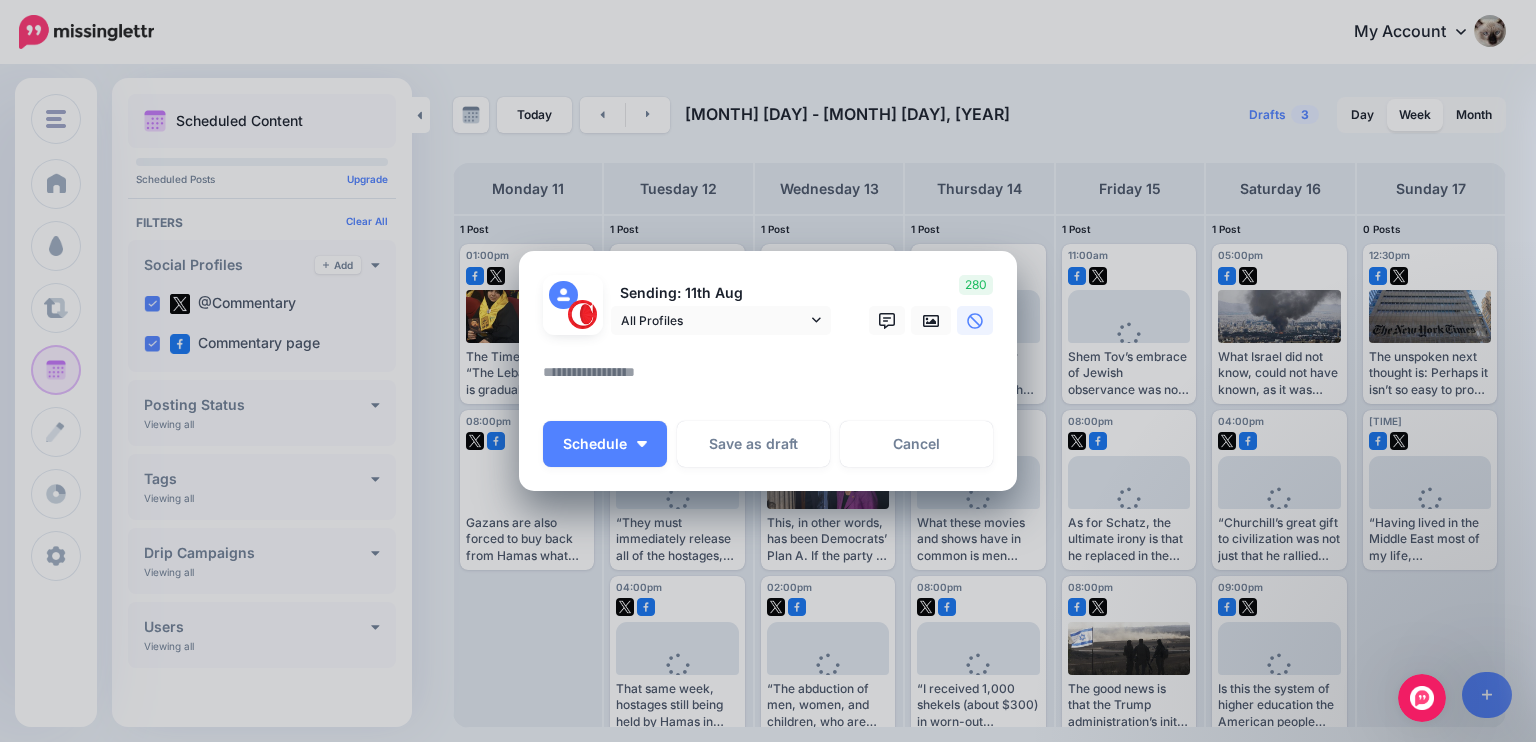 paste on "**********" 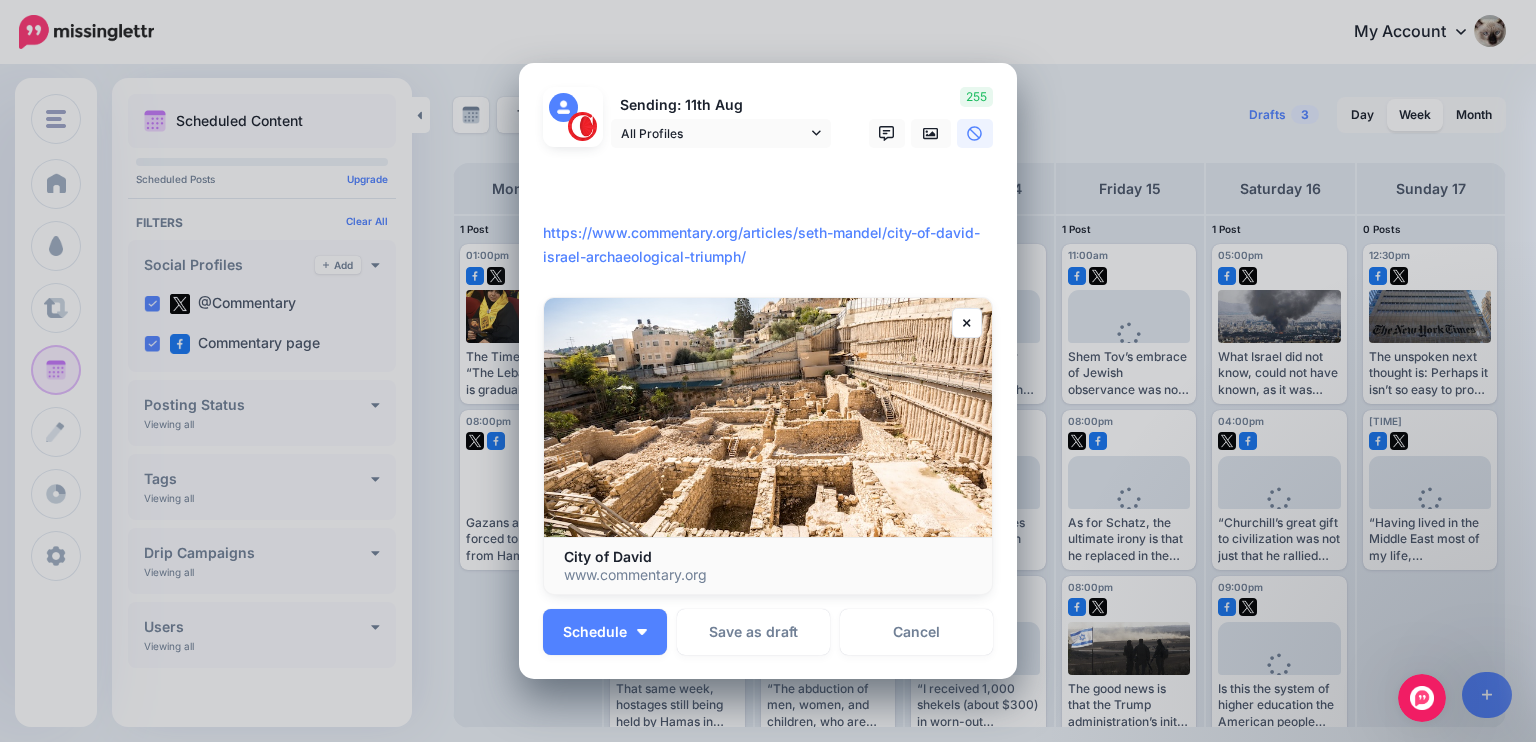 click at bounding box center (768, 160) 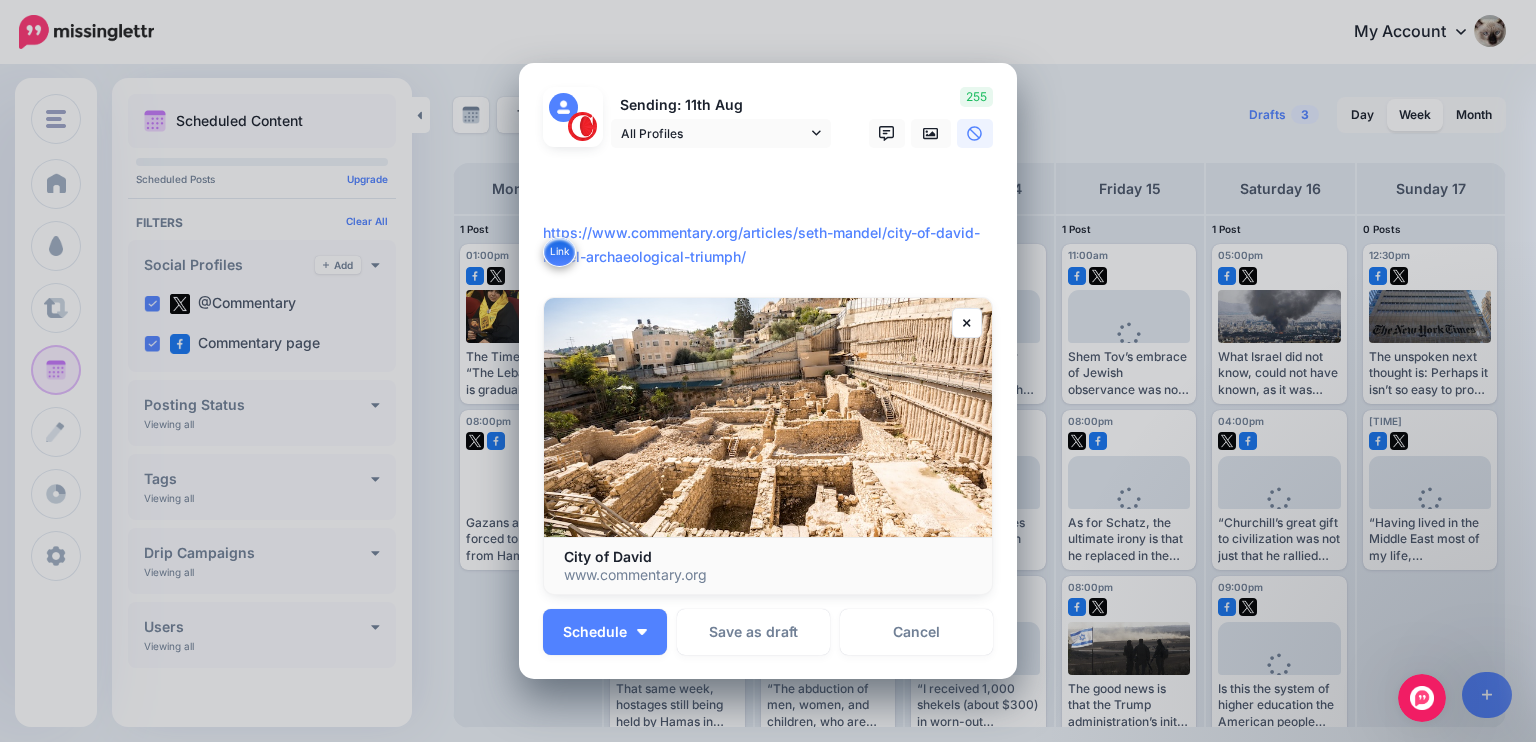 paste on "**********" 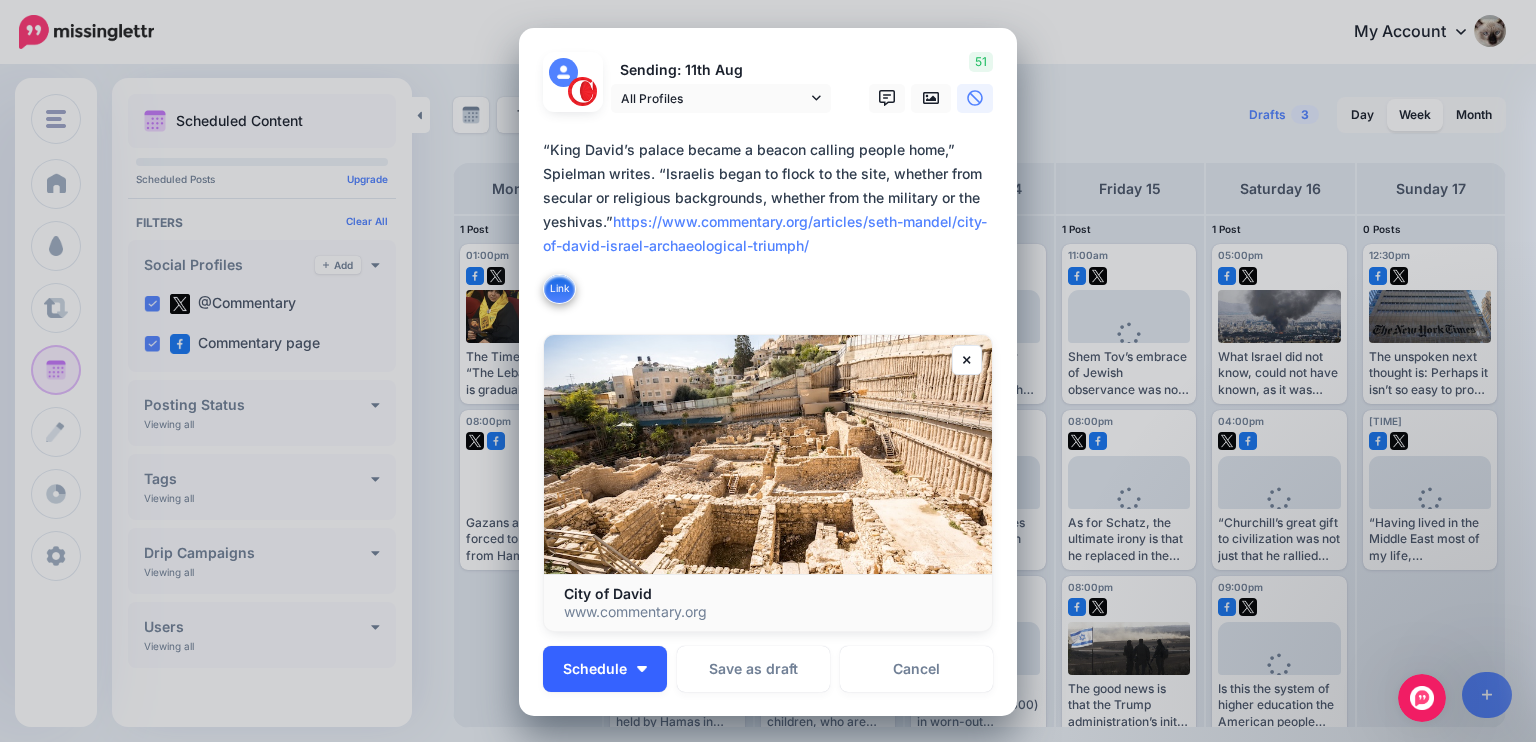 type on "**********" 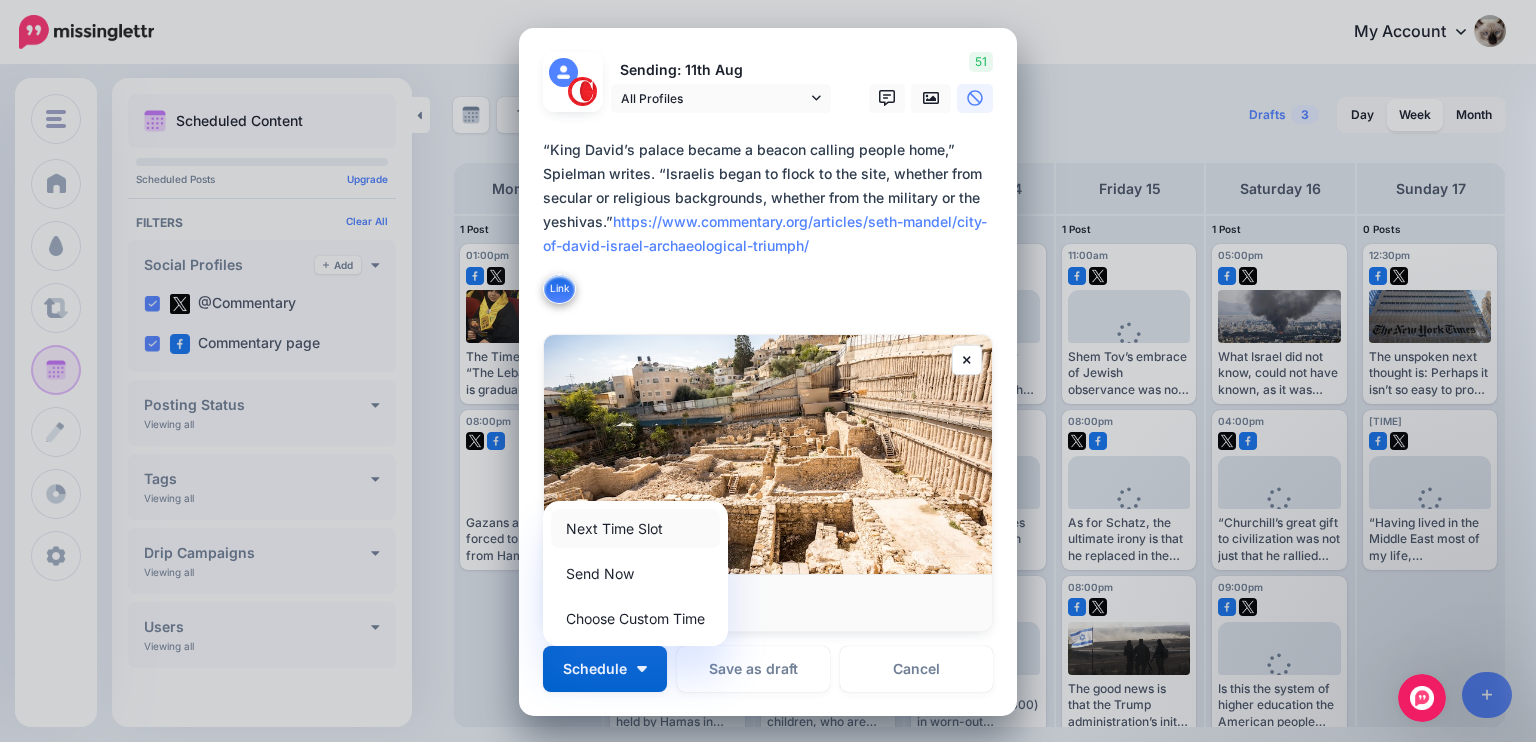 click on "Next Time Slot" at bounding box center [635, 528] 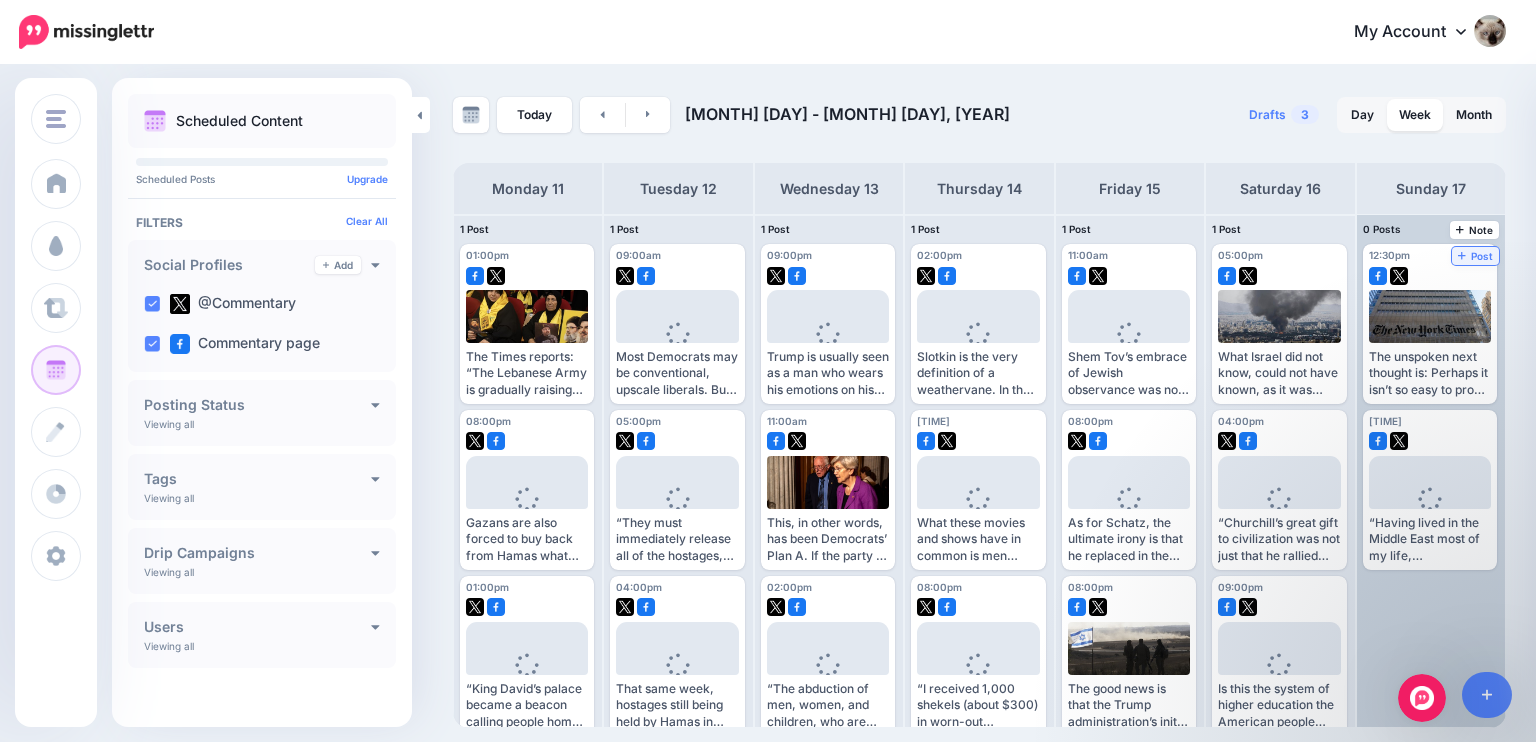 click on "Post" at bounding box center (1475, 256) 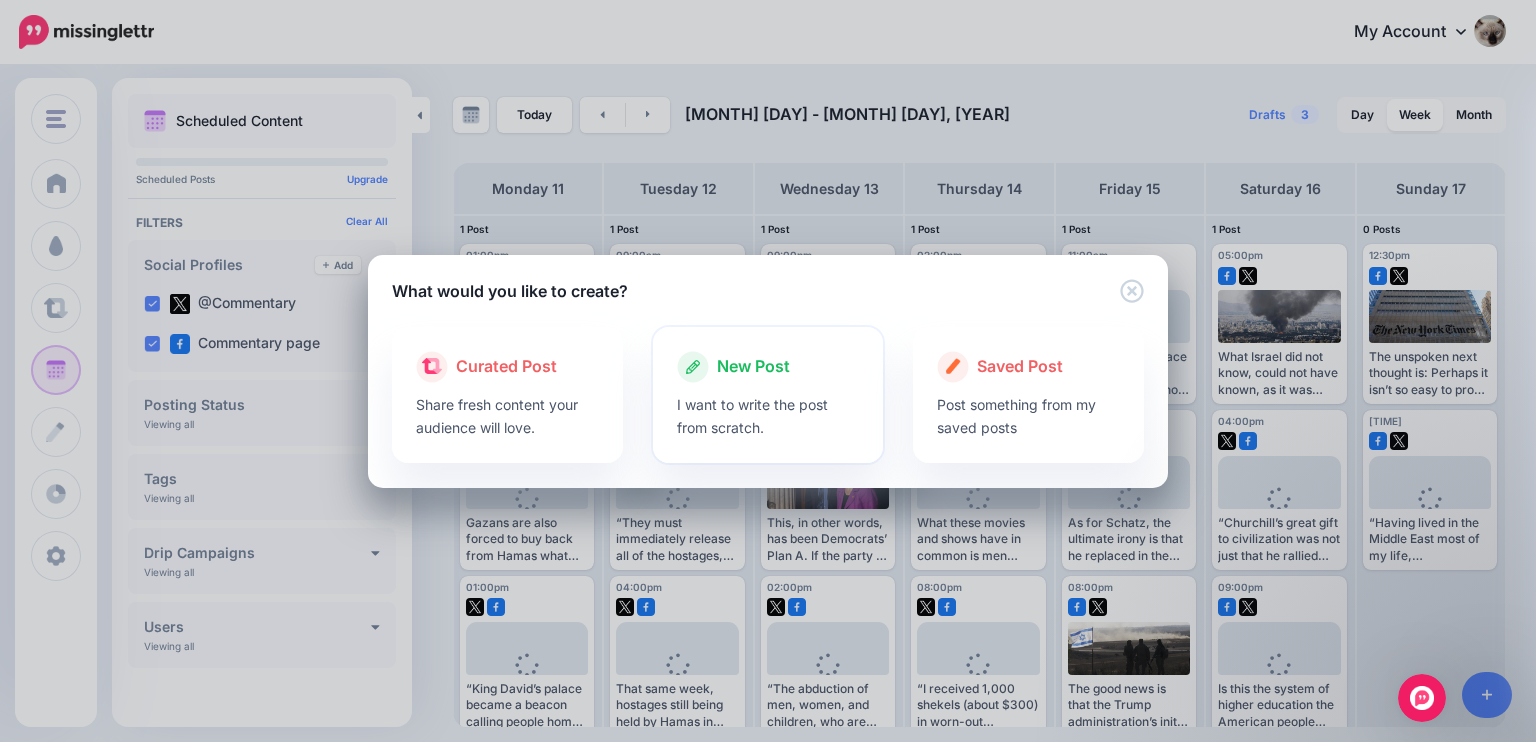 click on "New Post" at bounding box center [753, 367] 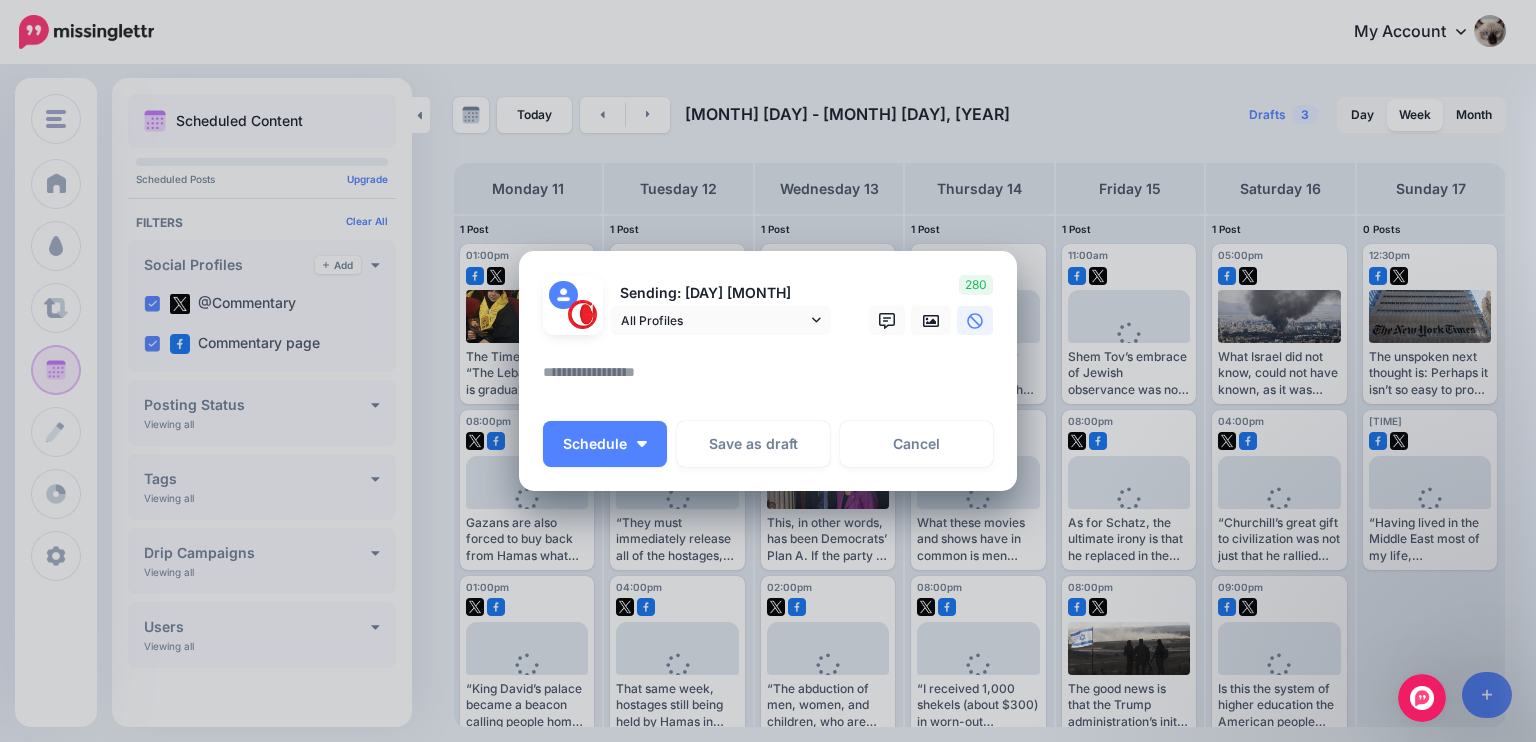 click at bounding box center [773, 379] 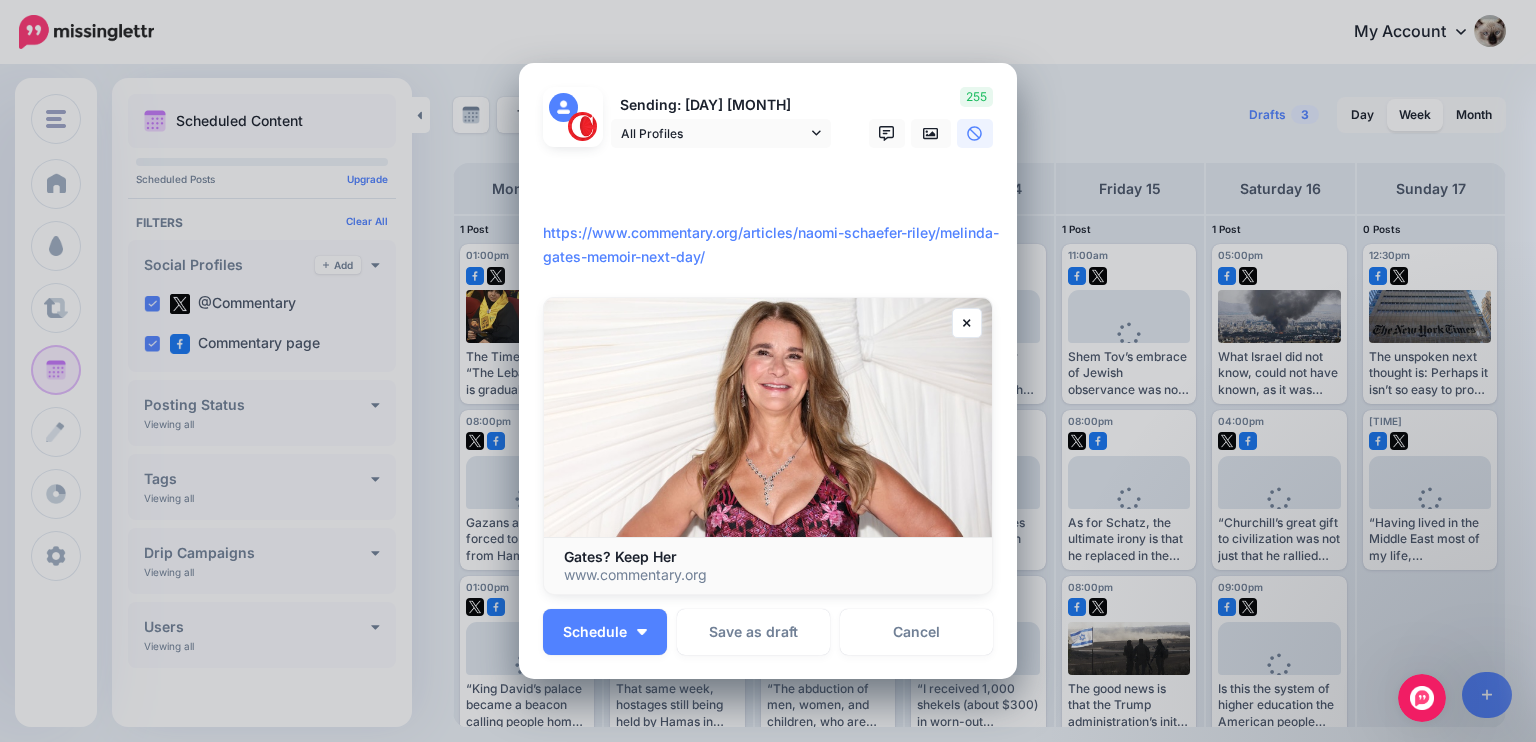 click on "**********" at bounding box center [773, 221] 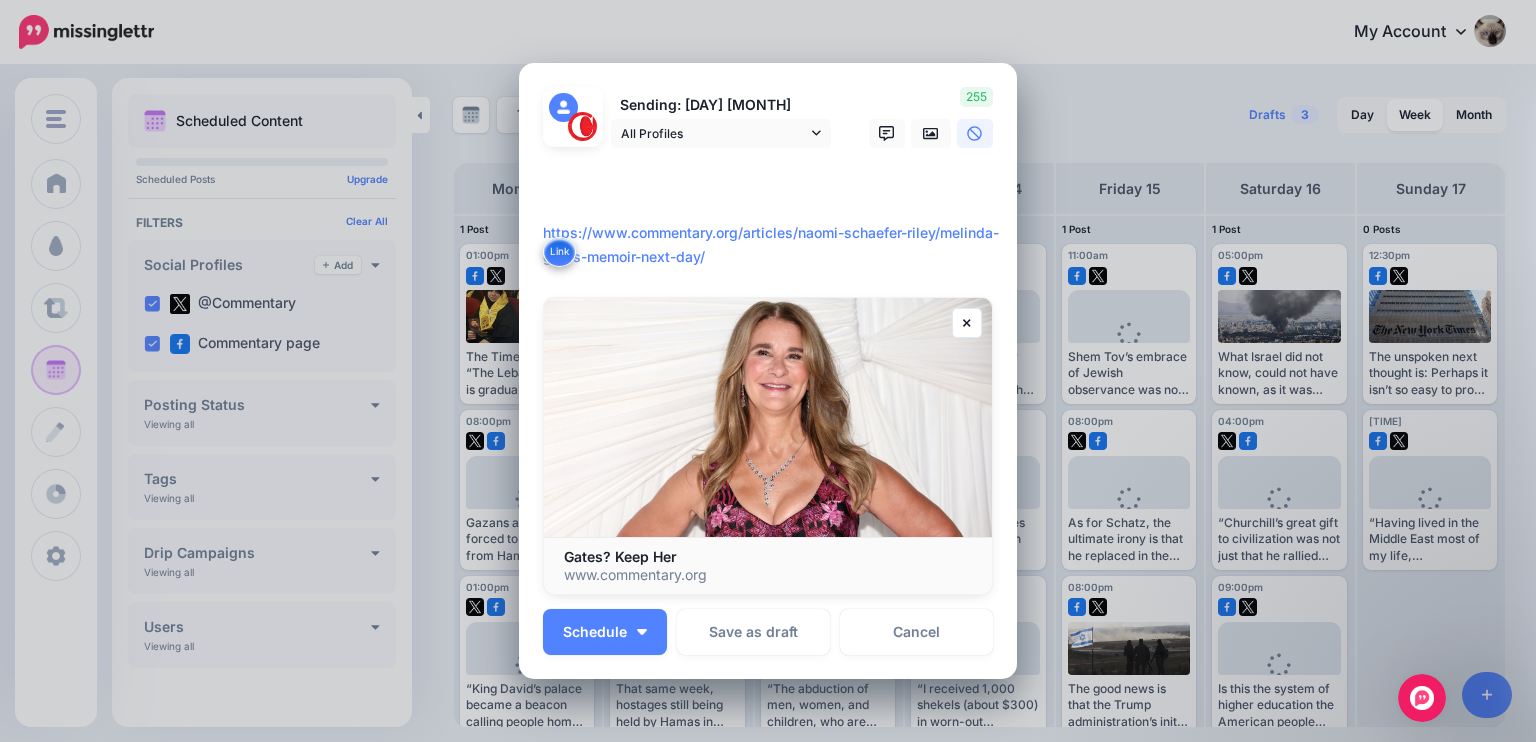 paste on "**********" 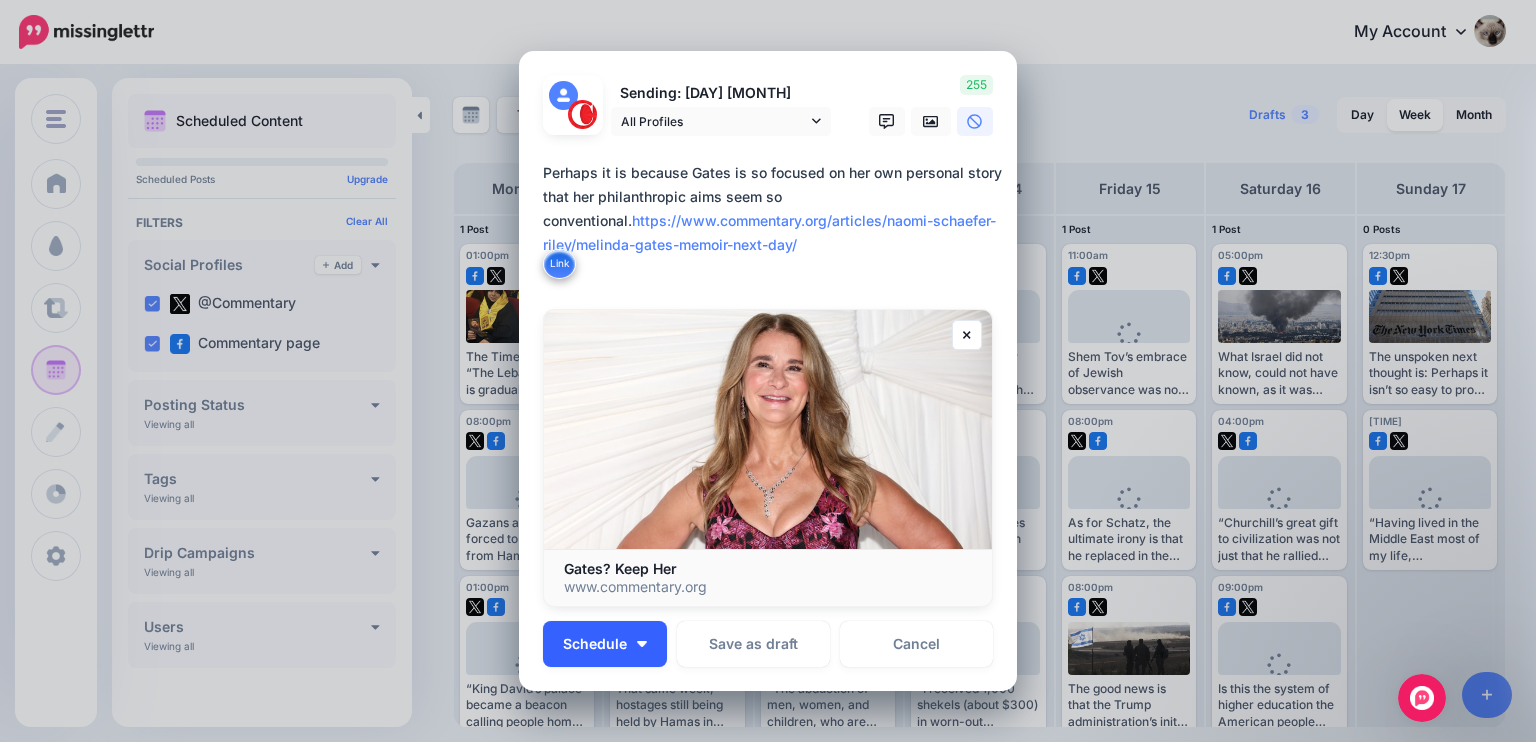 type on "**********" 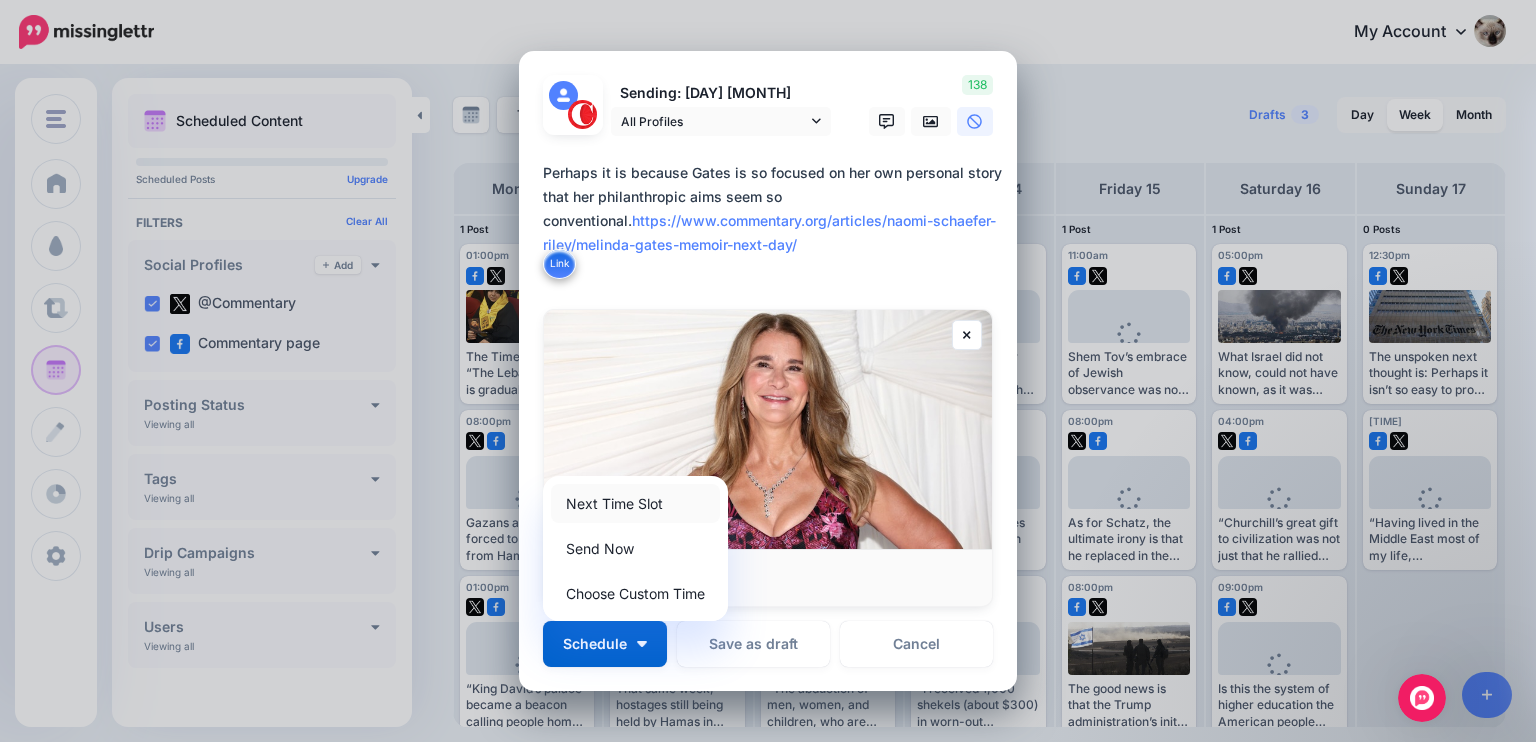 click on "Next Time Slot" at bounding box center [635, 503] 